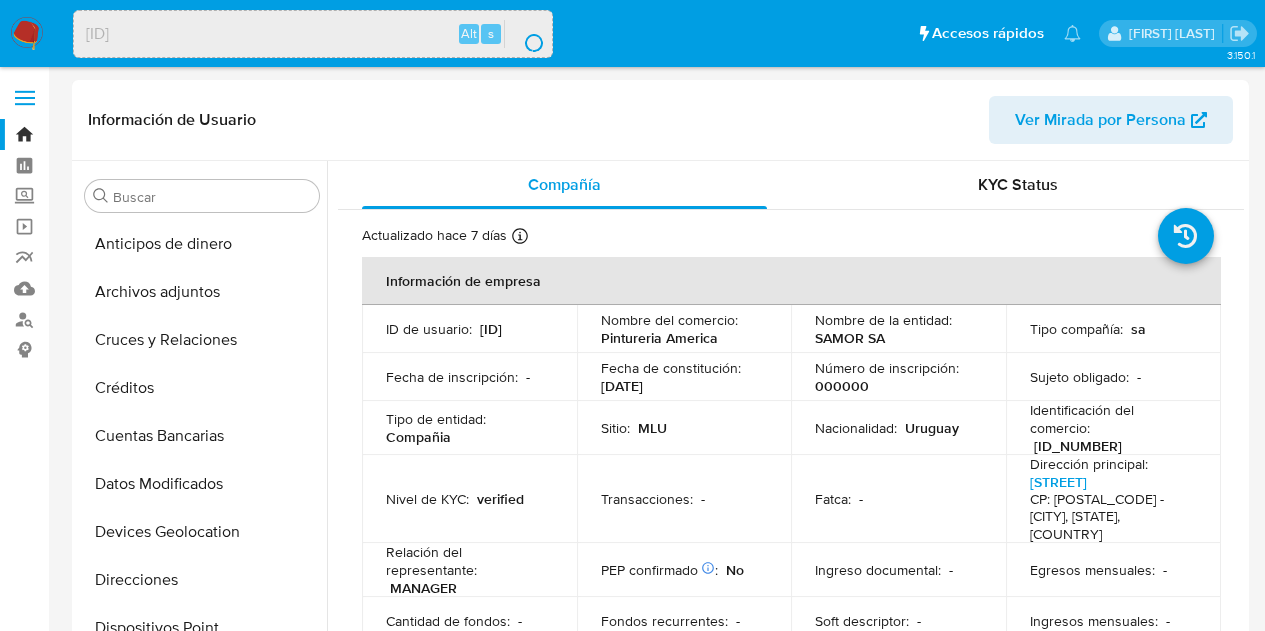 select on "10" 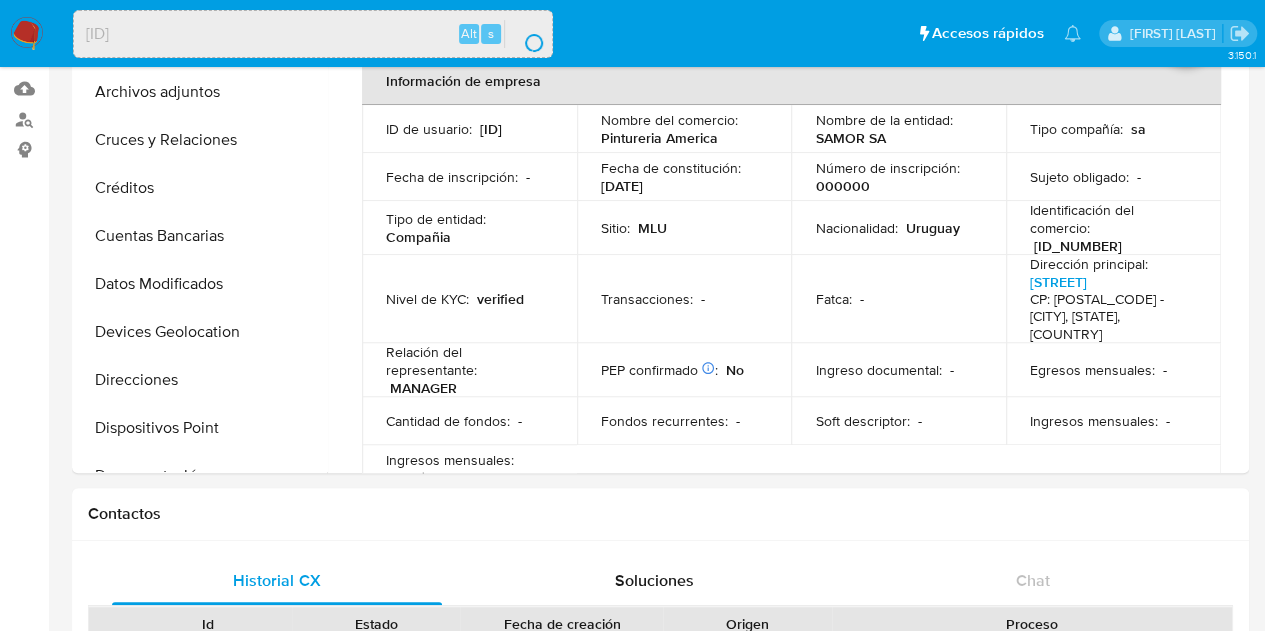 scroll, scrollTop: 845, scrollLeft: 0, axis: vertical 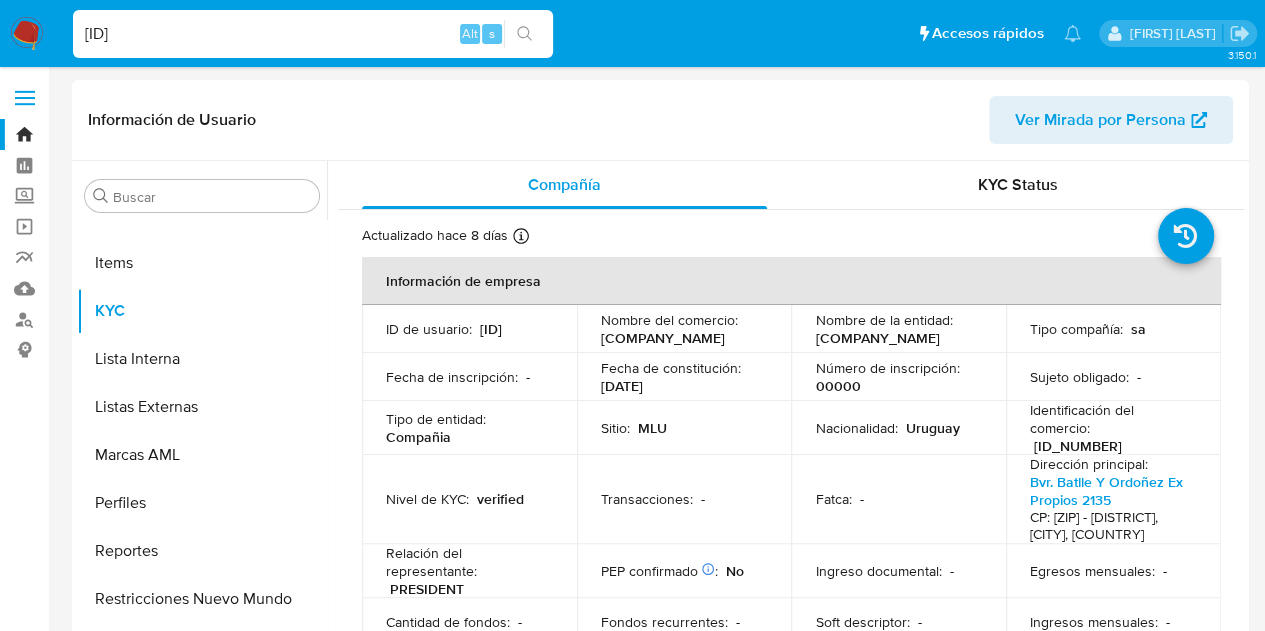 select on "10" 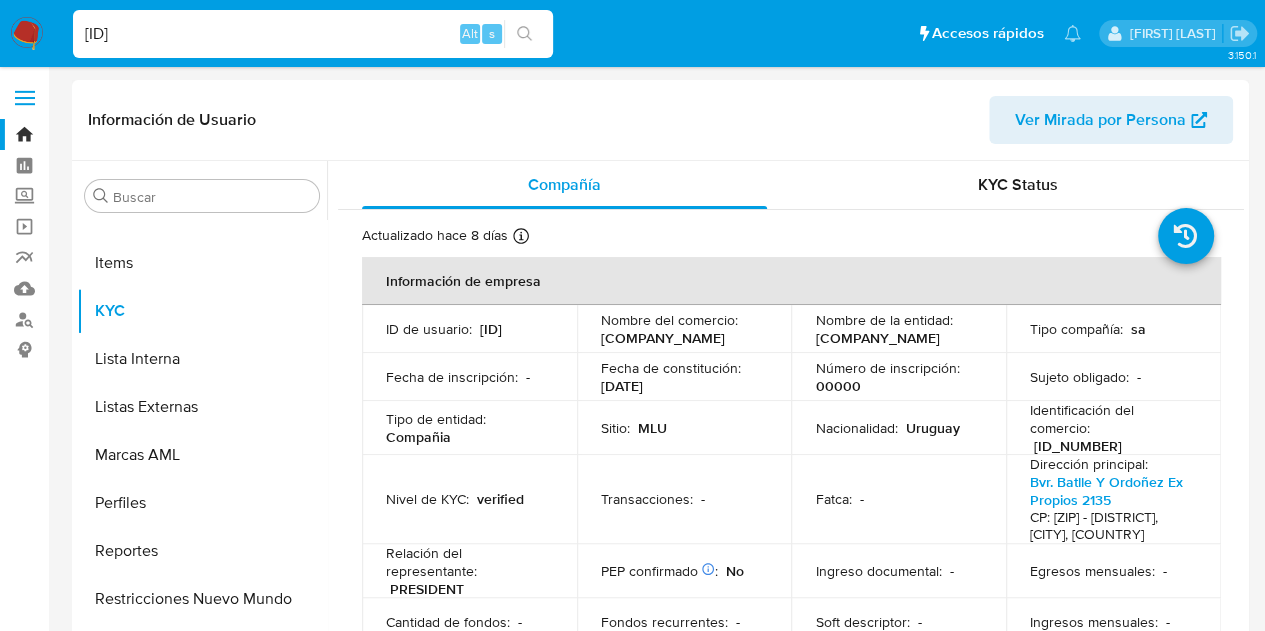 click on "MYDCALL SA" at bounding box center [877, 338] 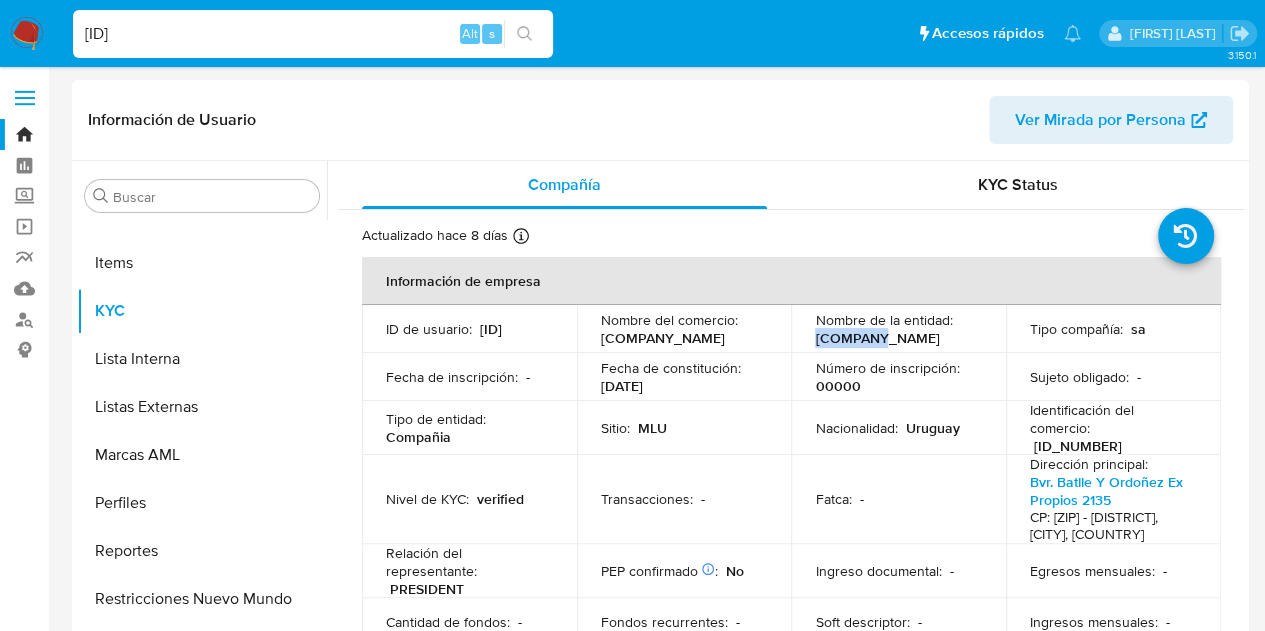 click on "MYDCALL SA" at bounding box center [877, 338] 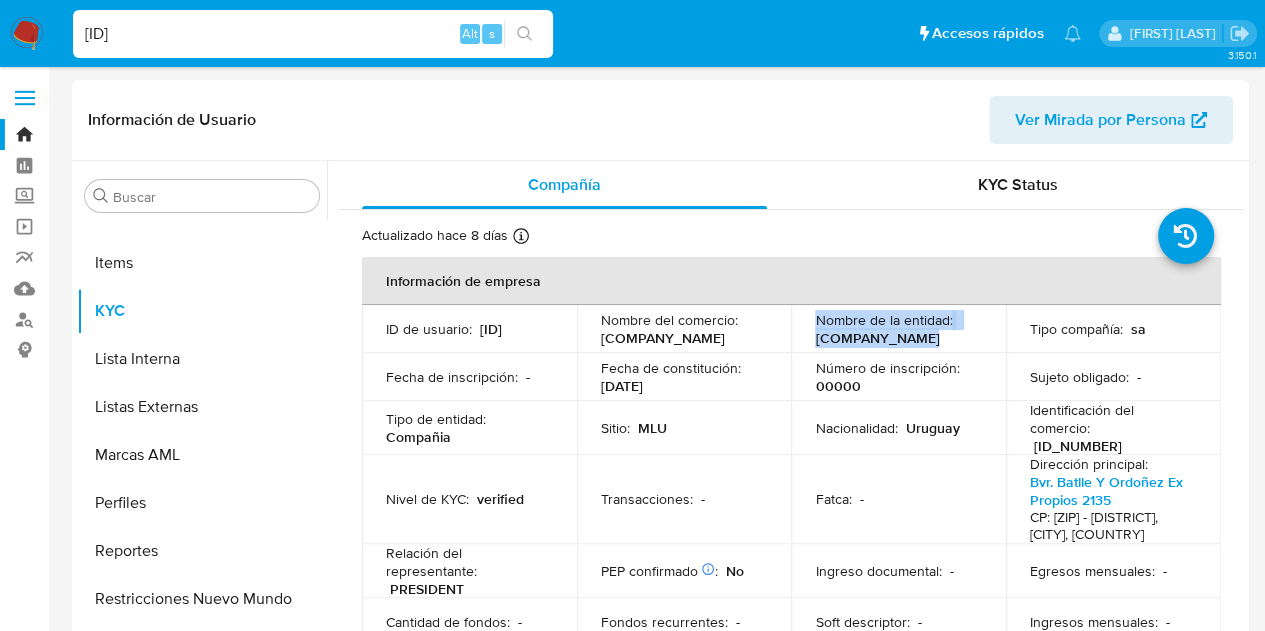 click on "MYDCALL SA" at bounding box center (877, 338) 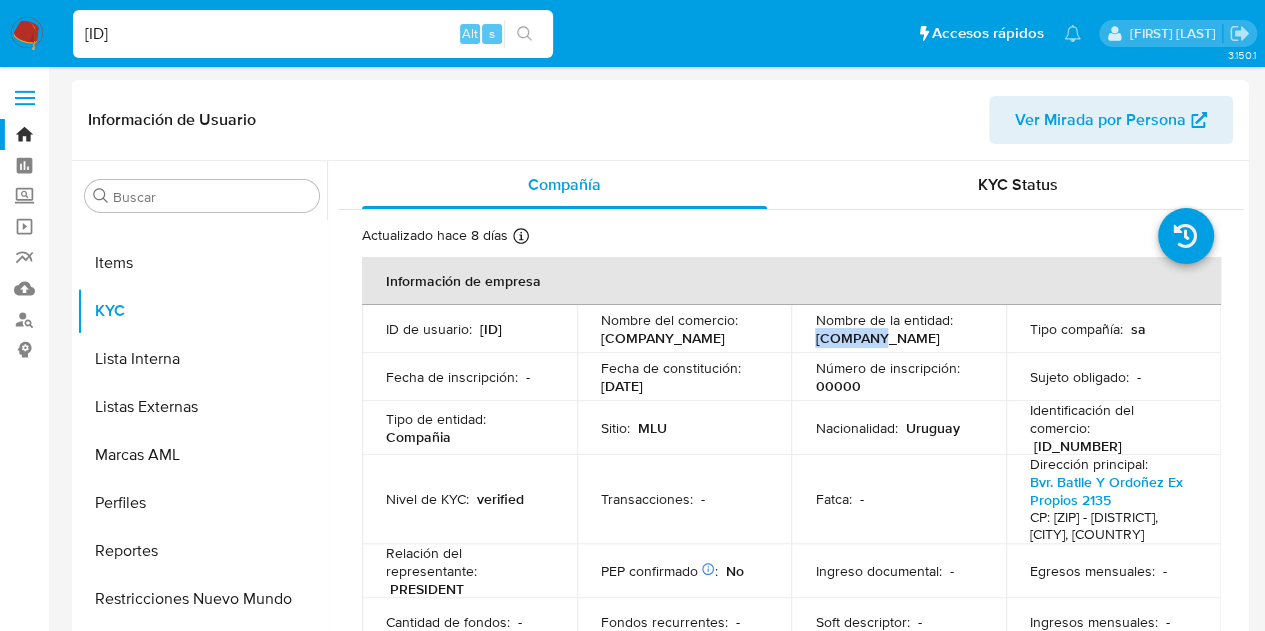 click on "MYDCALL SA" at bounding box center [877, 338] 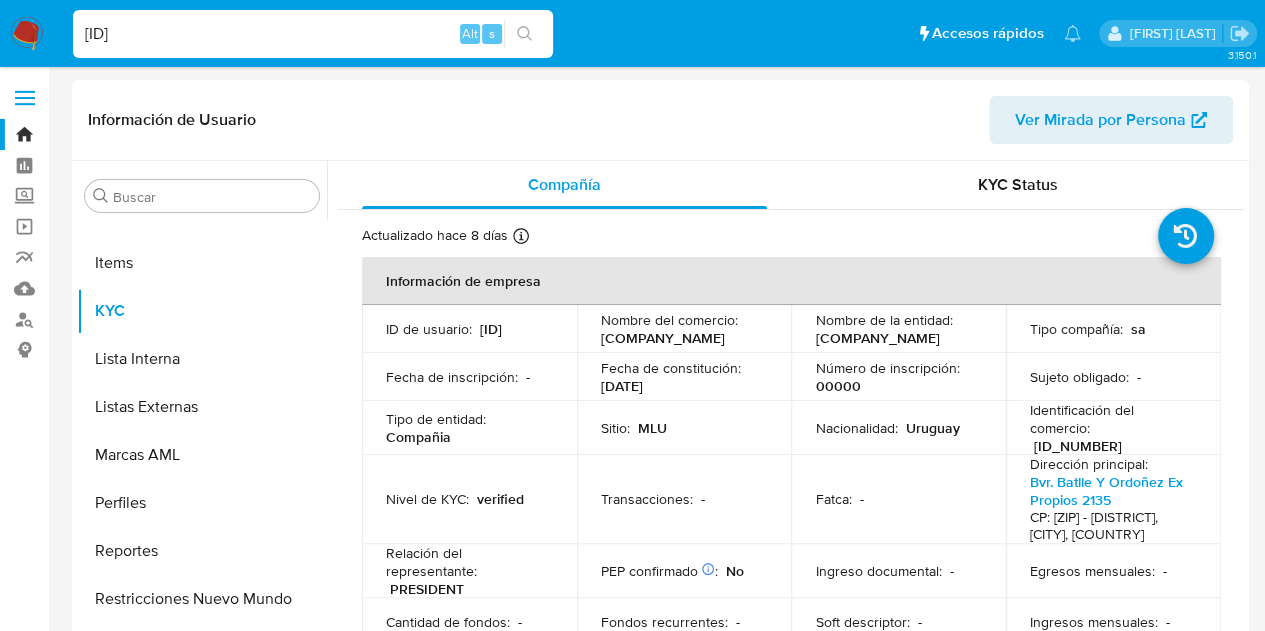 click on "MYDCALL SA" at bounding box center (877, 338) 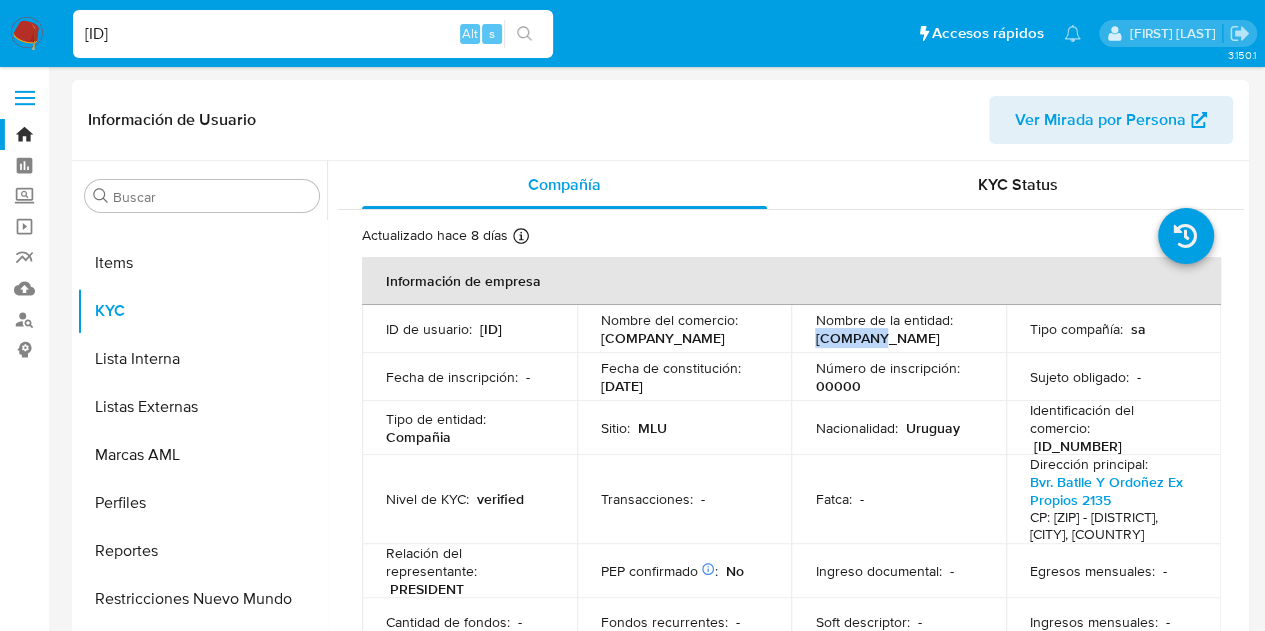 click on "MYDCALL SA" at bounding box center (877, 338) 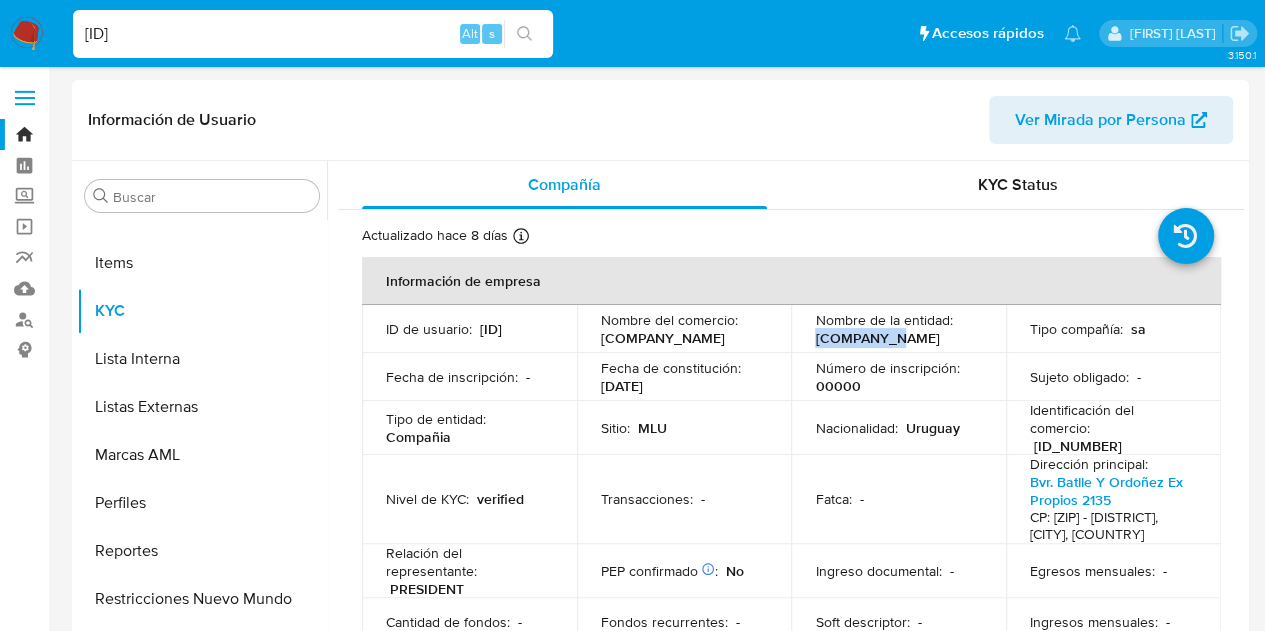 drag, startPoint x: 898, startPoint y: 340, endPoint x: 814, endPoint y: 341, distance: 84.00595 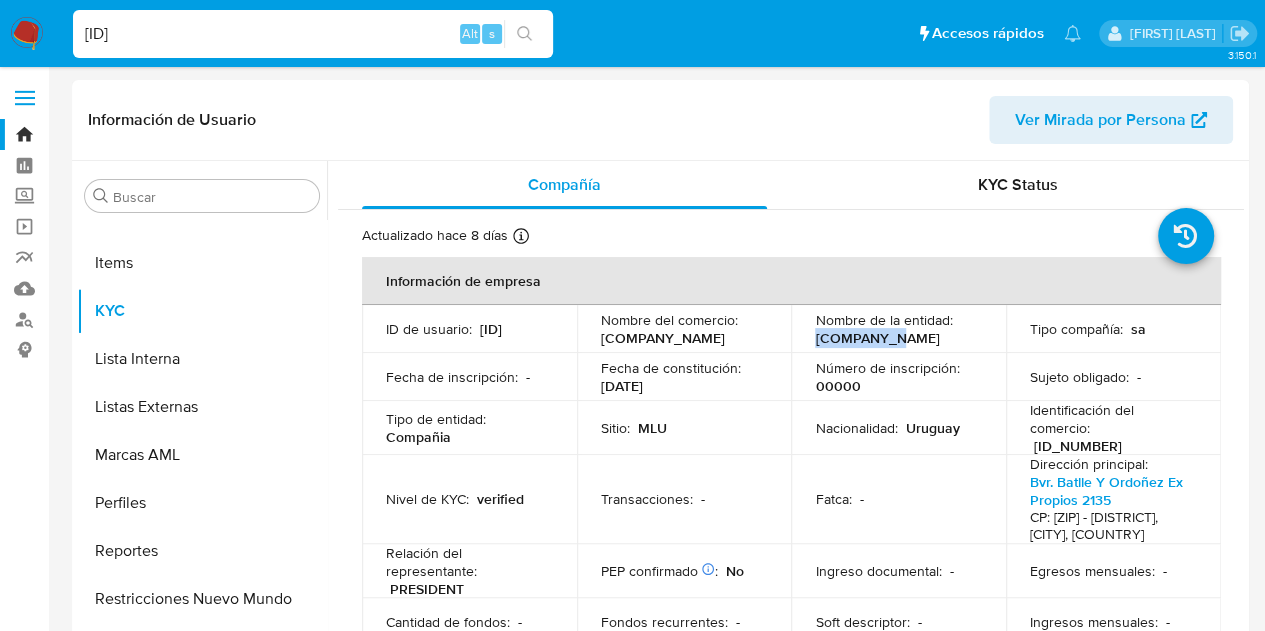 copy on "MYDCALL SA" 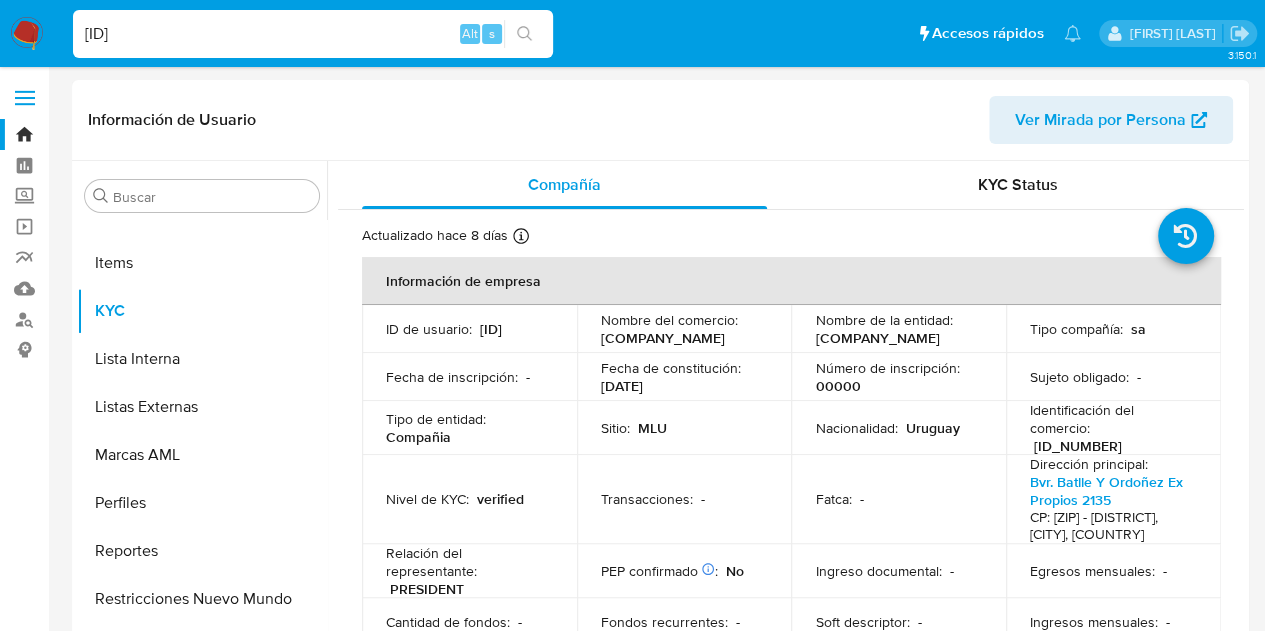 click on "70187753" at bounding box center (313, 34) 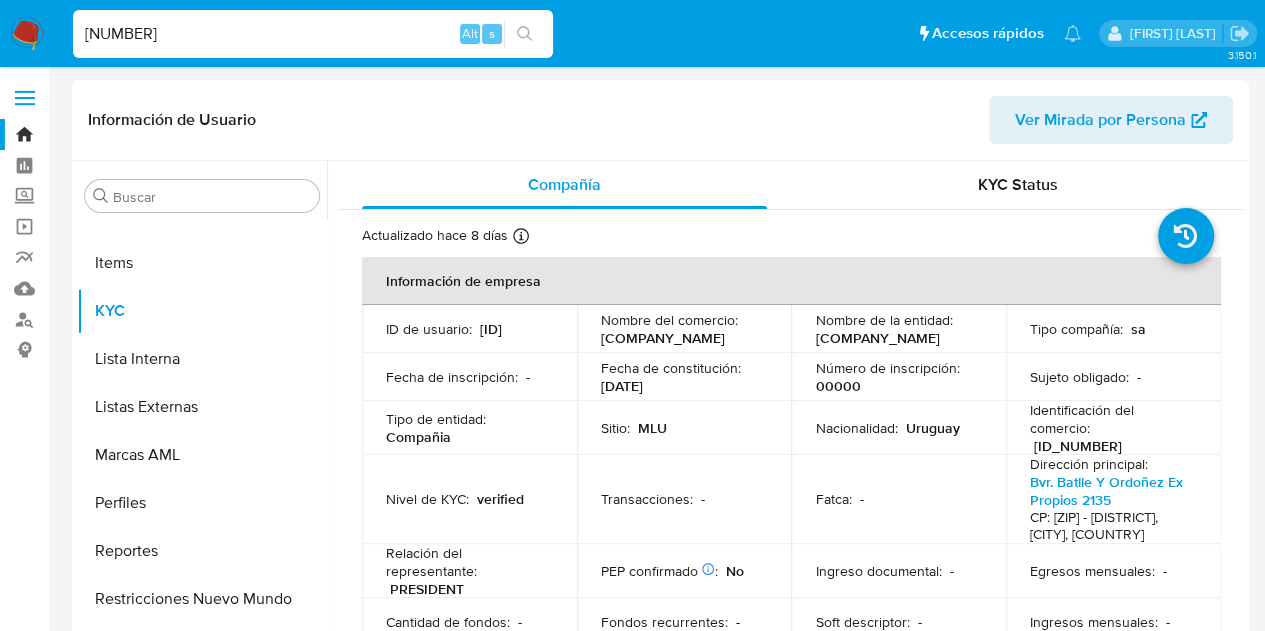 type on "202686824" 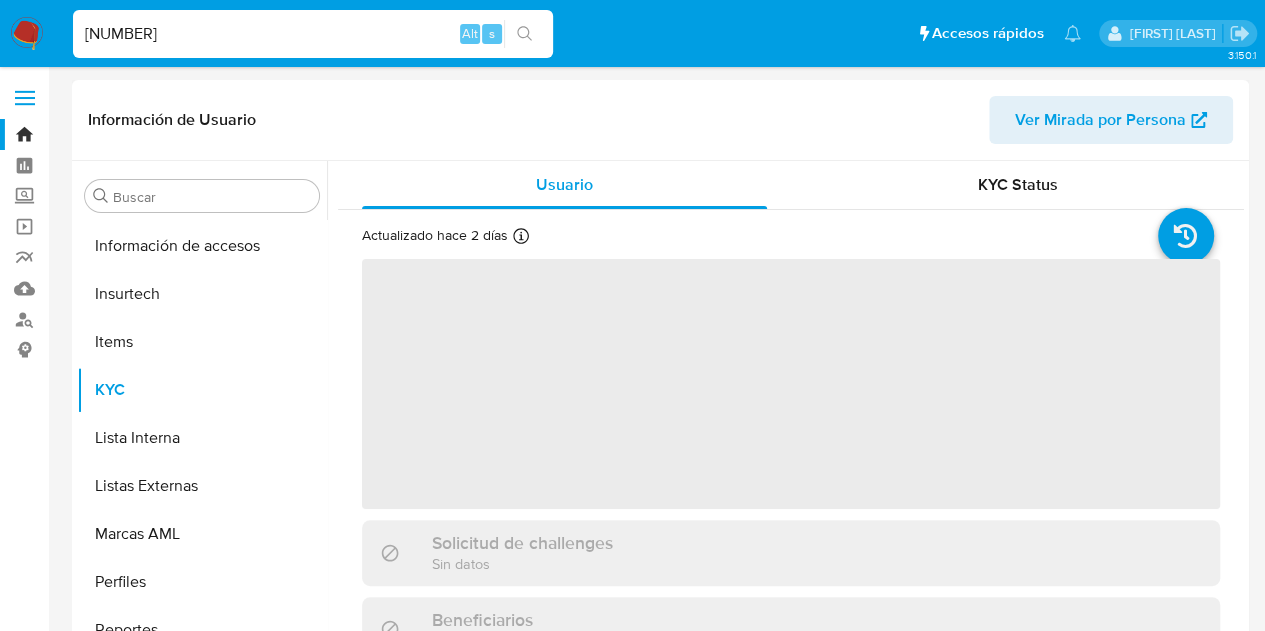 scroll, scrollTop: 845, scrollLeft: 0, axis: vertical 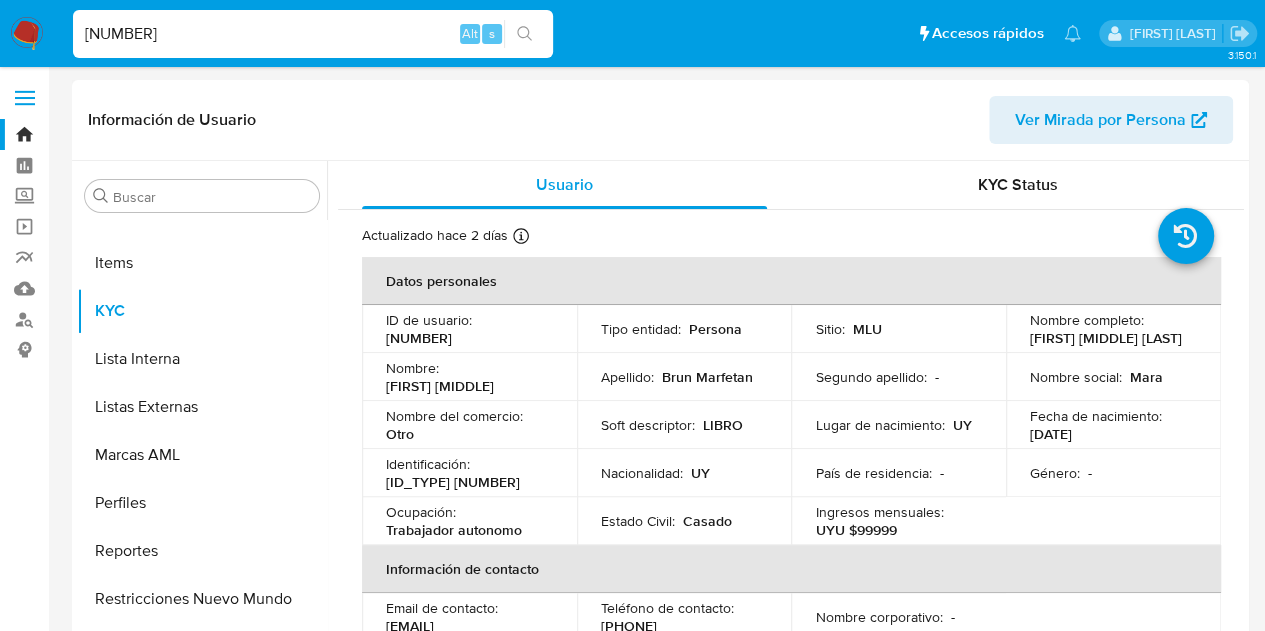 select on "10" 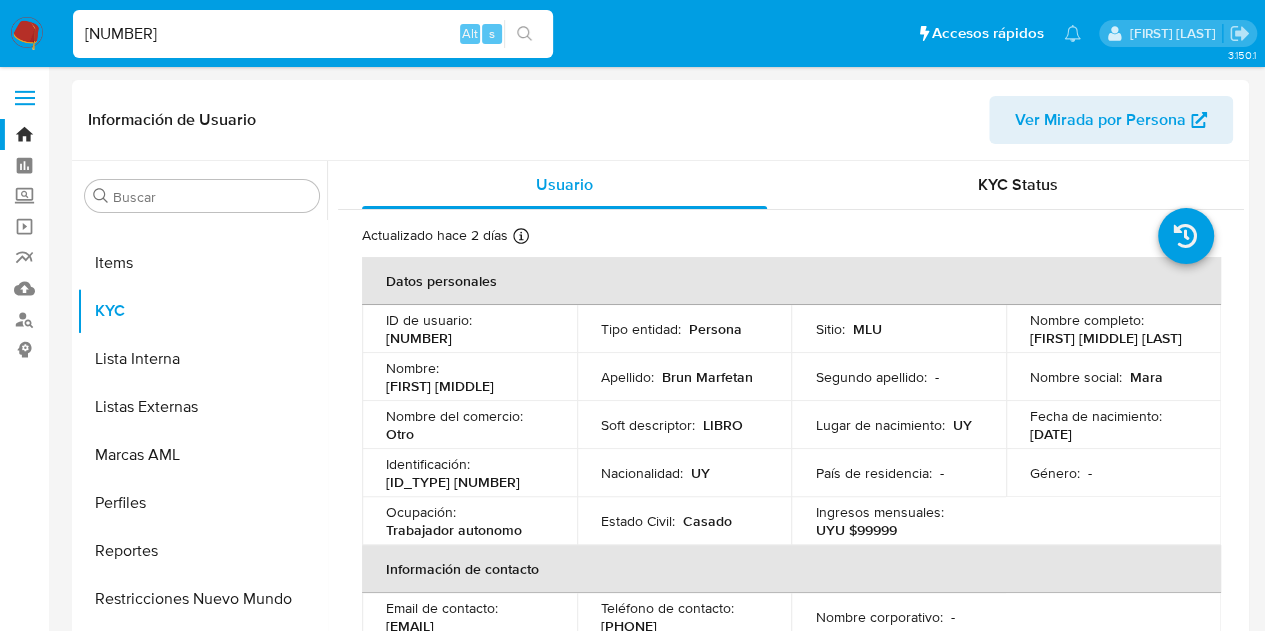 drag, startPoint x: 1018, startPoint y: 333, endPoint x: 1088, endPoint y: 351, distance: 72.277245 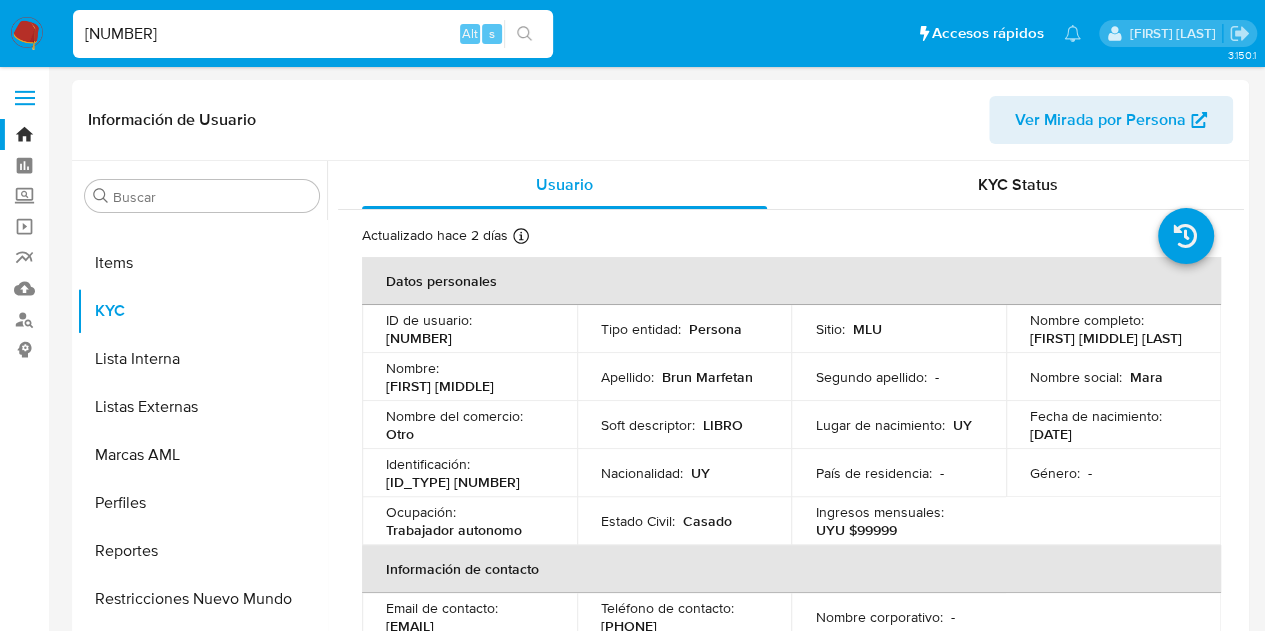 click on "[NUMBER]" at bounding box center [313, 34] 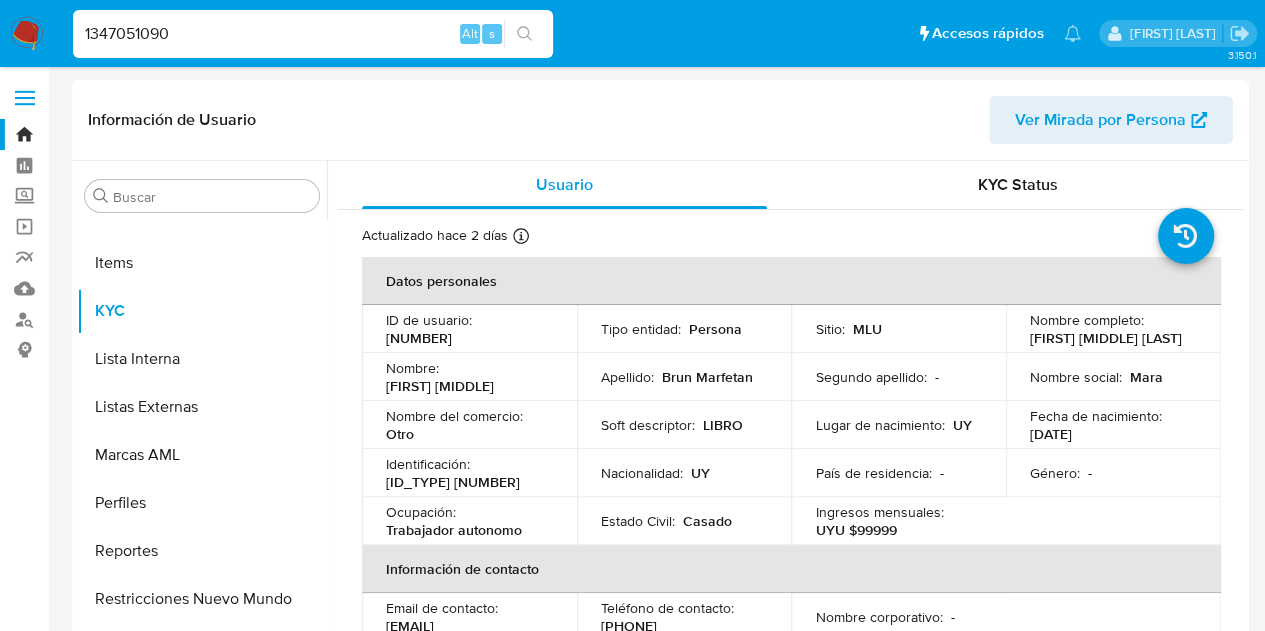 type on "1347051090" 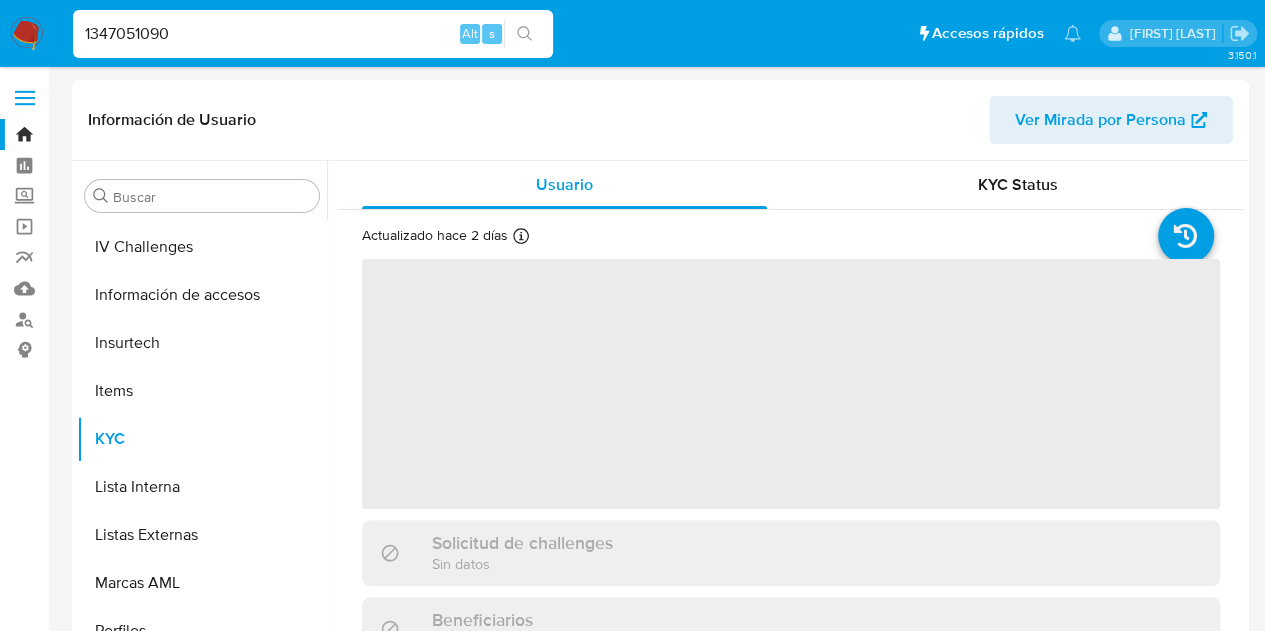 scroll, scrollTop: 845, scrollLeft: 0, axis: vertical 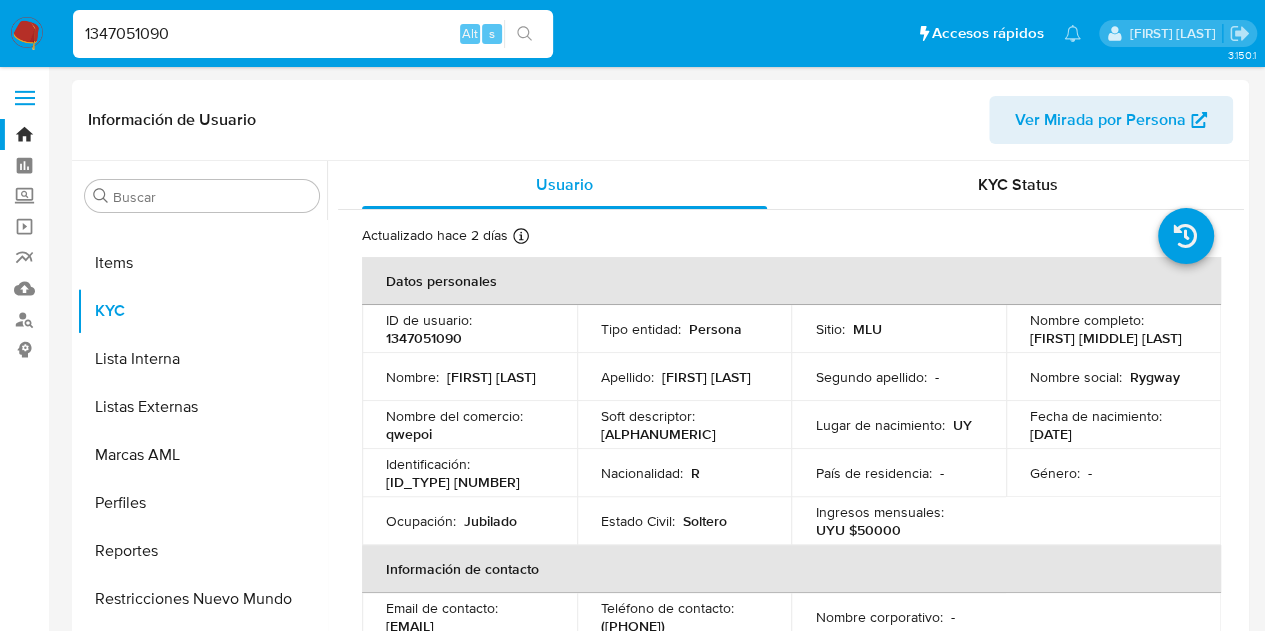 select on "10" 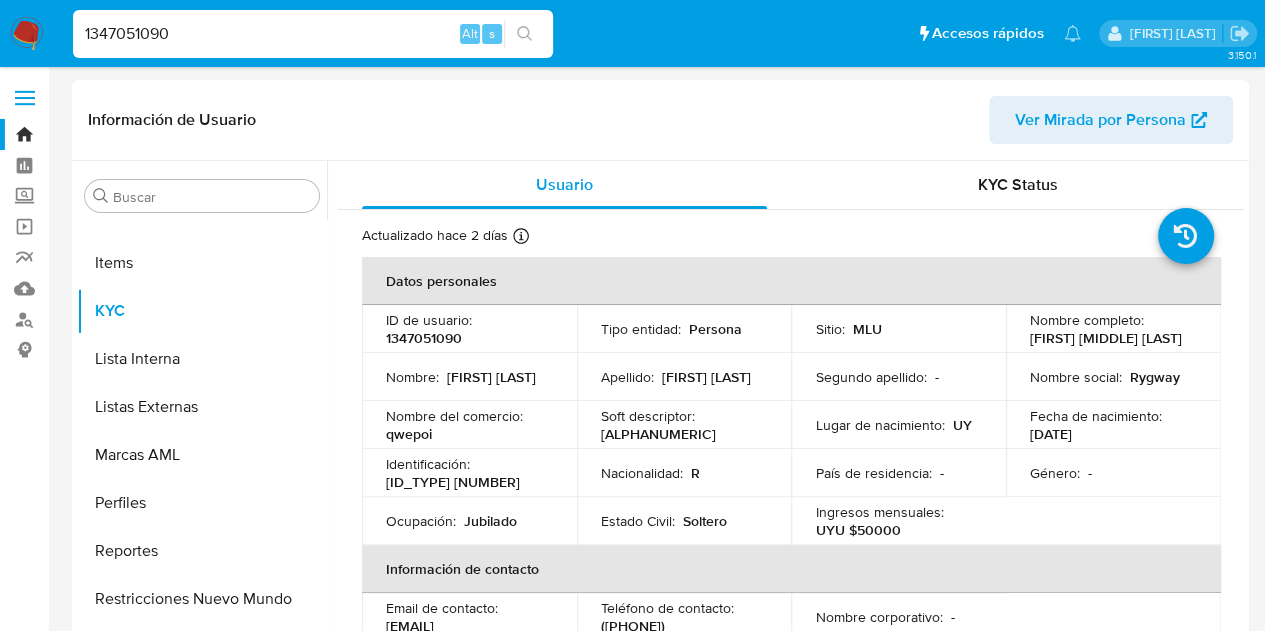 click on "[FIRST] [LAST] [LAST]" at bounding box center (1106, 338) 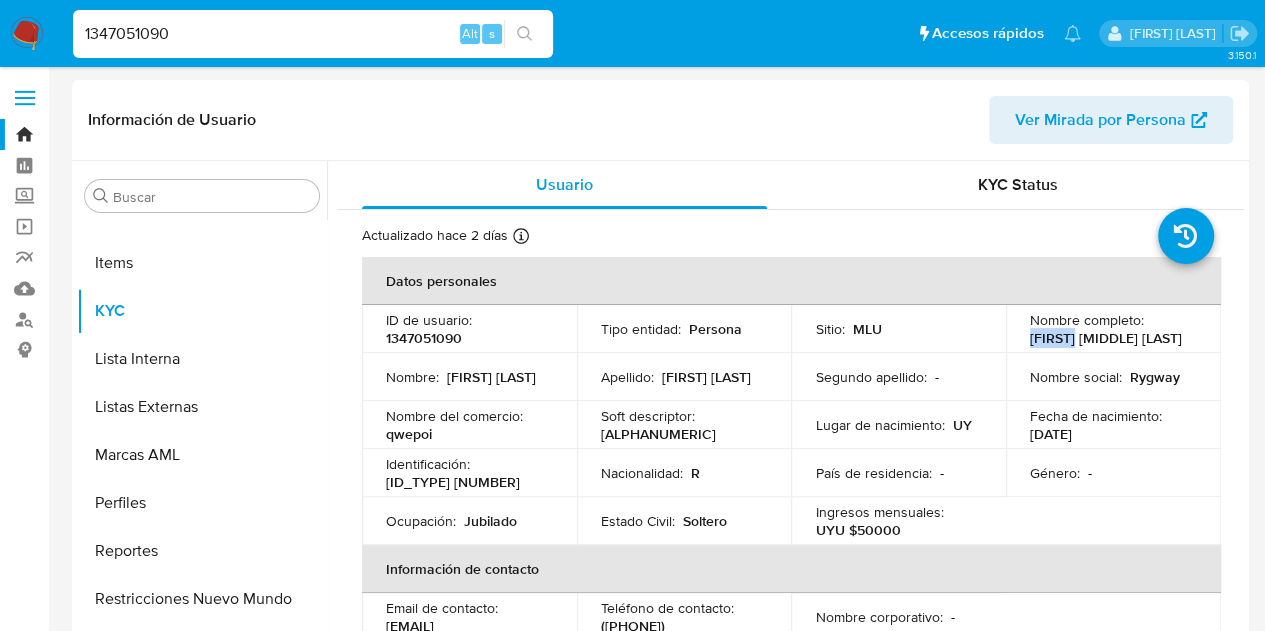 click on "[FIRST] [LAST] [LAST]" at bounding box center (1106, 338) 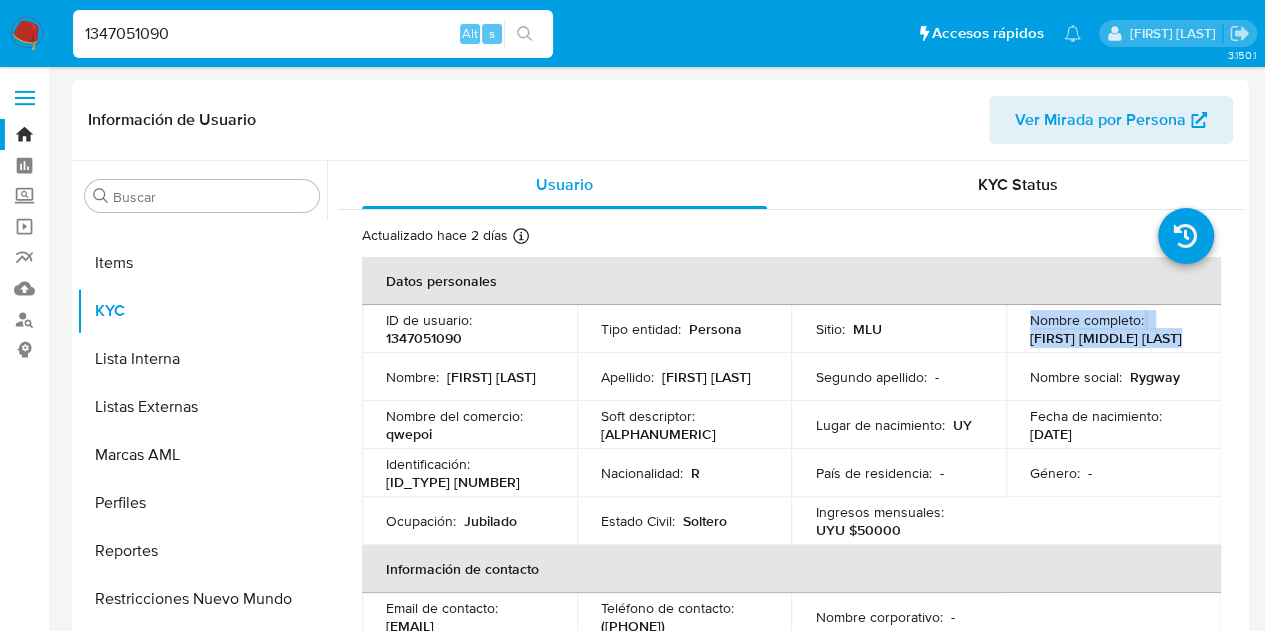 click on "[FIRST] [LAST] [LAST]" at bounding box center [1106, 338] 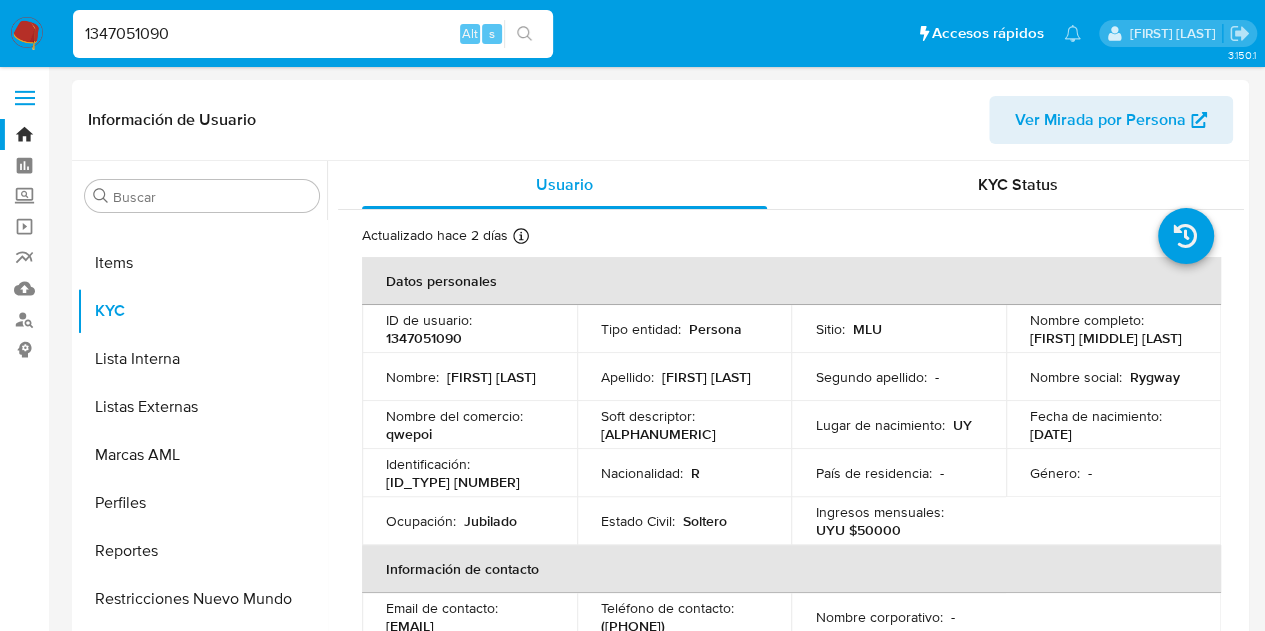 drag, startPoint x: 1022, startPoint y: 332, endPoint x: 1072, endPoint y: 347, distance: 52.201534 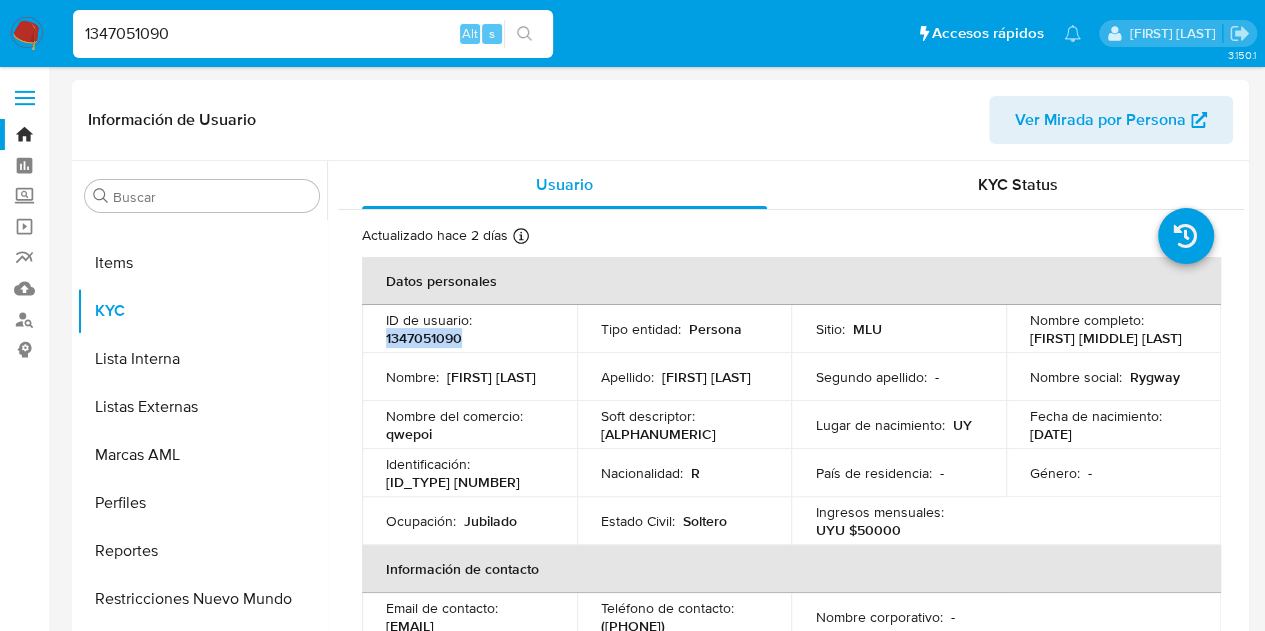 click on "1347051090" at bounding box center (424, 338) 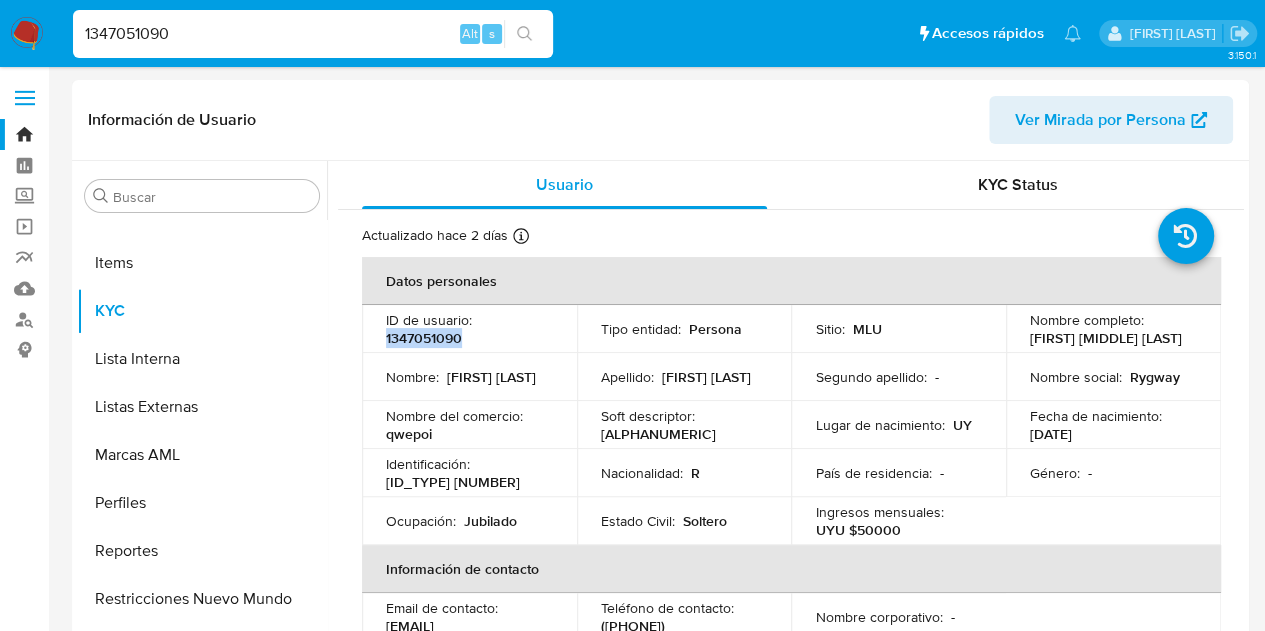 copy on "1347051090" 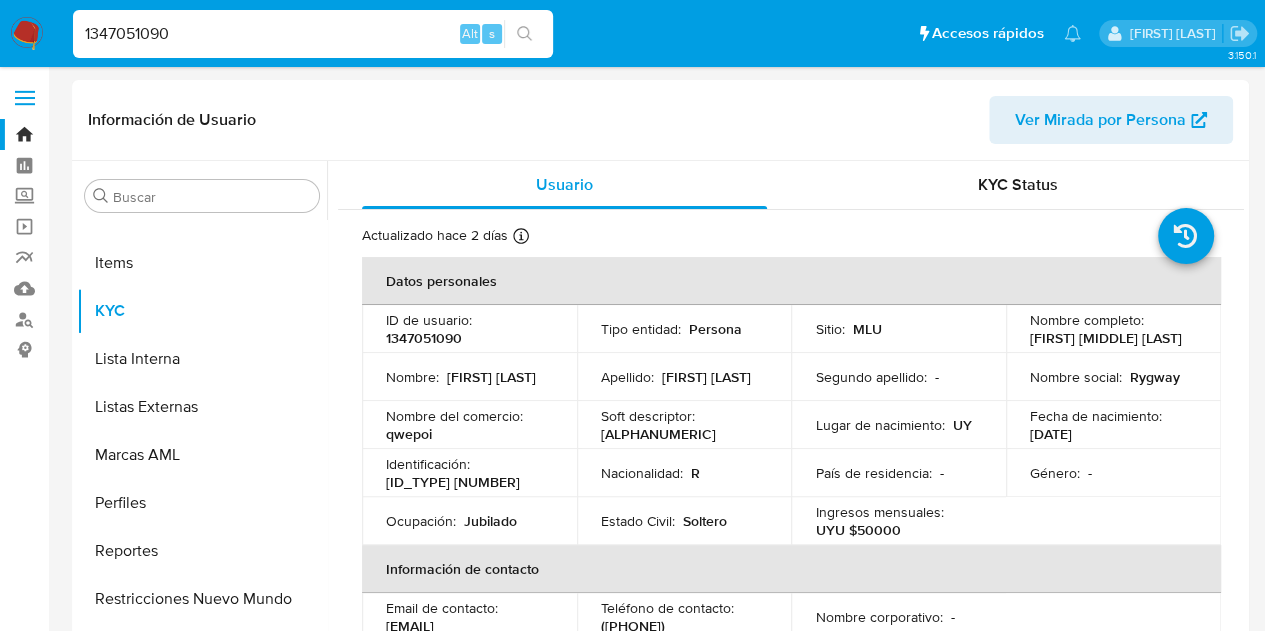 click on "1347051090" at bounding box center (313, 34) 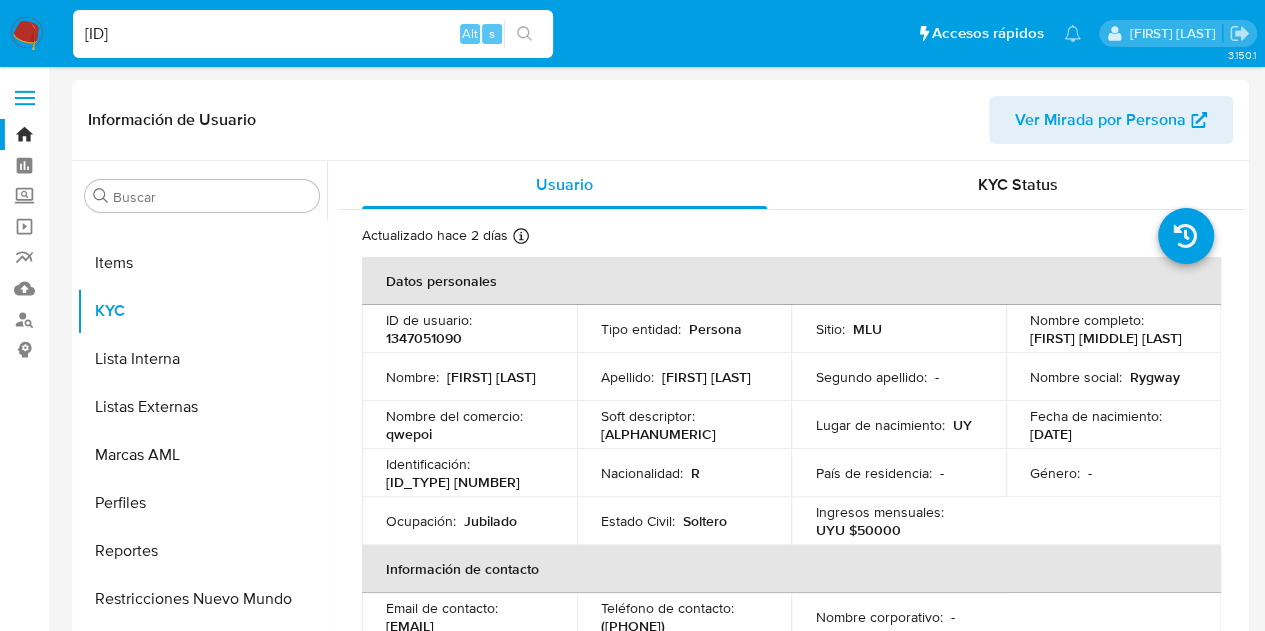type on "[NUMBER]" 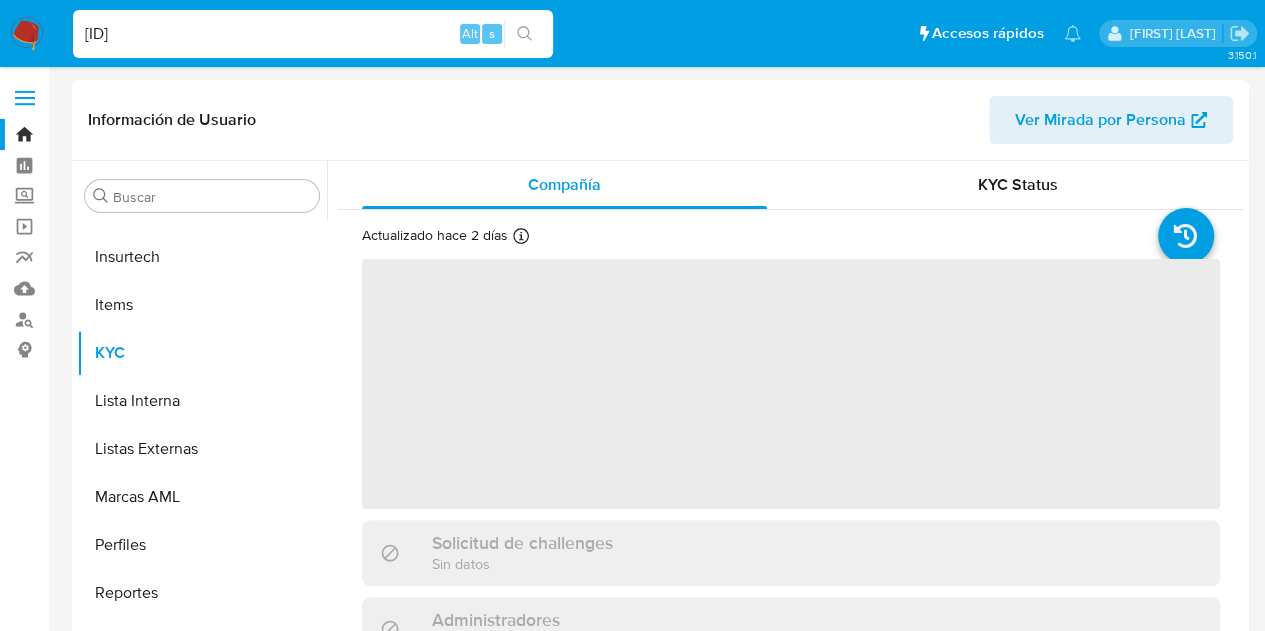scroll, scrollTop: 845, scrollLeft: 0, axis: vertical 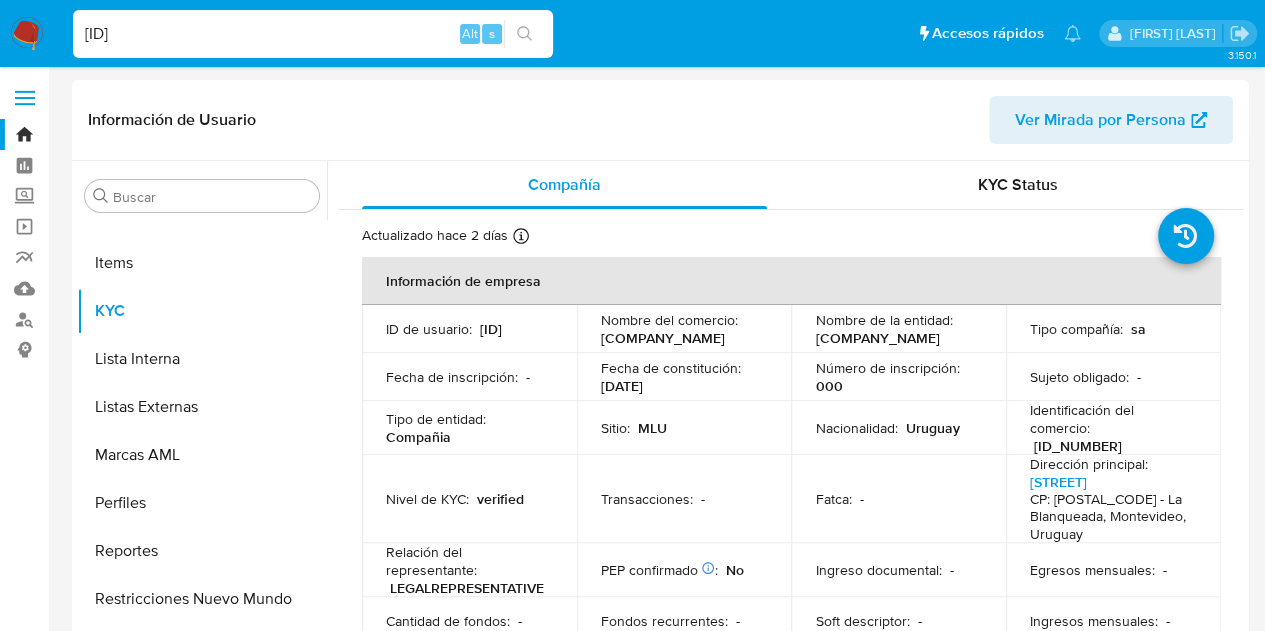 select on "10" 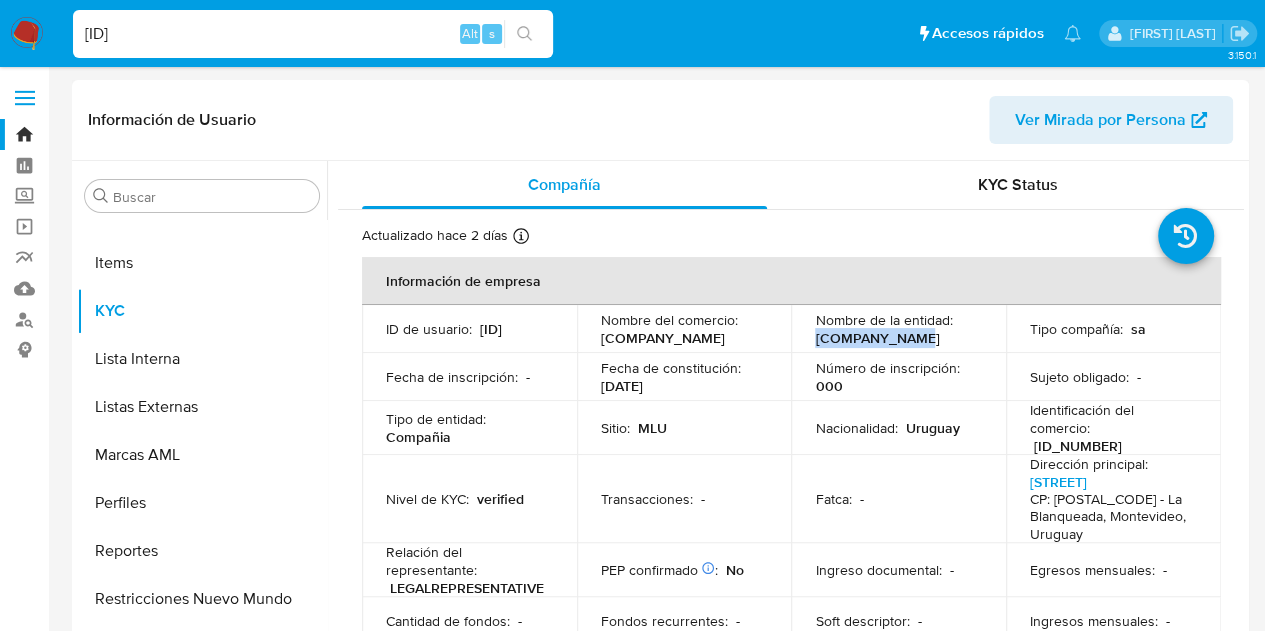 drag, startPoint x: 898, startPoint y: 336, endPoint x: 912, endPoint y: 336, distance: 14 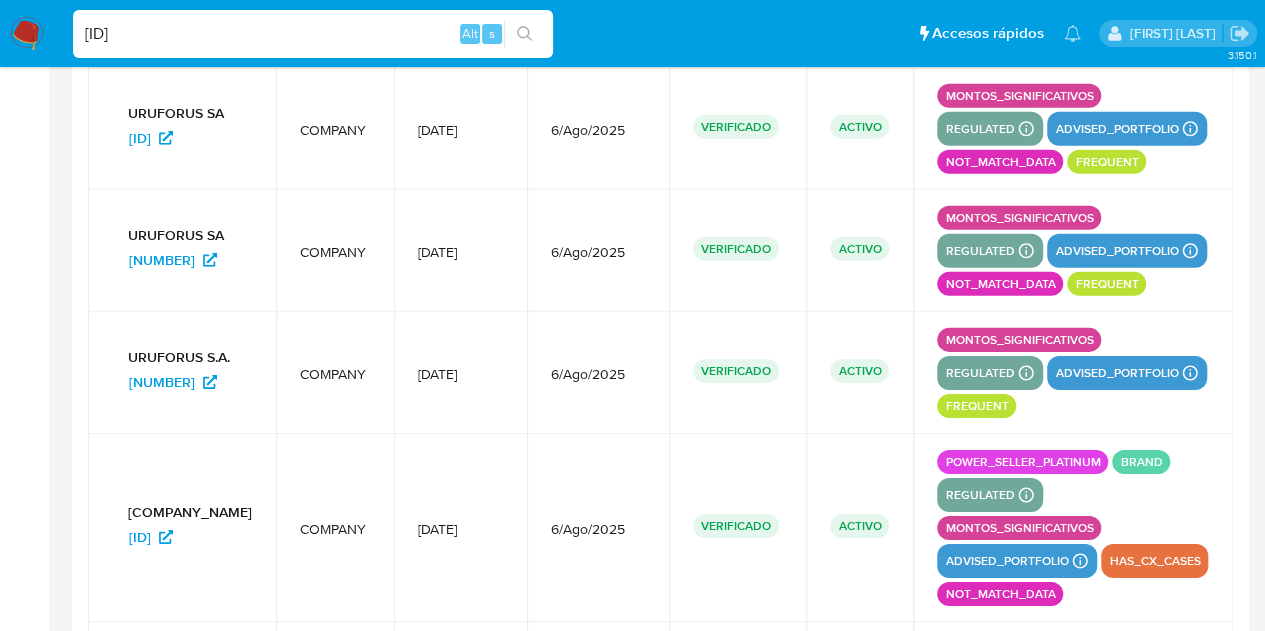 scroll, scrollTop: 3217, scrollLeft: 0, axis: vertical 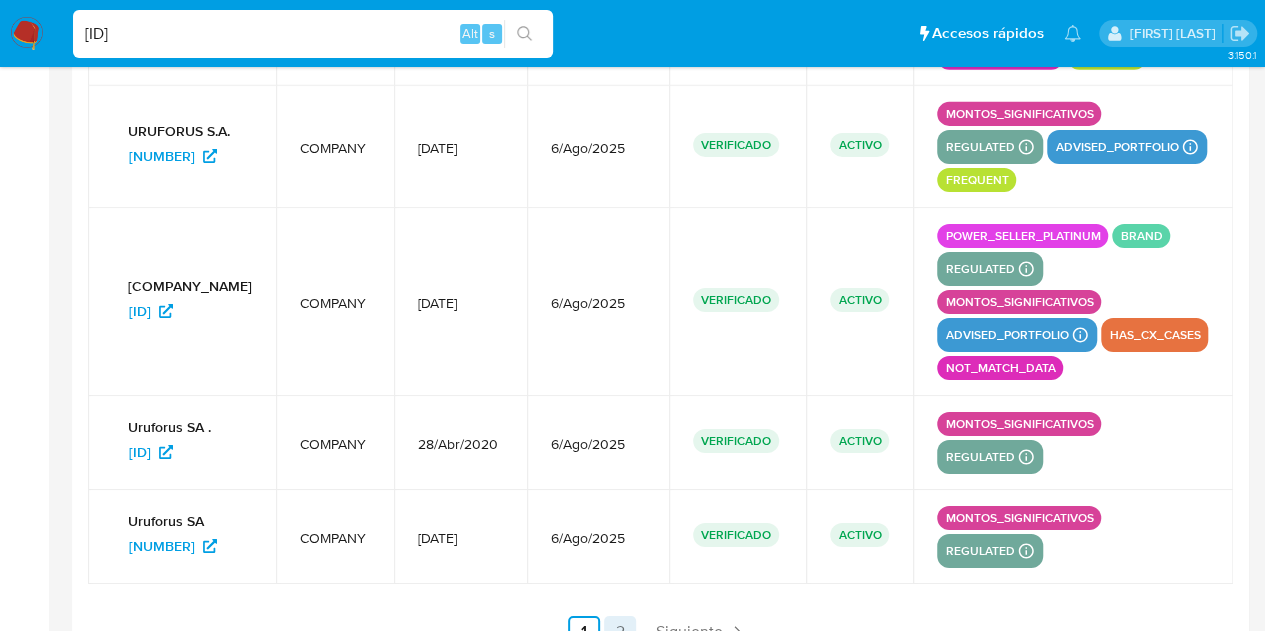 click on "2" at bounding box center [620, 632] 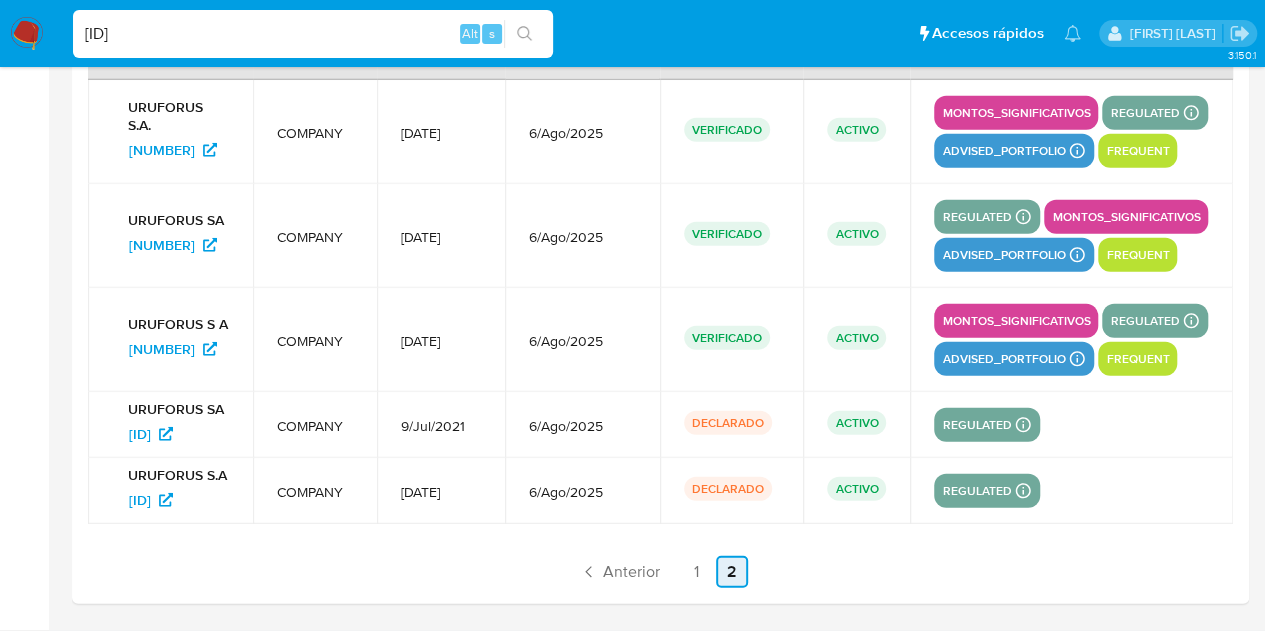 scroll, scrollTop: 2557, scrollLeft: 0, axis: vertical 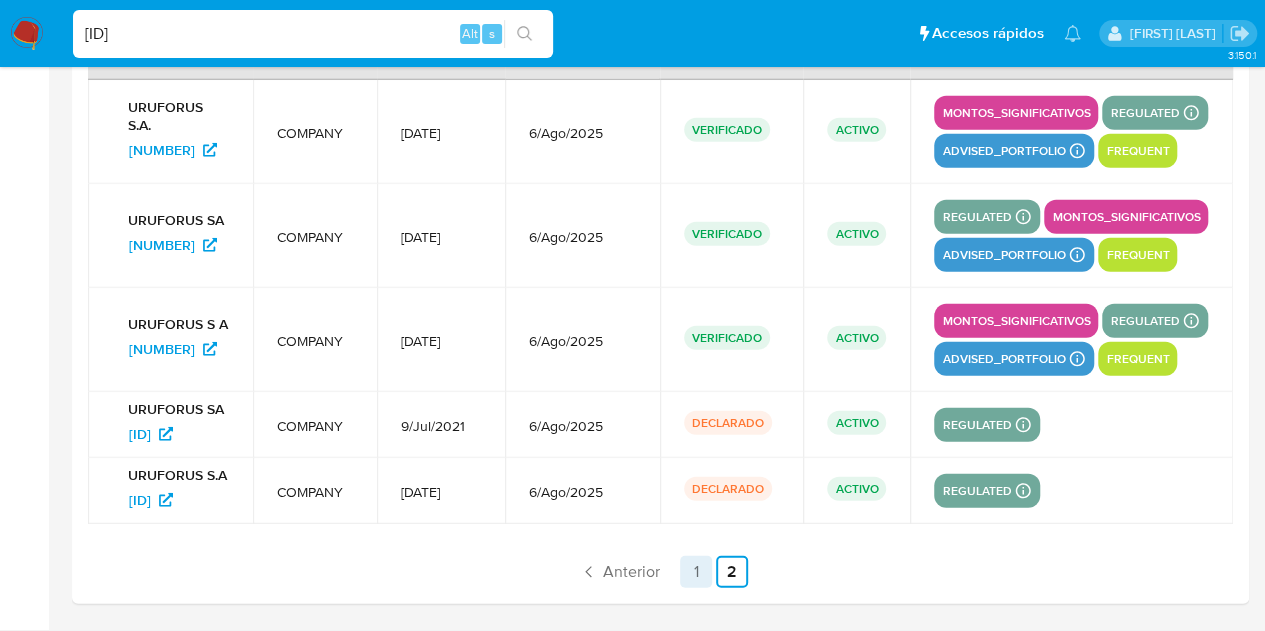 click on "1" at bounding box center (696, 572) 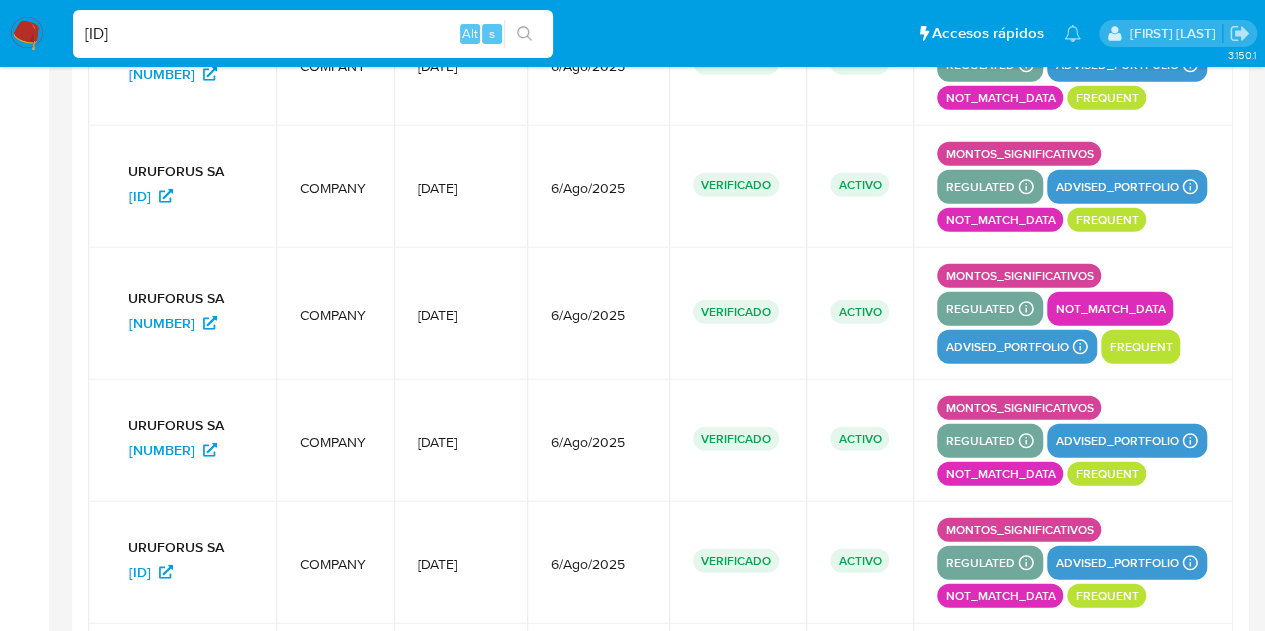 scroll, scrollTop: 2357, scrollLeft: 0, axis: vertical 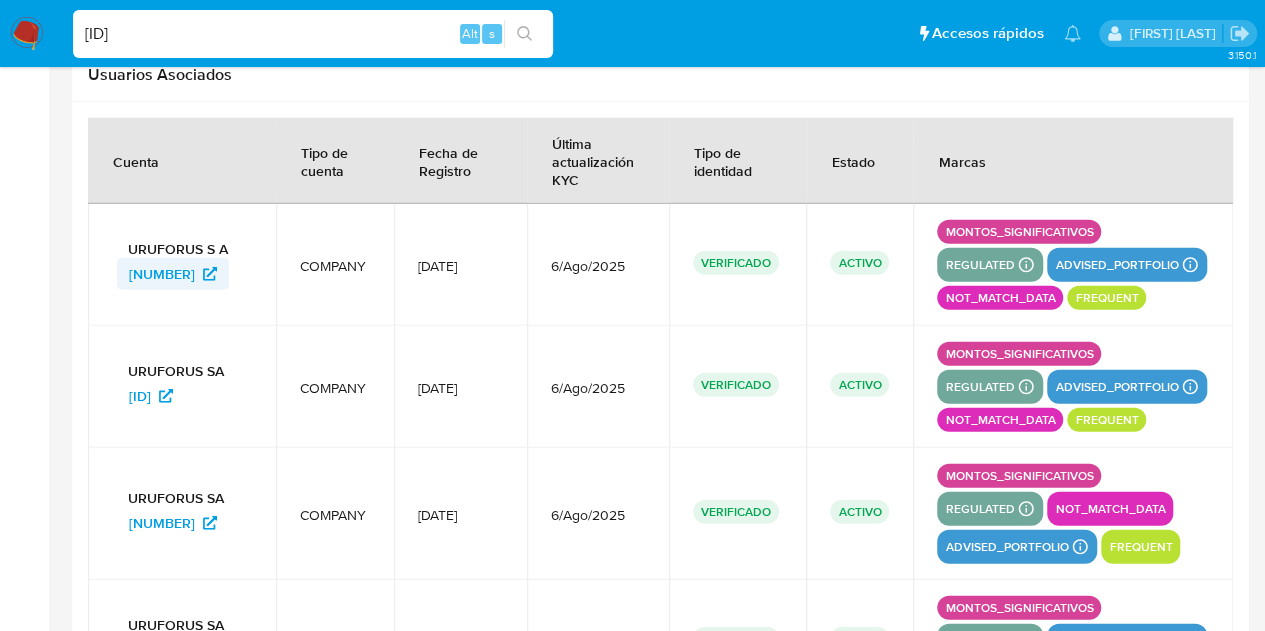 click on "[NUMBER]" at bounding box center [162, 274] 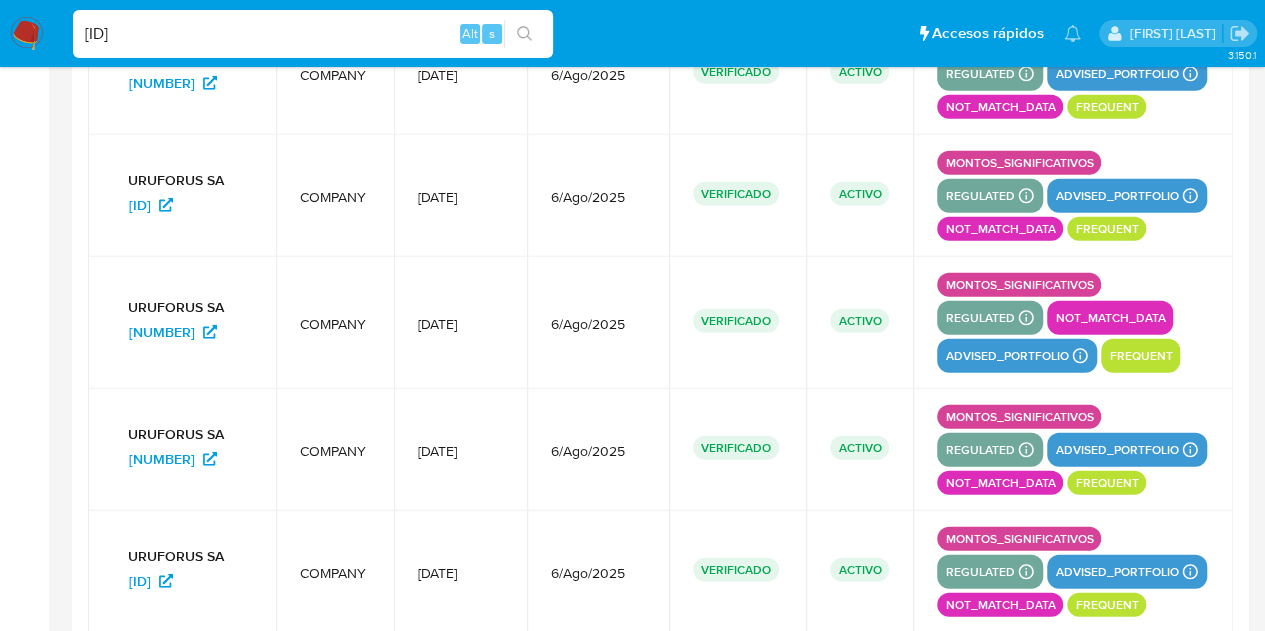 scroll, scrollTop: 2457, scrollLeft: 0, axis: vertical 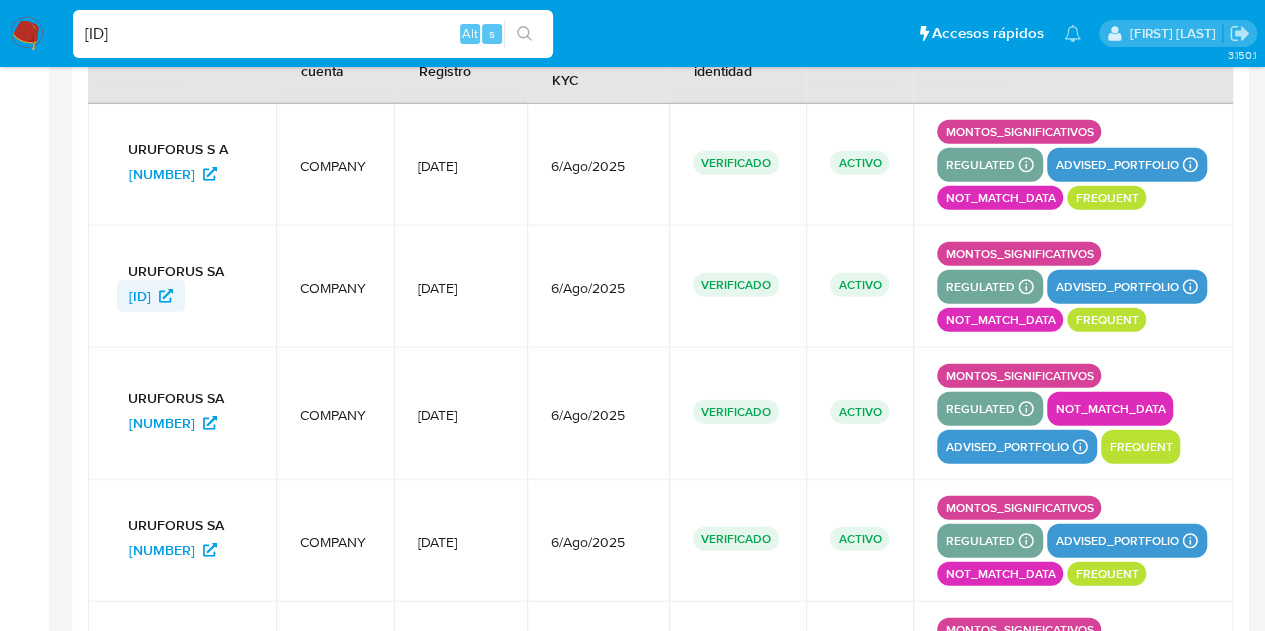 click on "[NUMBER]" at bounding box center (140, 296) 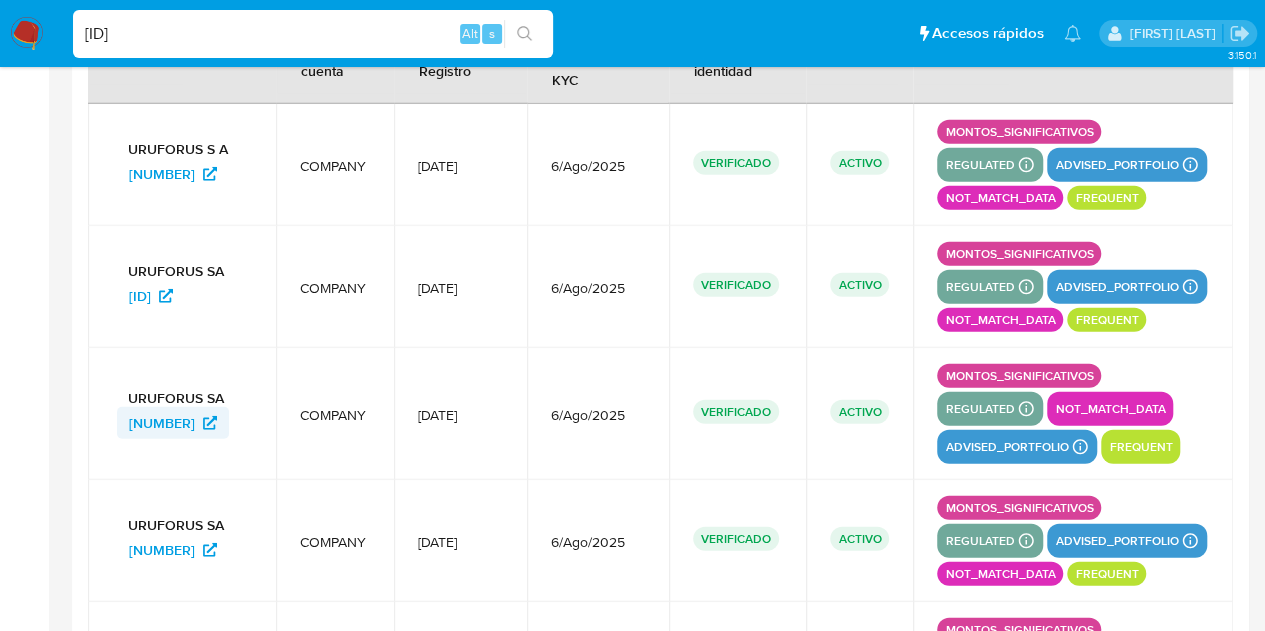click on "[NUMBER]" at bounding box center [162, 423] 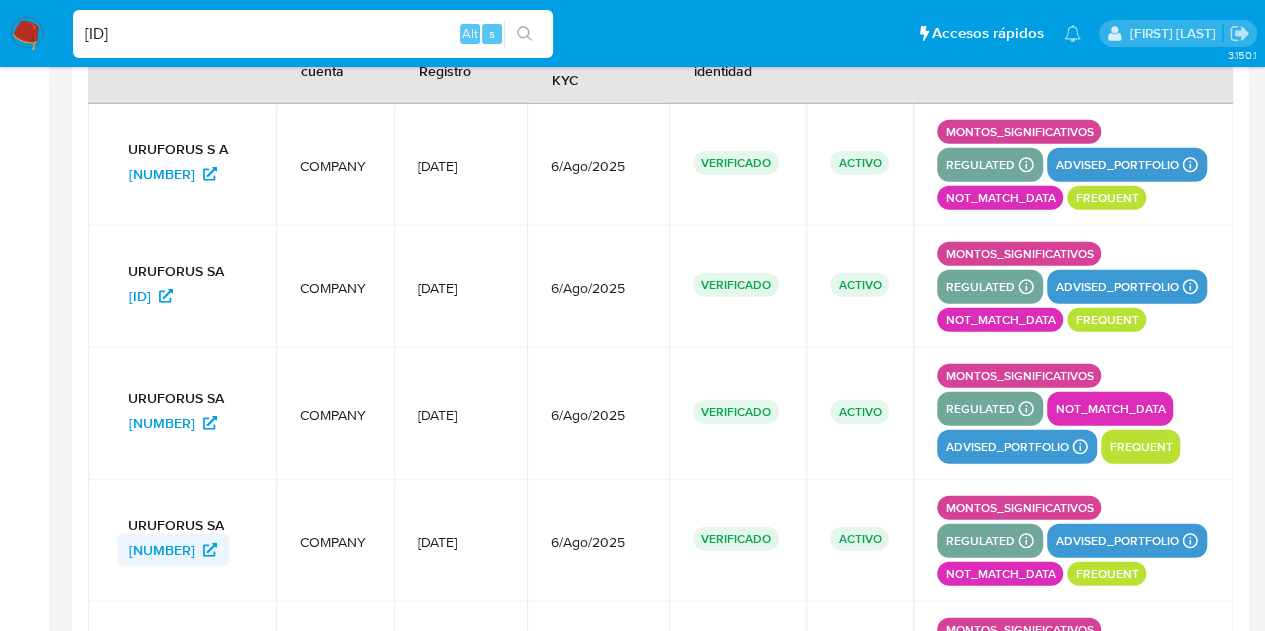 click on "[NUMBER]" at bounding box center [162, 550] 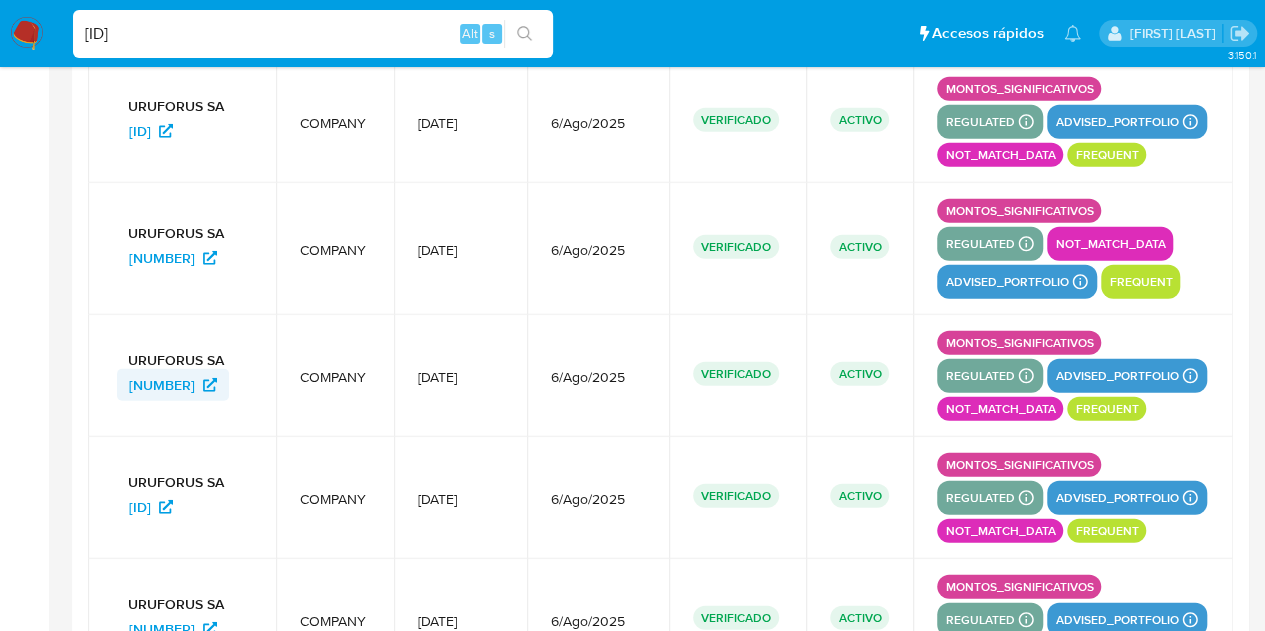 scroll, scrollTop: 2657, scrollLeft: 0, axis: vertical 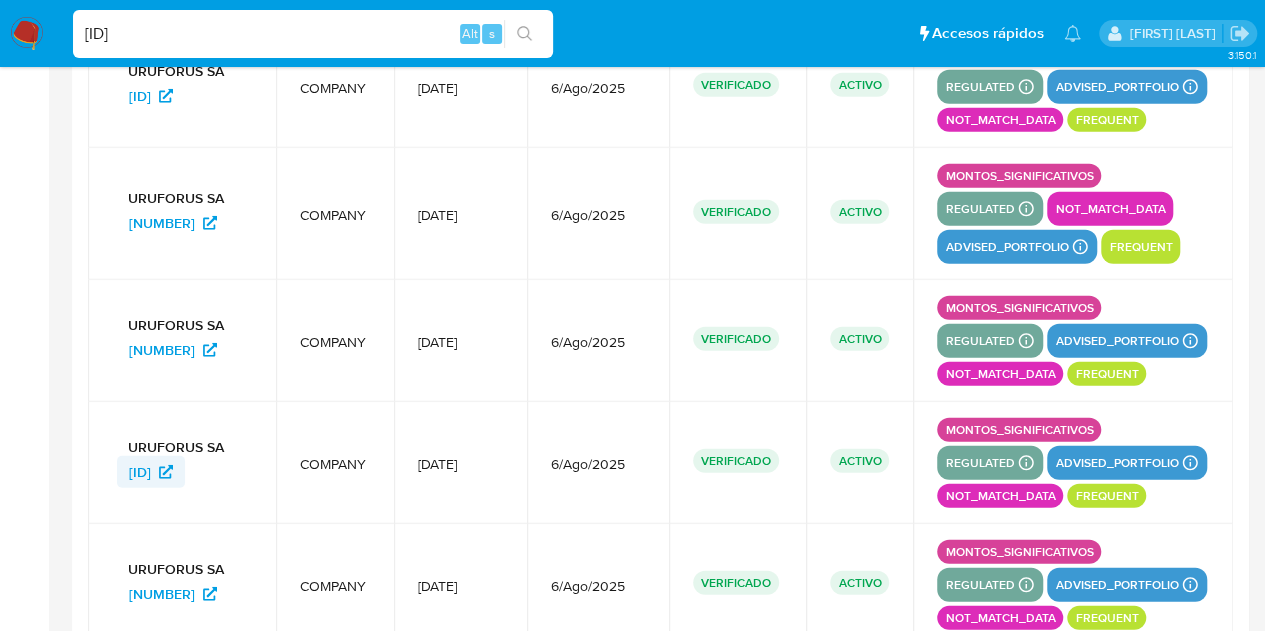 click on "[NUMBER]" at bounding box center (140, 472) 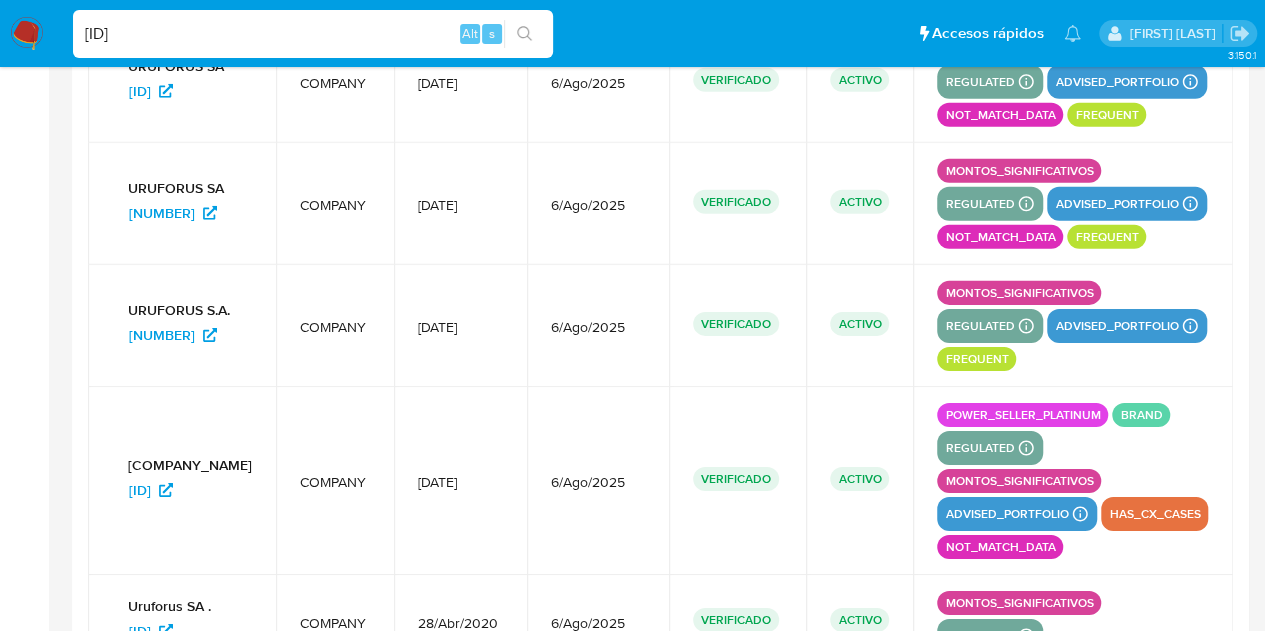 scroll, scrollTop: 3057, scrollLeft: 0, axis: vertical 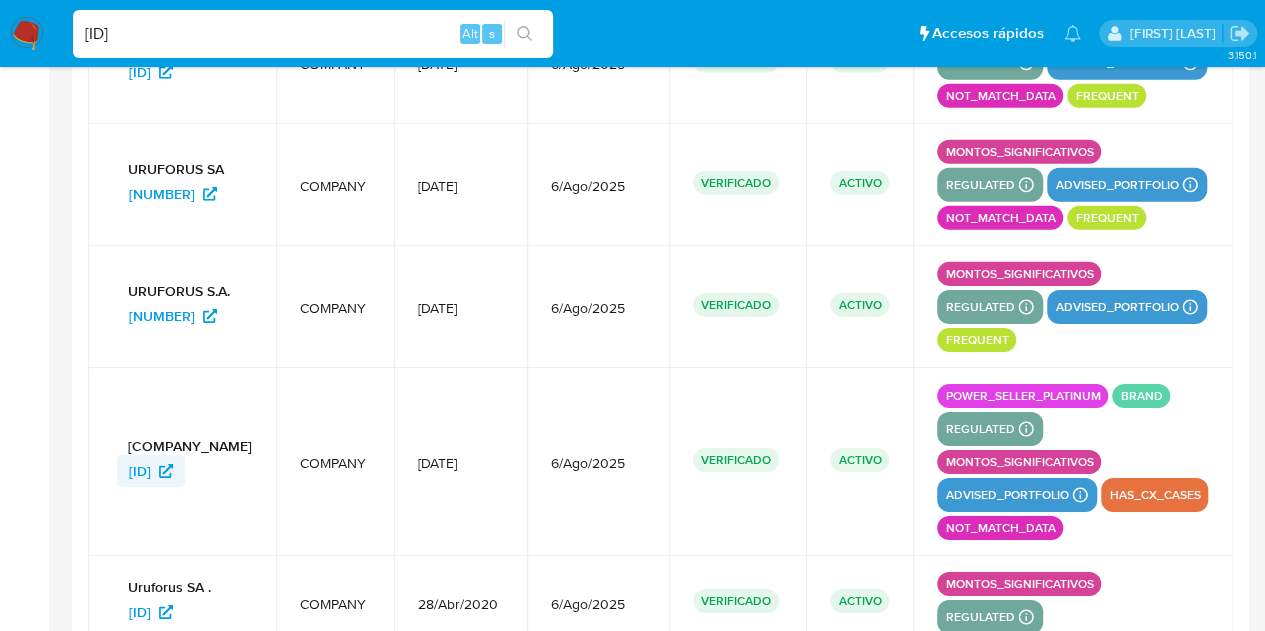 click on "[NUMBER]" at bounding box center [140, 471] 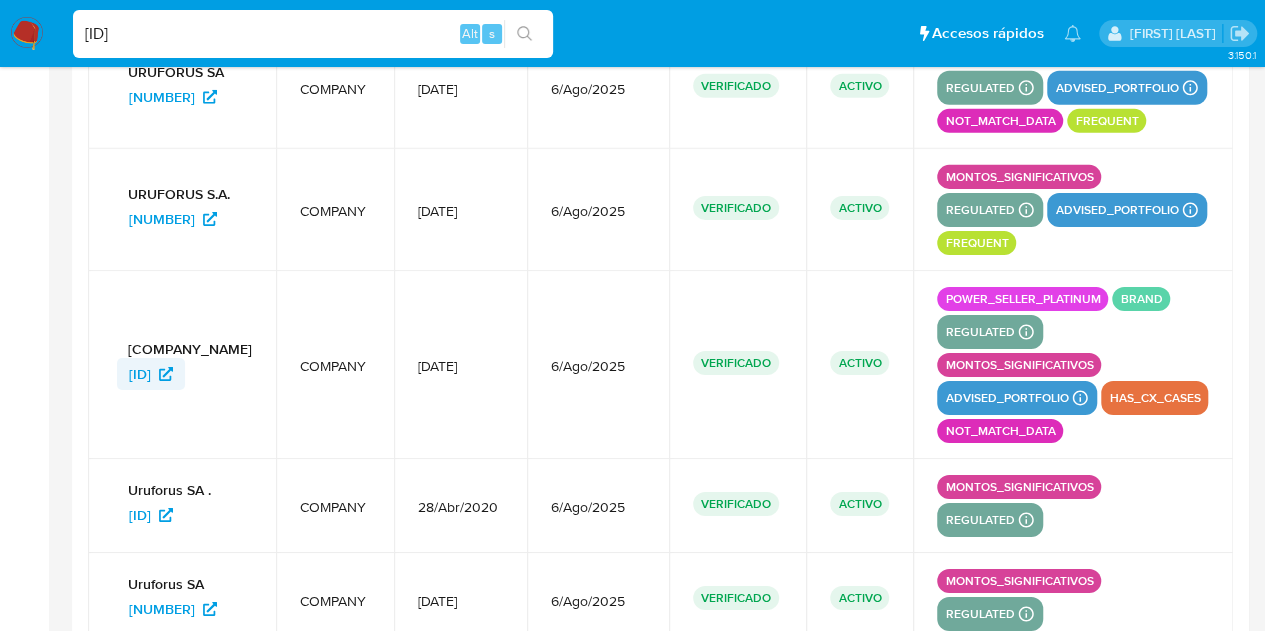 scroll, scrollTop: 3157, scrollLeft: 0, axis: vertical 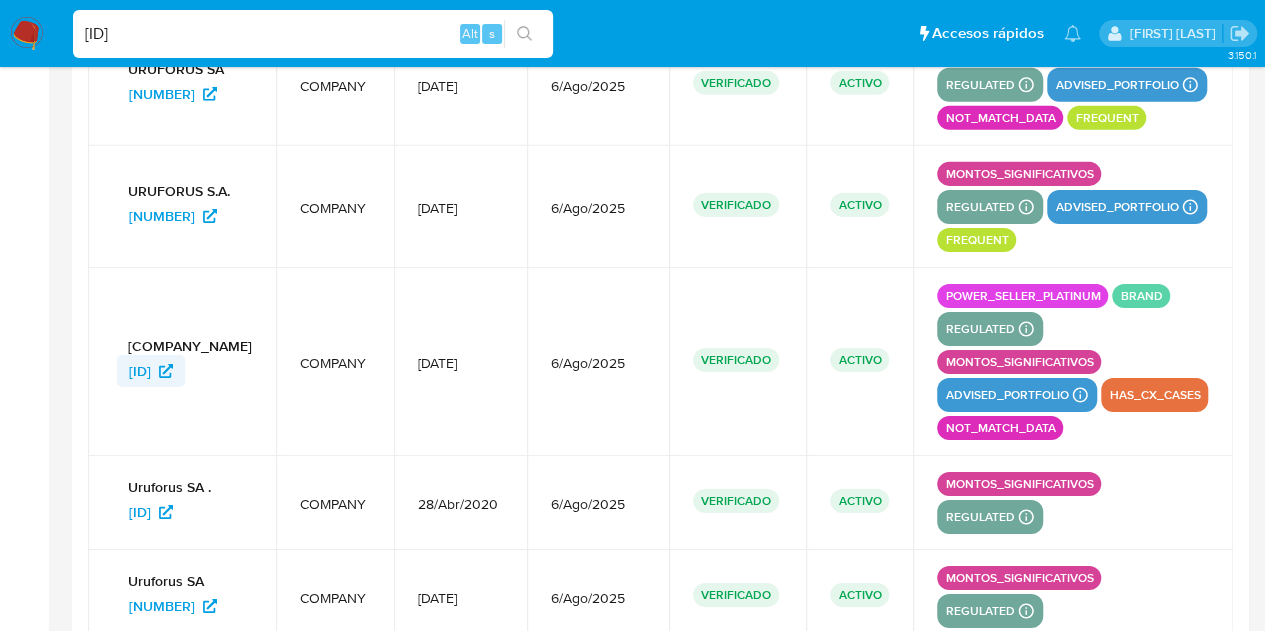 click on "[NUMBER]" at bounding box center (140, 512) 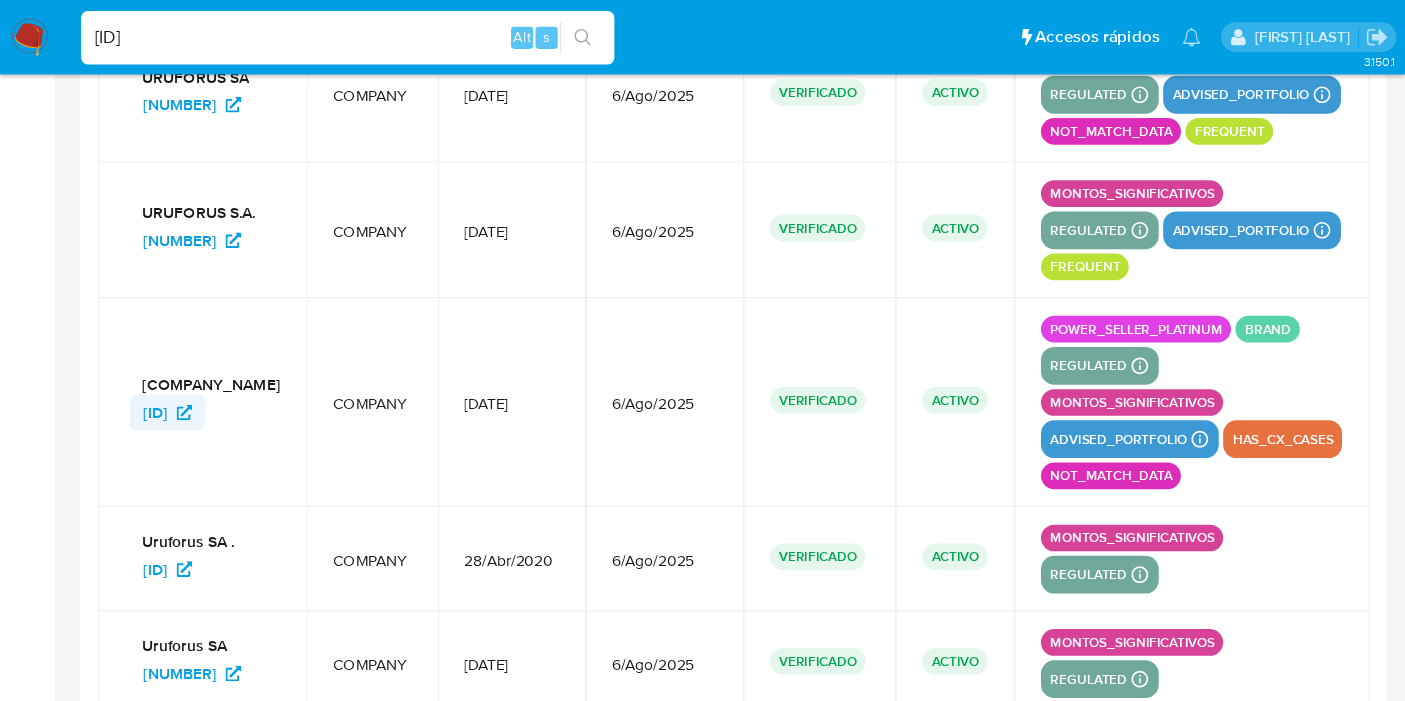 scroll, scrollTop: 2954, scrollLeft: 0, axis: vertical 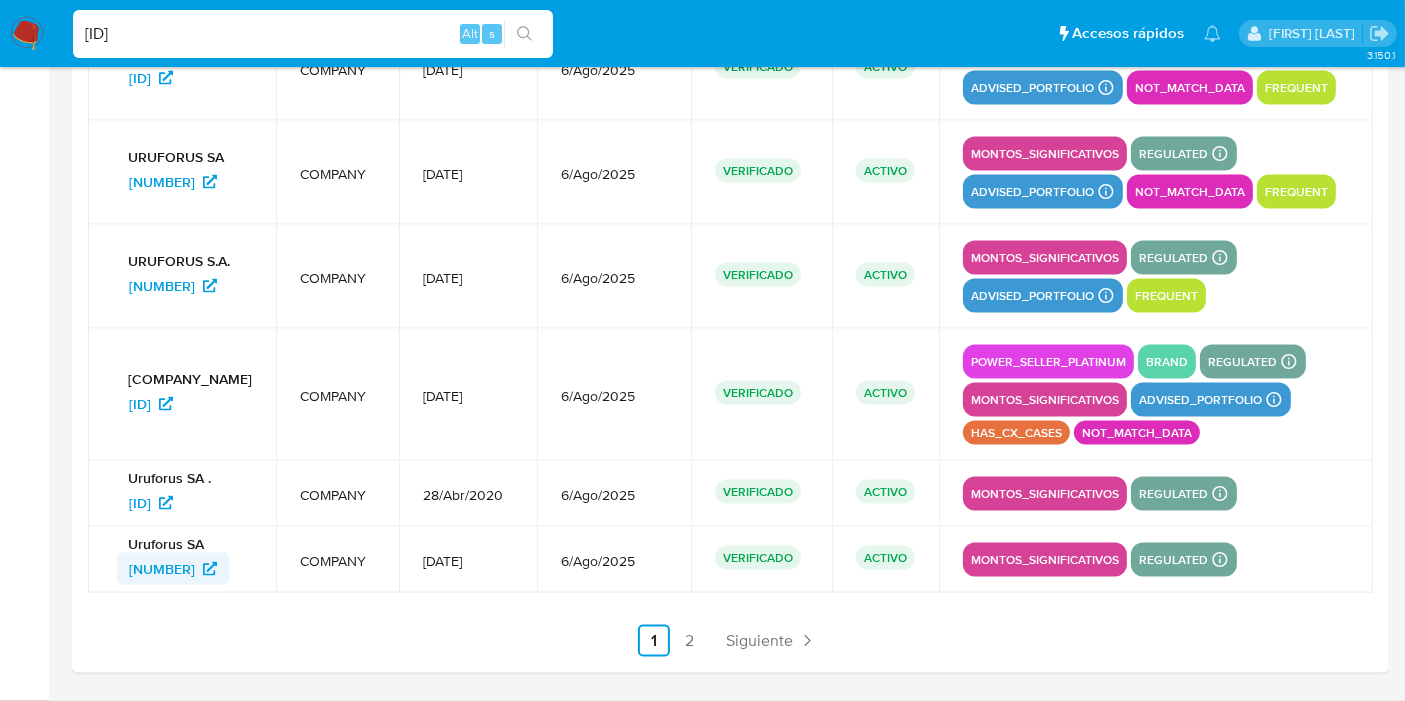 click on "[NUMBER]" at bounding box center (162, 569) 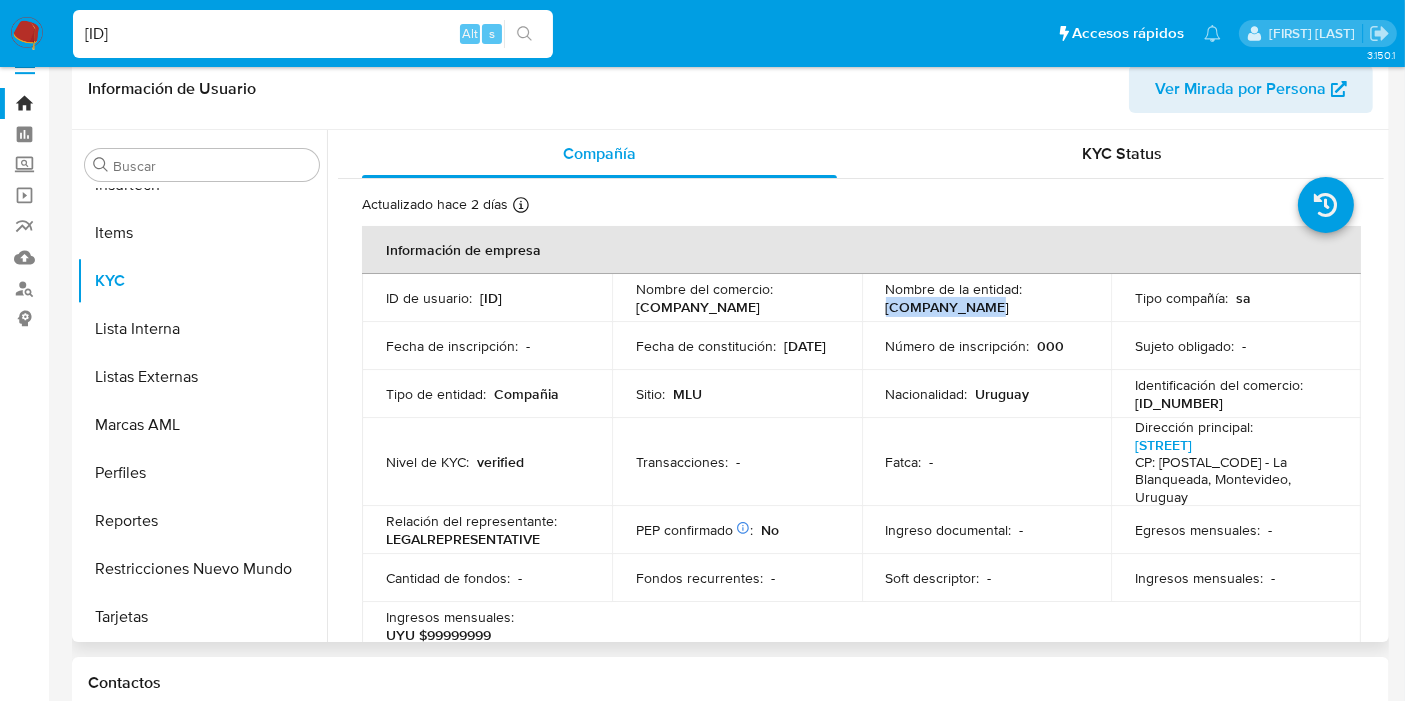 scroll, scrollTop: 0, scrollLeft: 0, axis: both 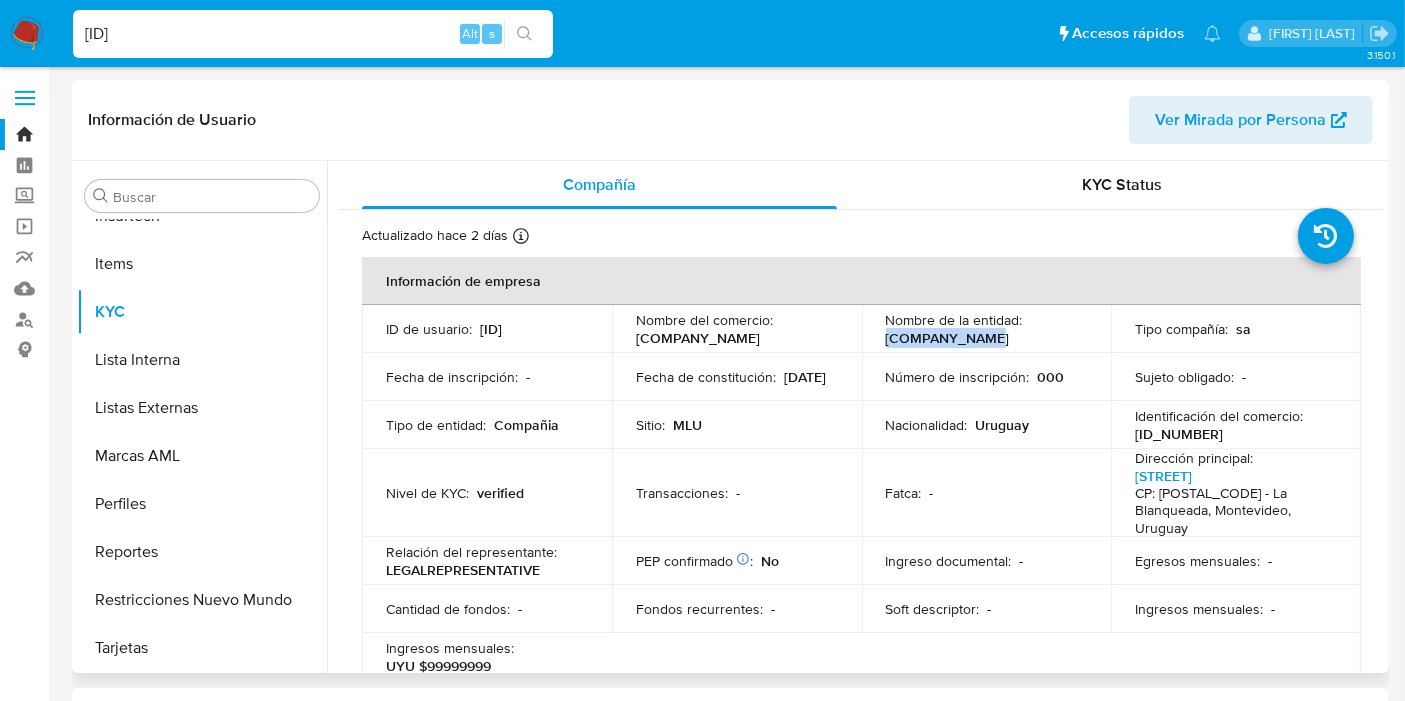 click on "Uruforus S.A." at bounding box center [948, 338] 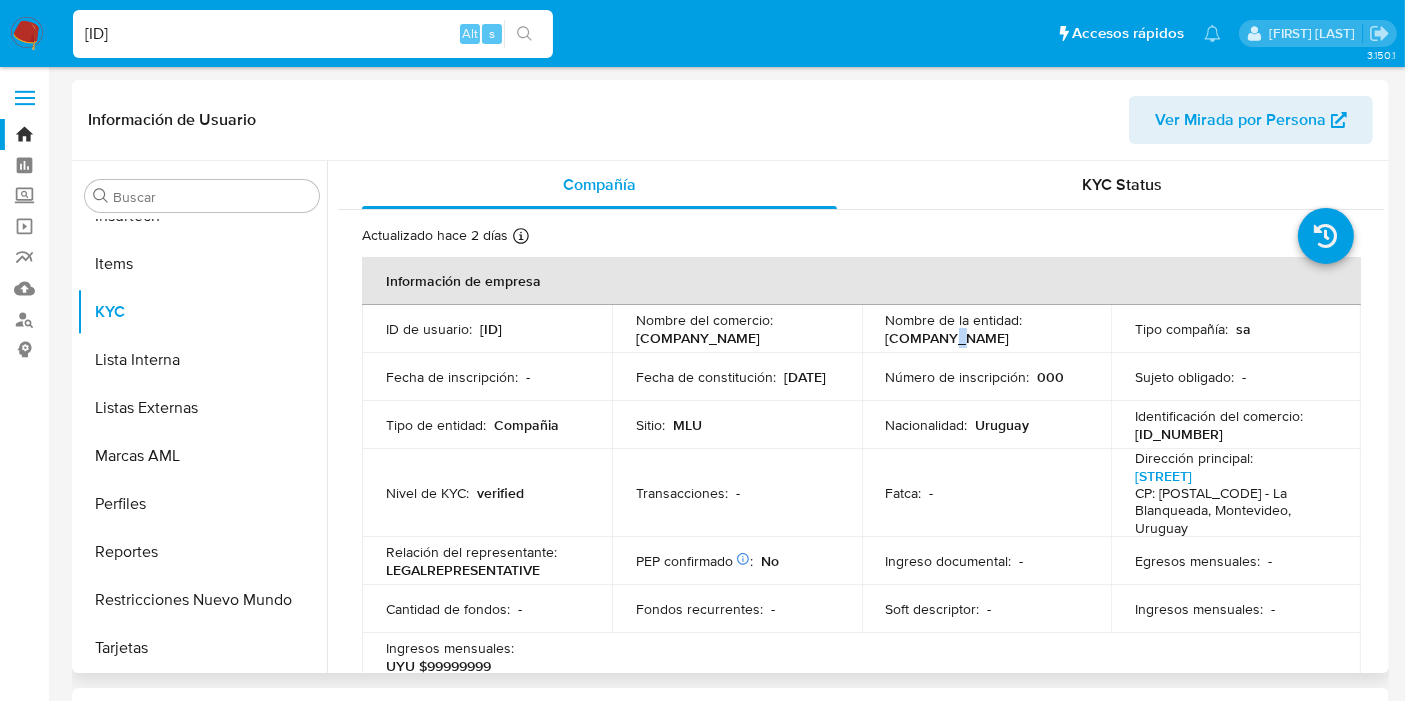 click on "Uruforus S.A." at bounding box center [948, 338] 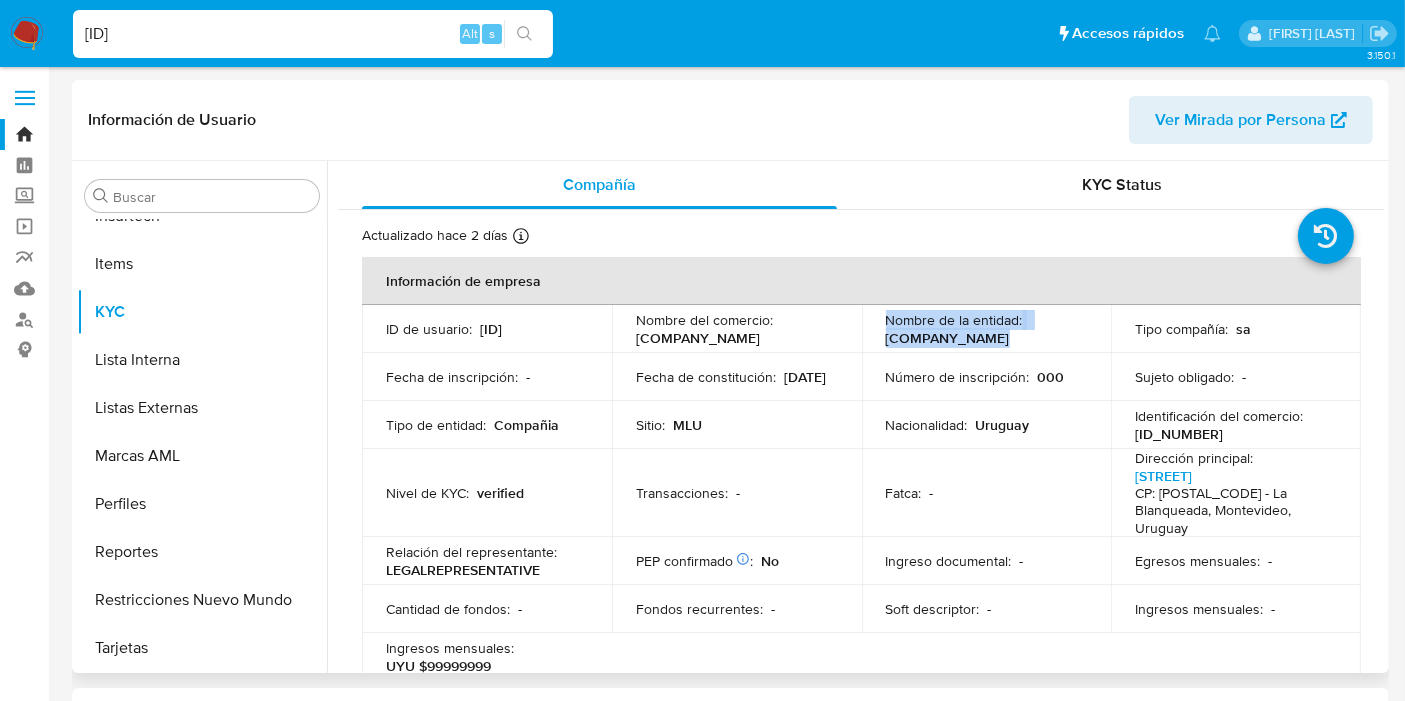 click on "Uruforus S.A." at bounding box center [948, 338] 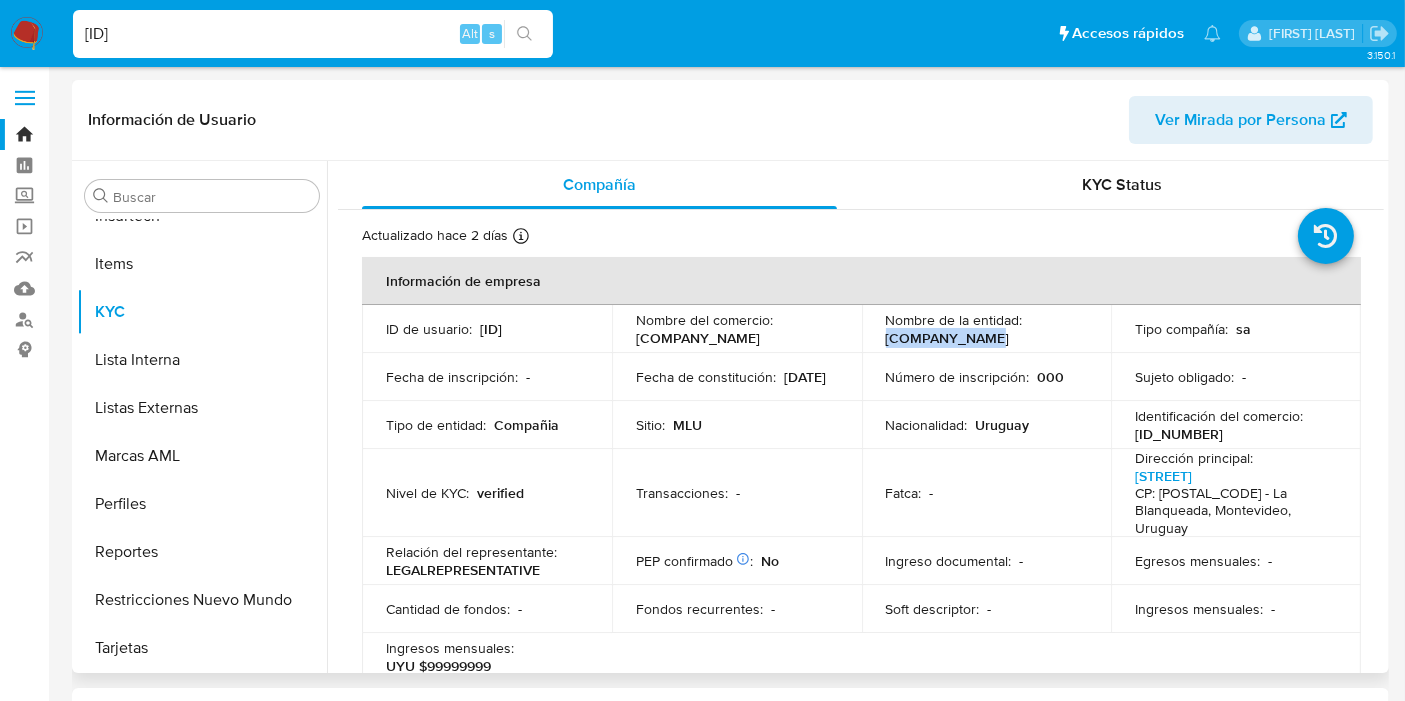 drag, startPoint x: 971, startPoint y: 335, endPoint x: 875, endPoint y: 341, distance: 96.18732 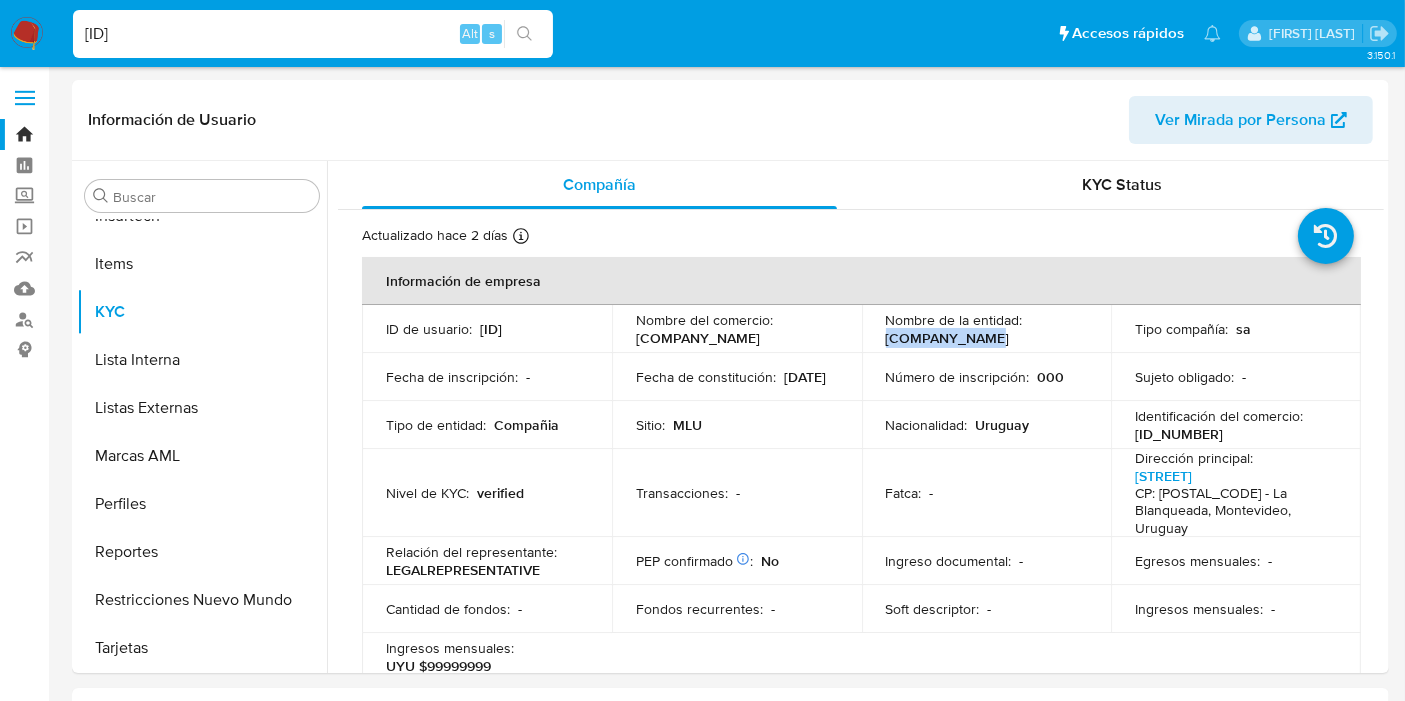 copy on "Uruforus S.A." 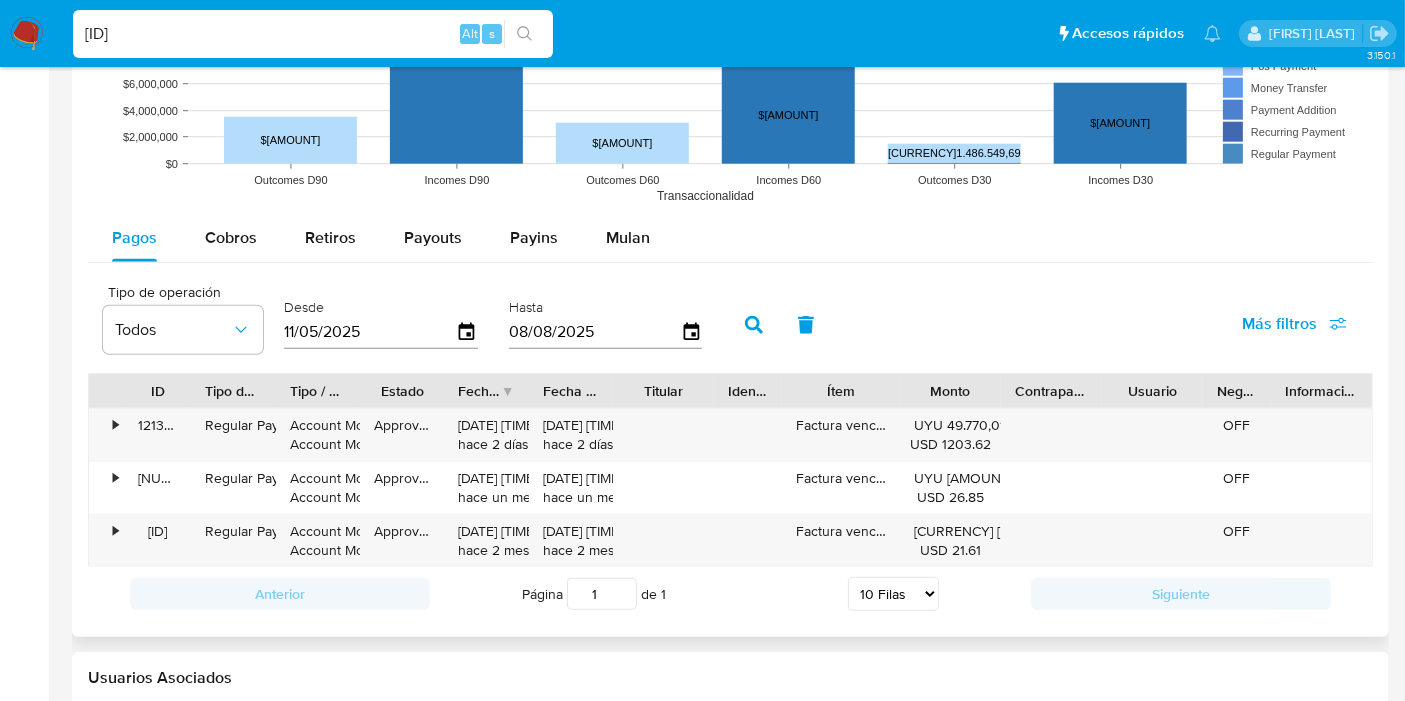 scroll, scrollTop: 1777, scrollLeft: 0, axis: vertical 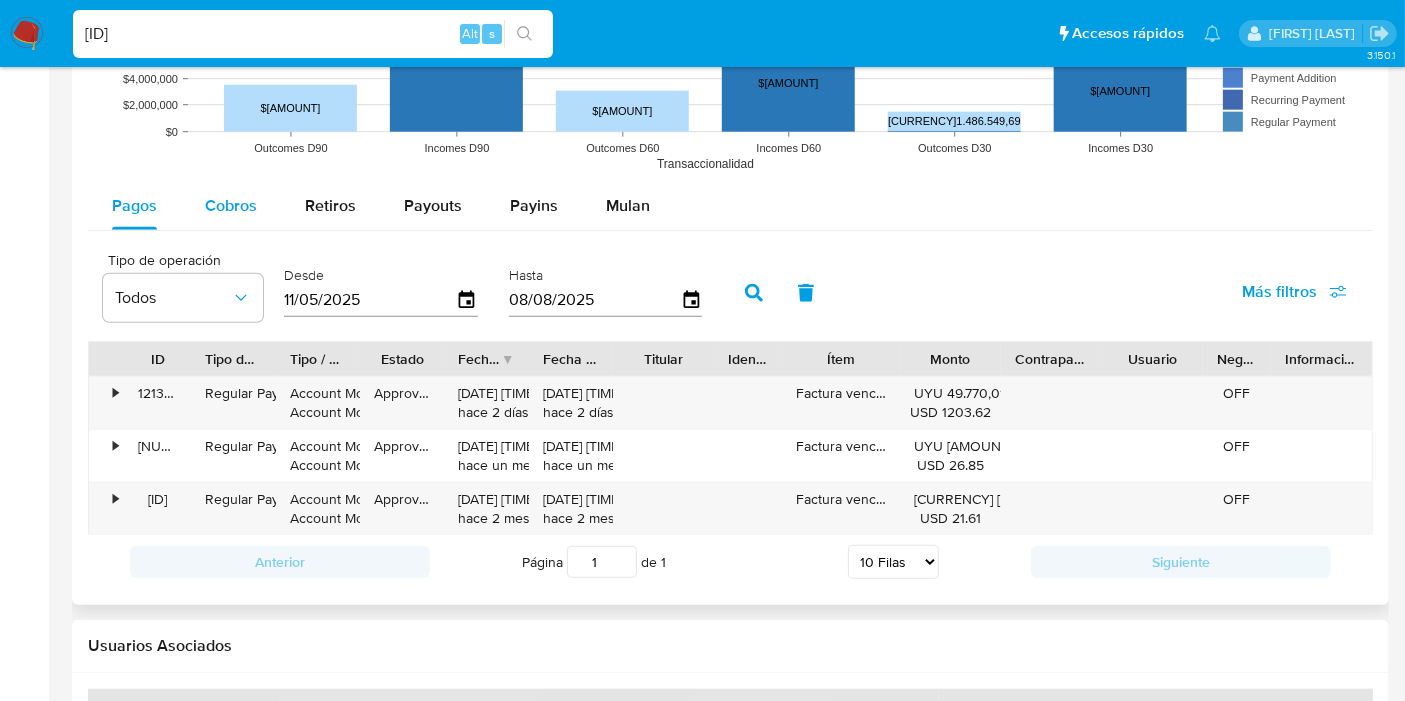 click on "Cobros" at bounding box center (231, 205) 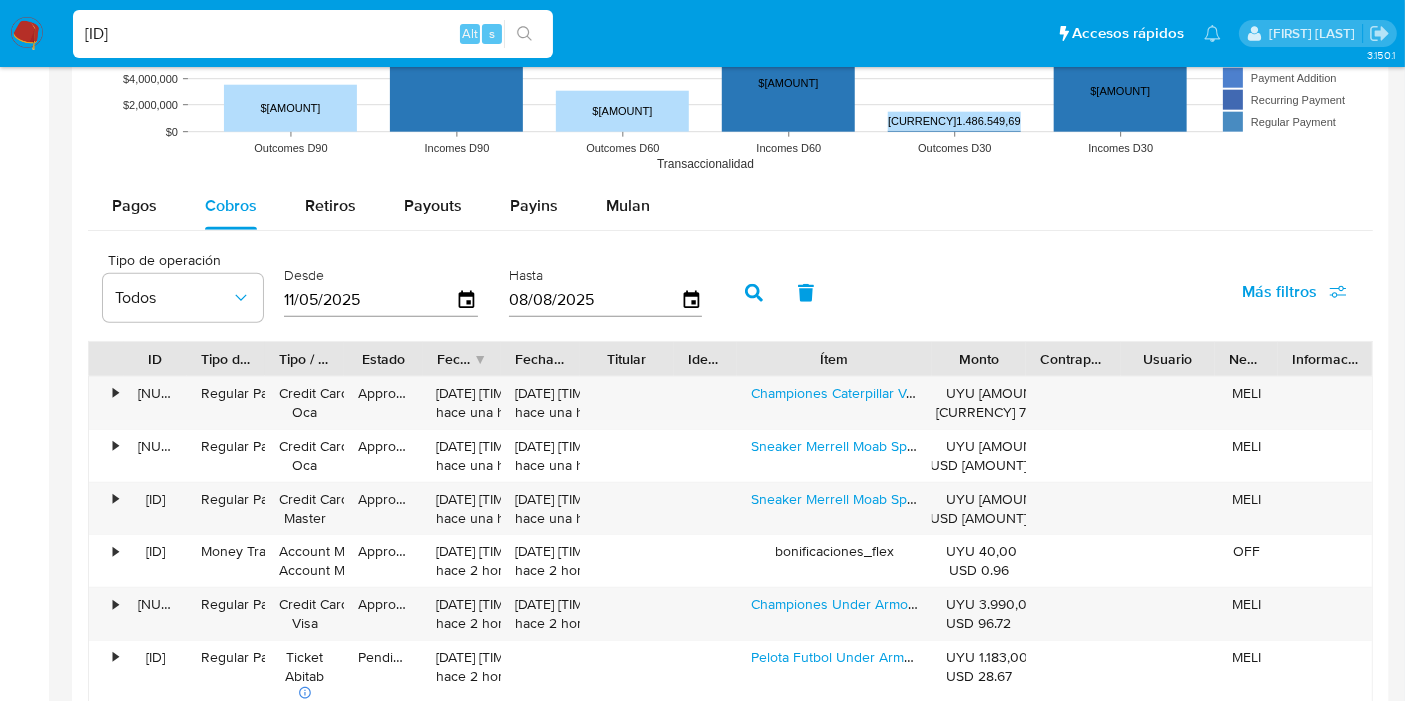 drag, startPoint x: 908, startPoint y: 347, endPoint x: 985, endPoint y: 362, distance: 78.44743 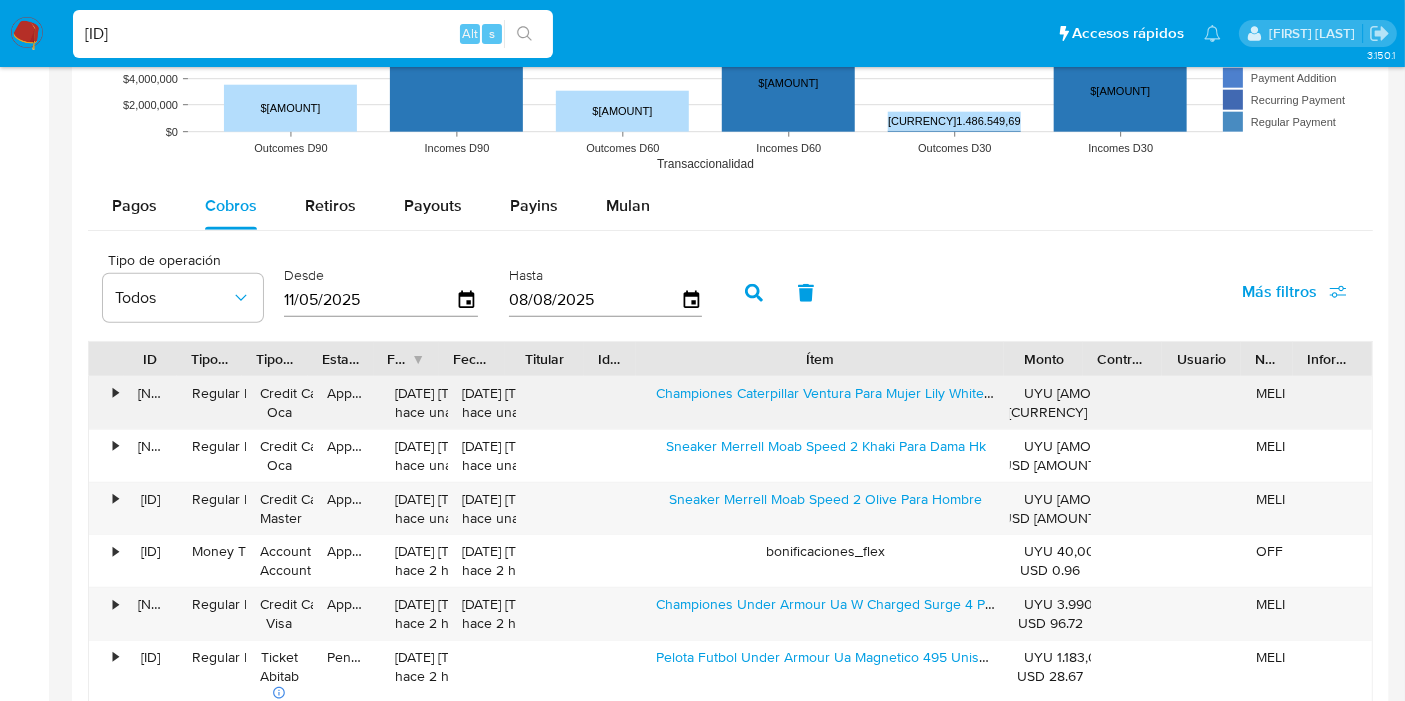 drag, startPoint x: 941, startPoint y: 354, endPoint x: 1057, endPoint y: 374, distance: 117.71151 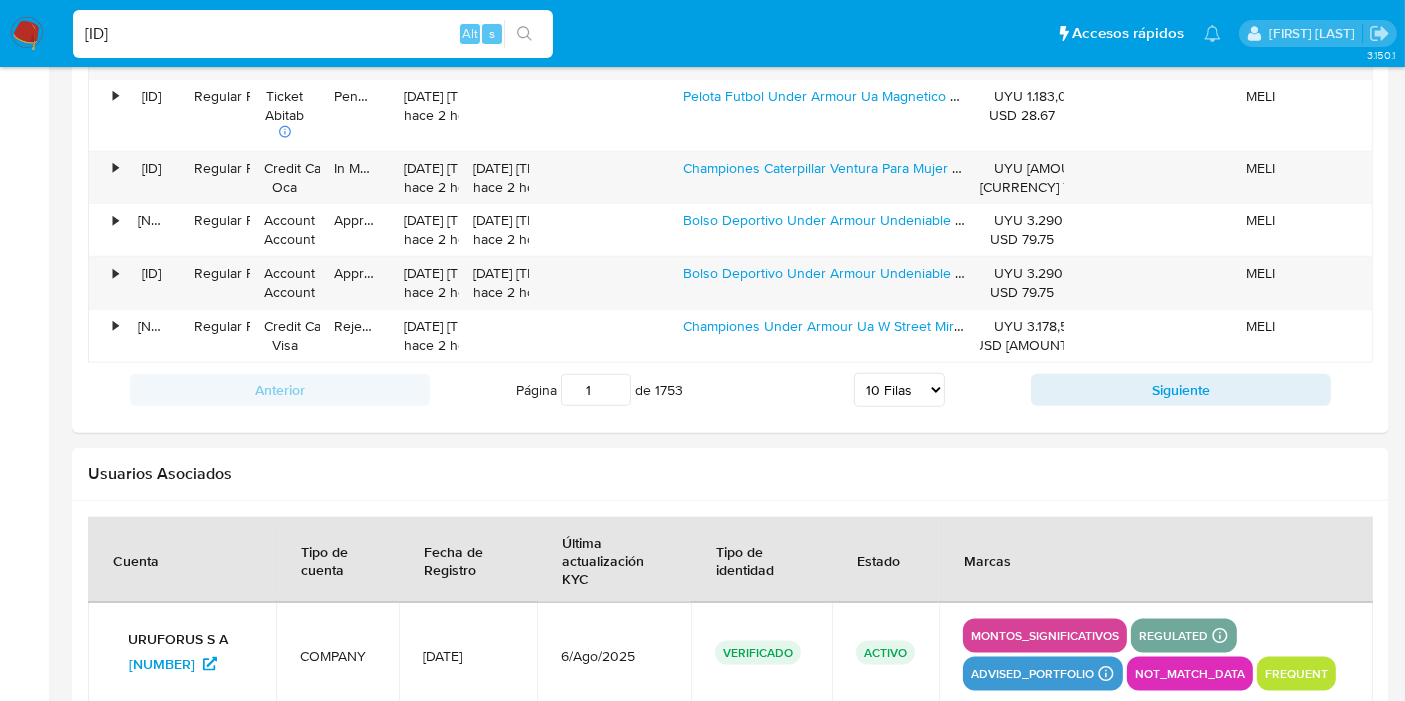 scroll, scrollTop: 2222, scrollLeft: 0, axis: vertical 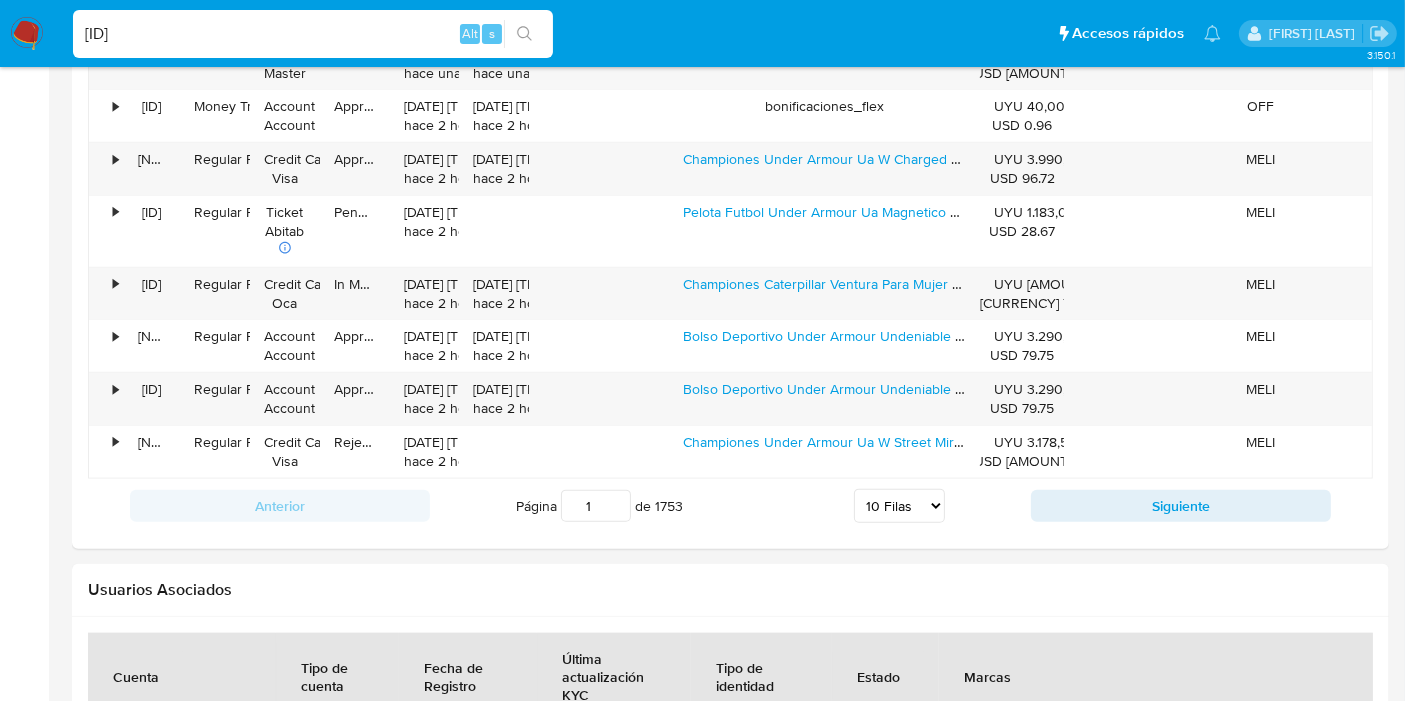 click on "[NUMBER]" at bounding box center [313, 34] 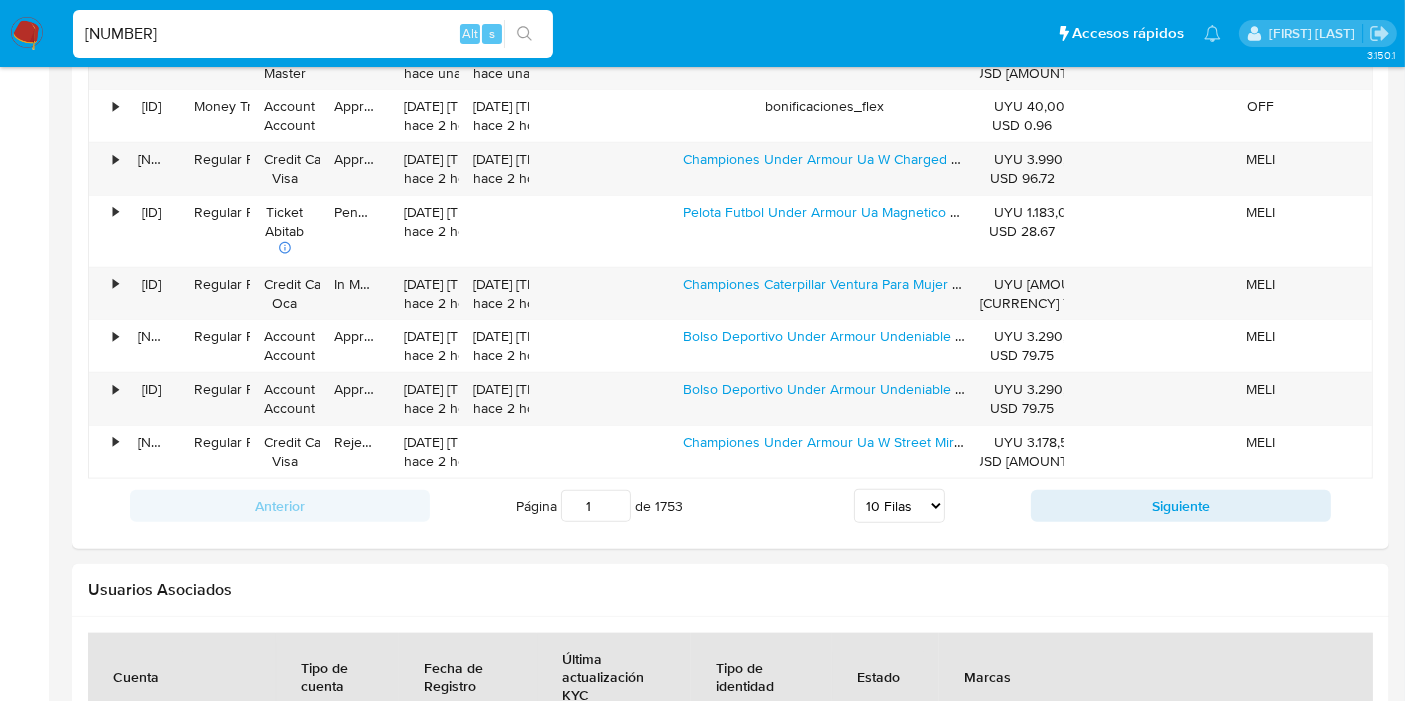 type on "[NUMBER]" 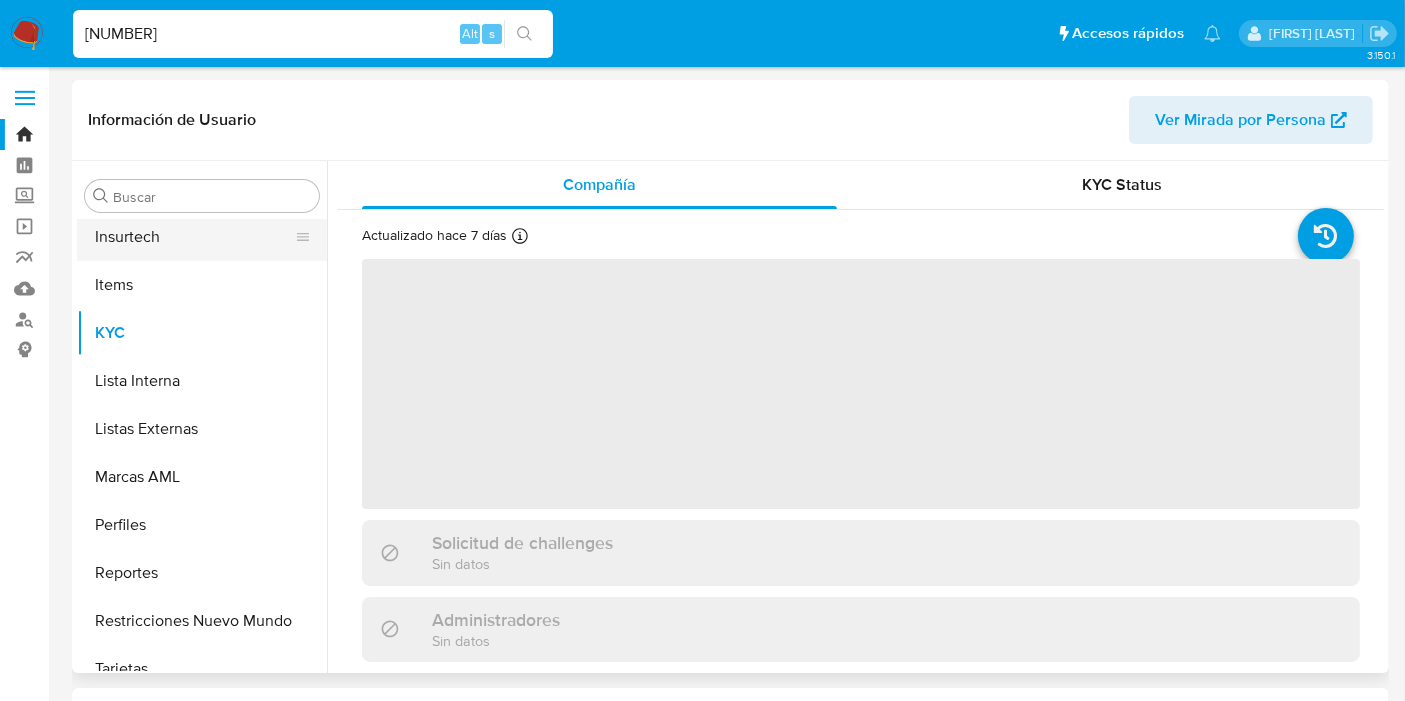 scroll, scrollTop: 844, scrollLeft: 0, axis: vertical 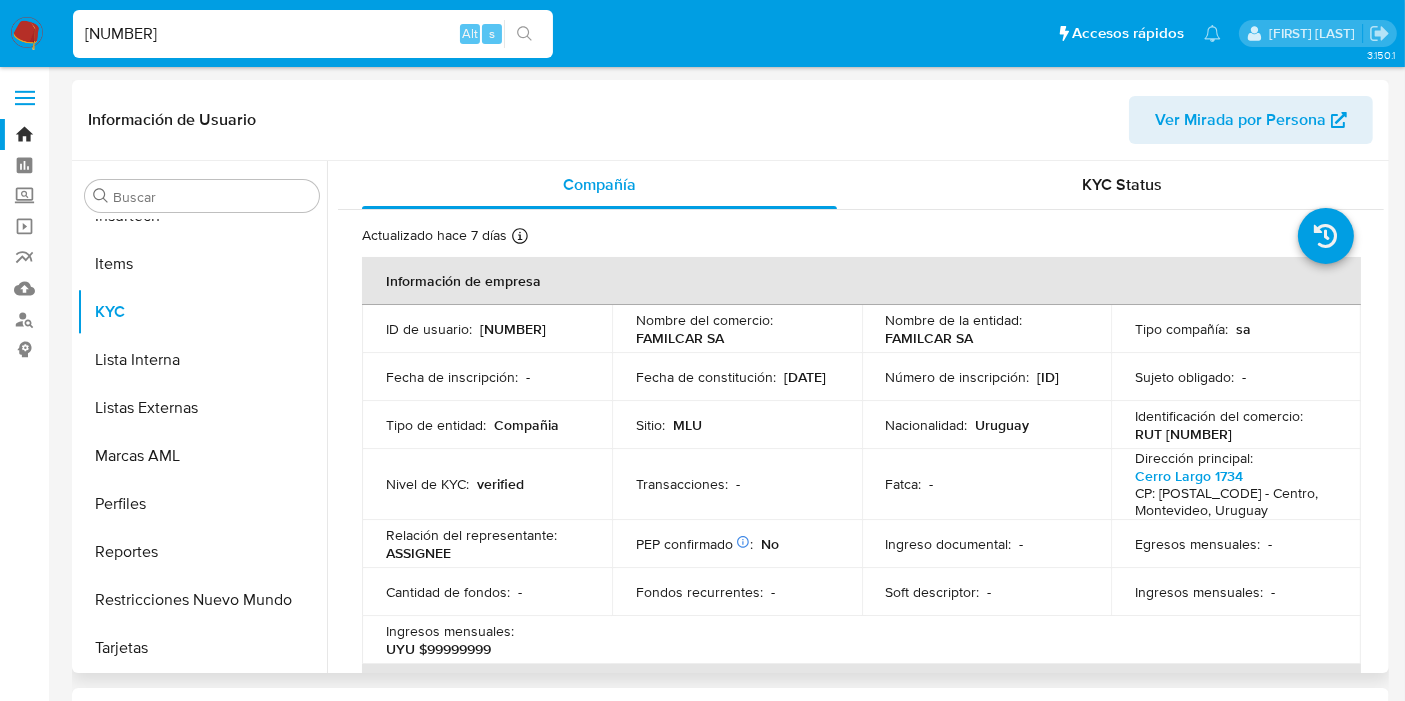 select on "10" 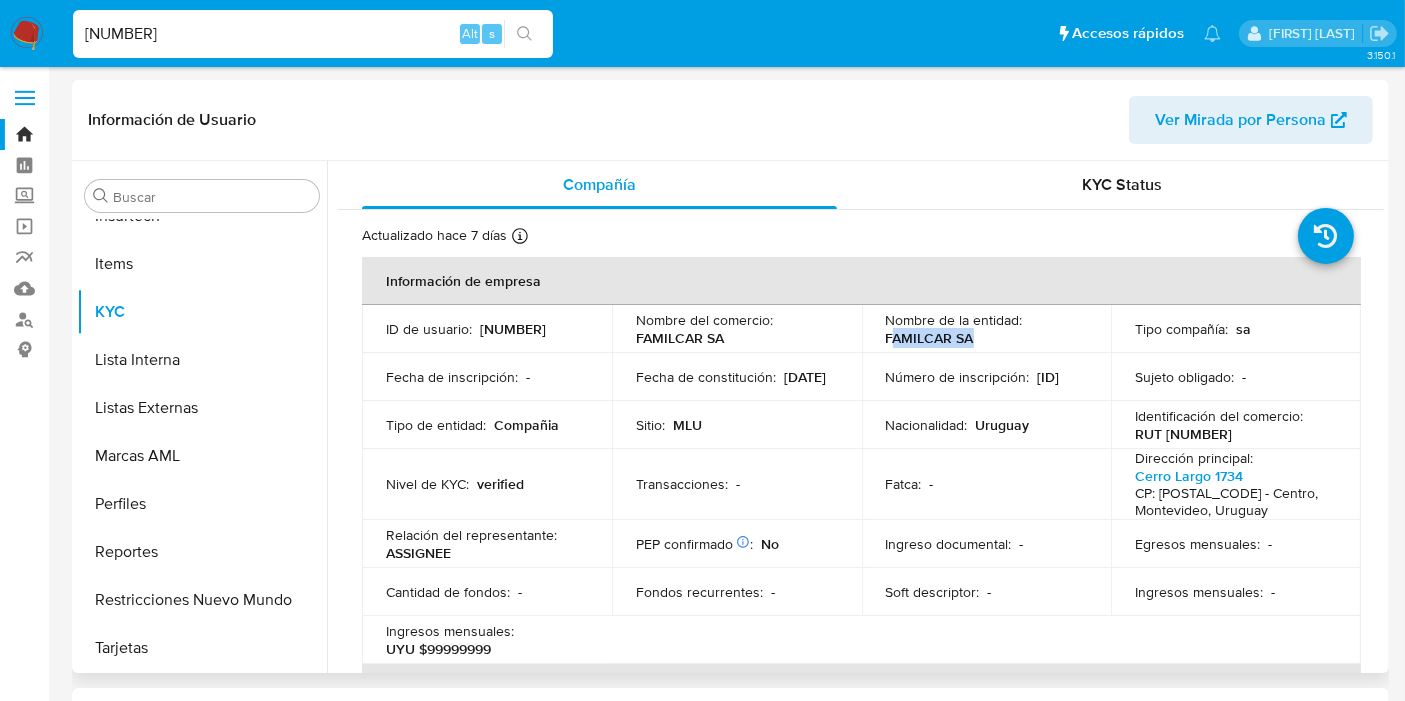 drag, startPoint x: 887, startPoint y: 337, endPoint x: 977, endPoint y: 337, distance: 90 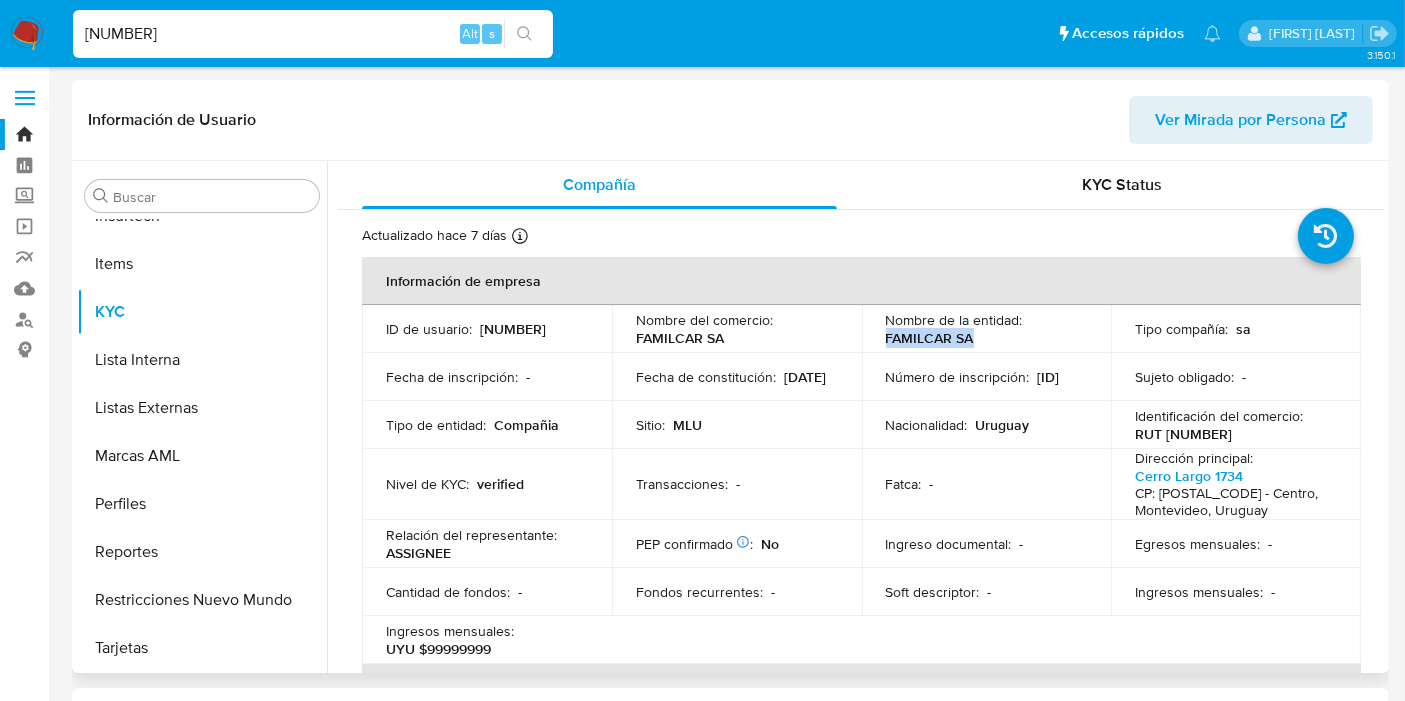 drag, startPoint x: 977, startPoint y: 337, endPoint x: 882, endPoint y: 336, distance: 95.005264 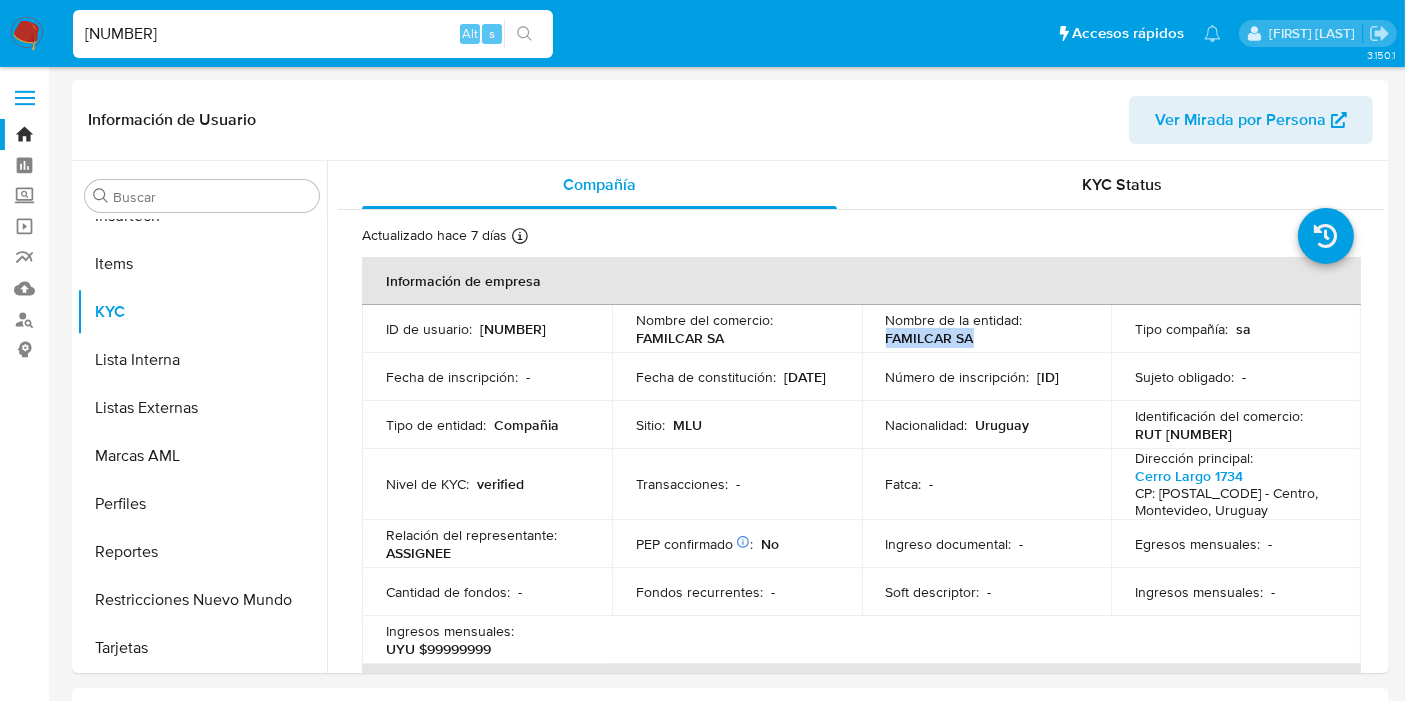 copy on "FAMILCAR SA" 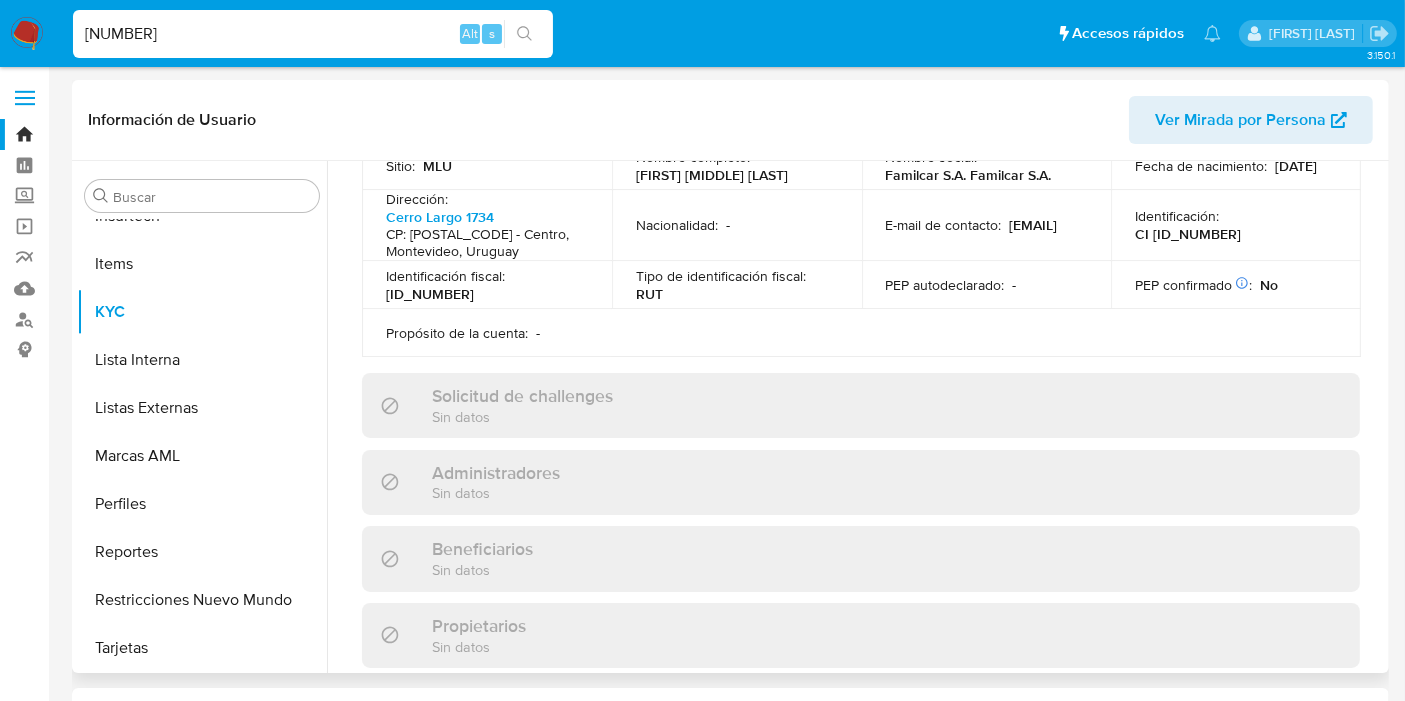 scroll, scrollTop: 1260, scrollLeft: 0, axis: vertical 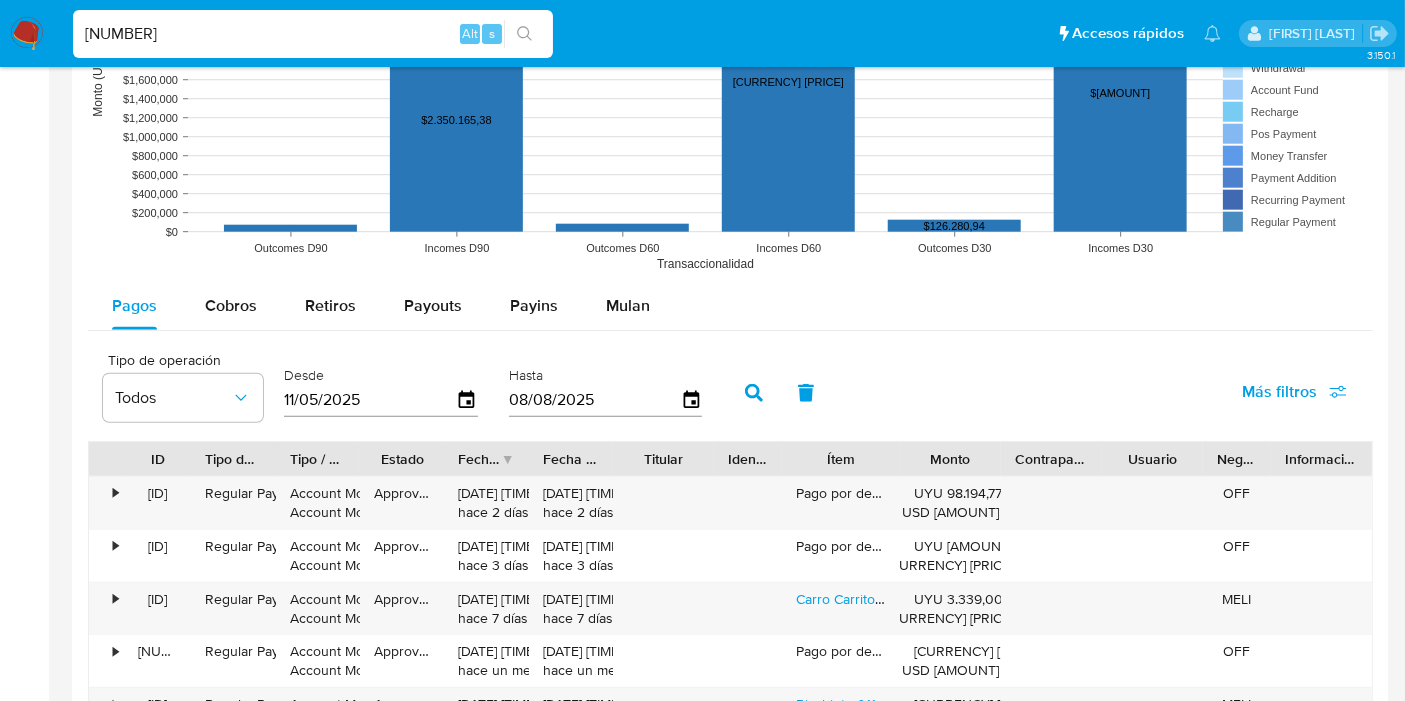 click on "[NUMBER]" at bounding box center (313, 34) 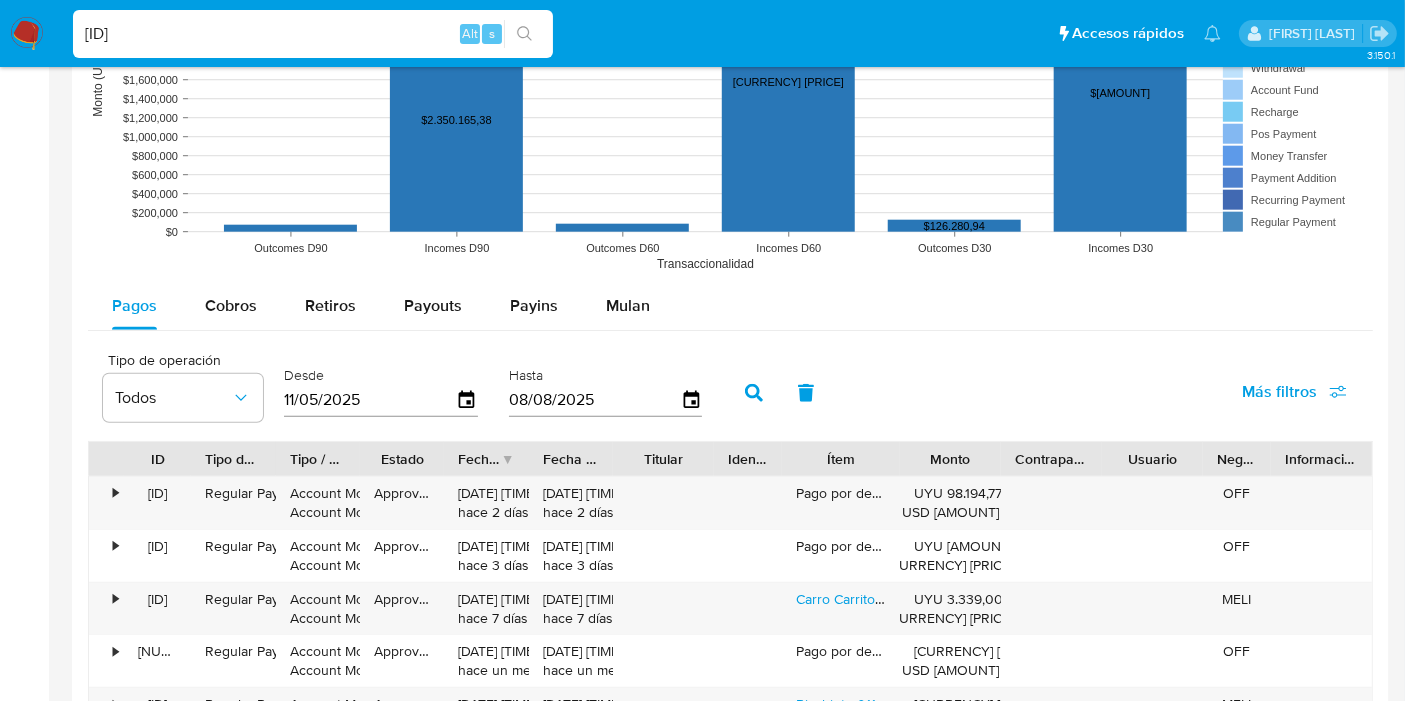 type on "70187753" 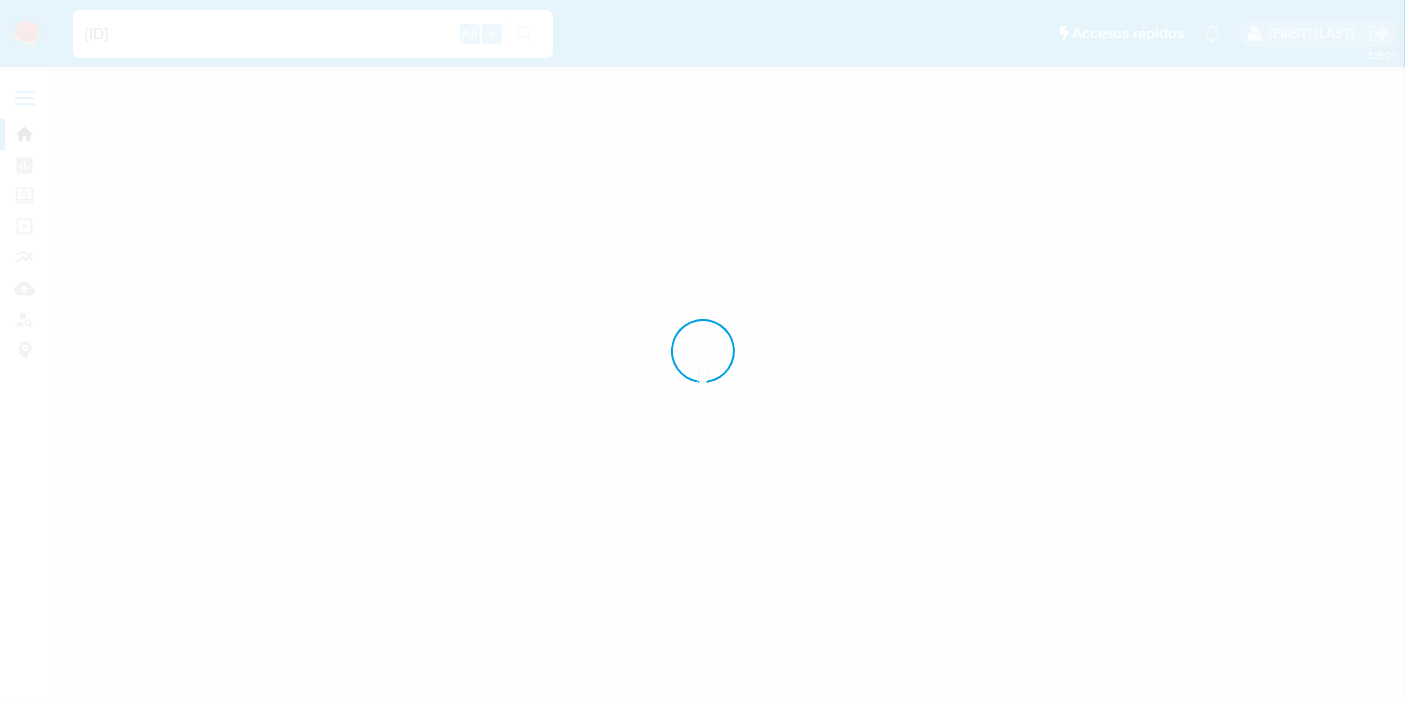 scroll, scrollTop: 0, scrollLeft: 0, axis: both 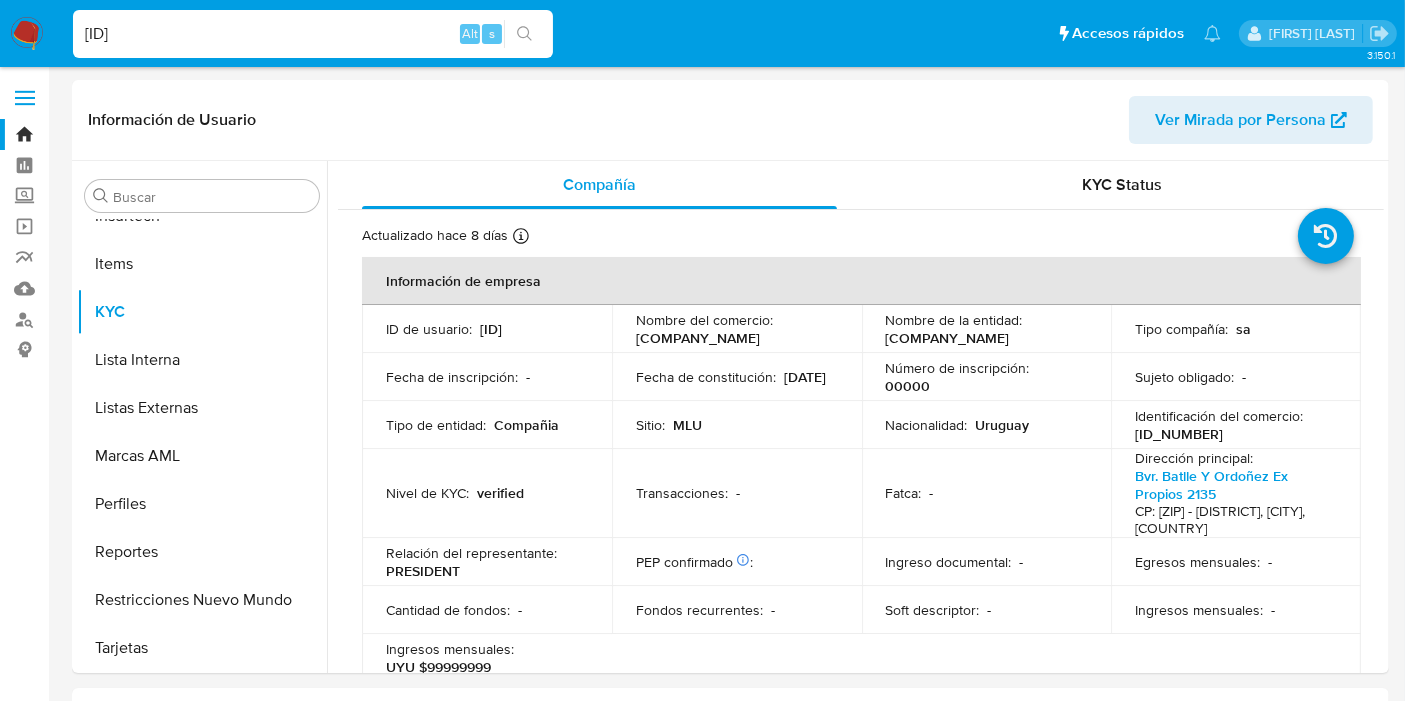 select on "10" 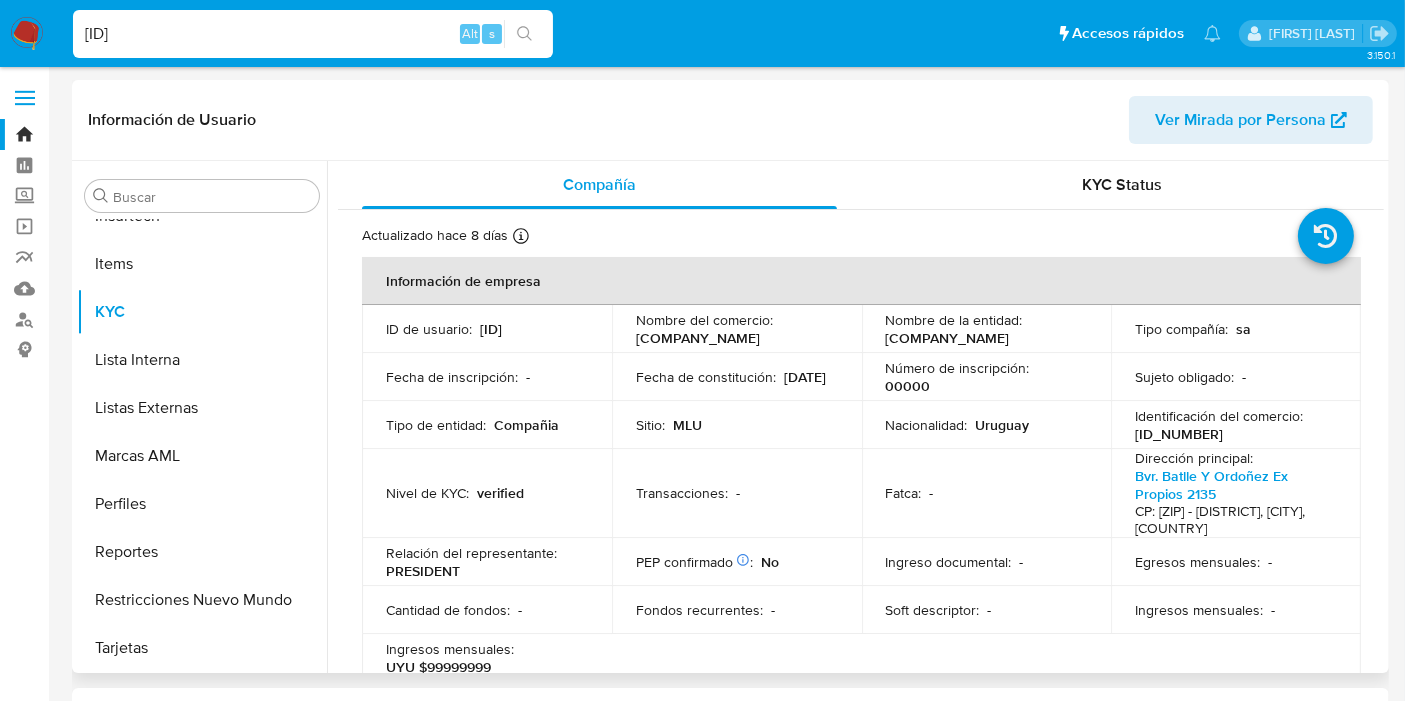 click on "RUT 215151230014" at bounding box center (1179, 434) 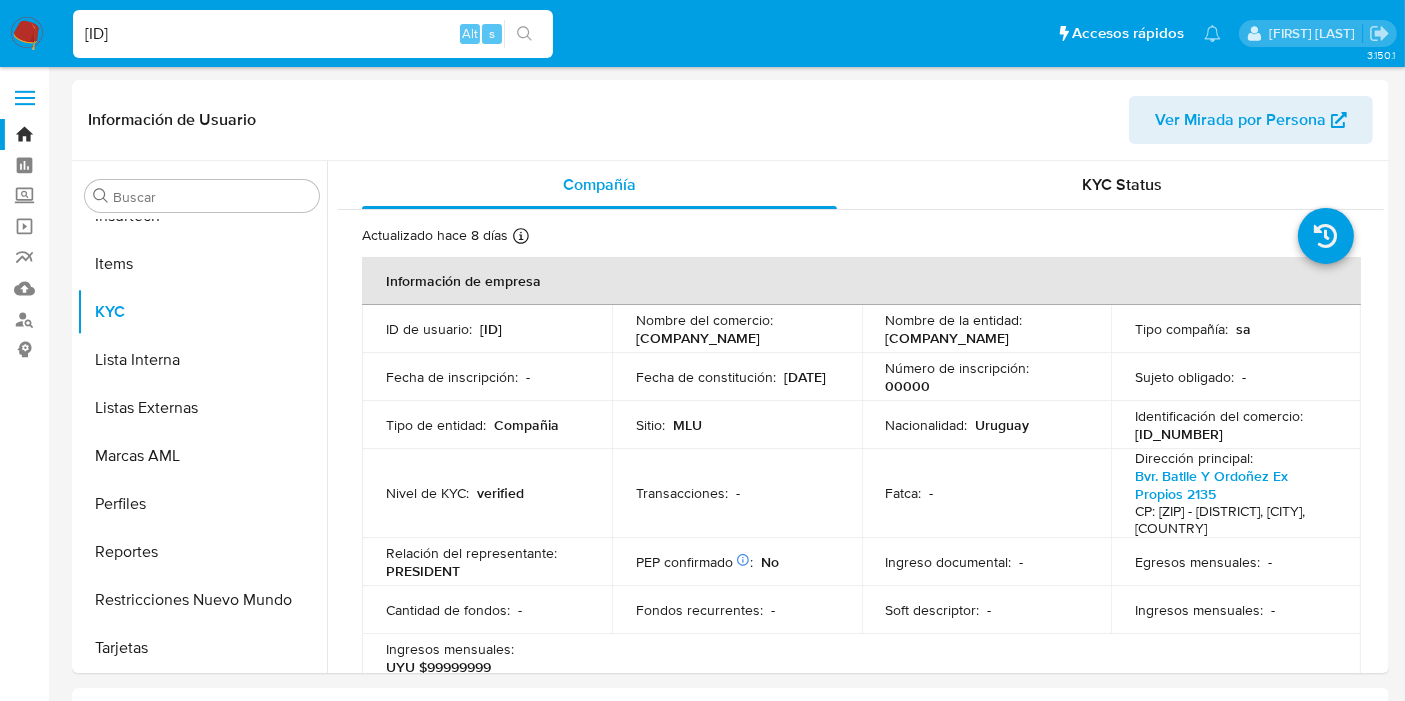 copy on "215151230014" 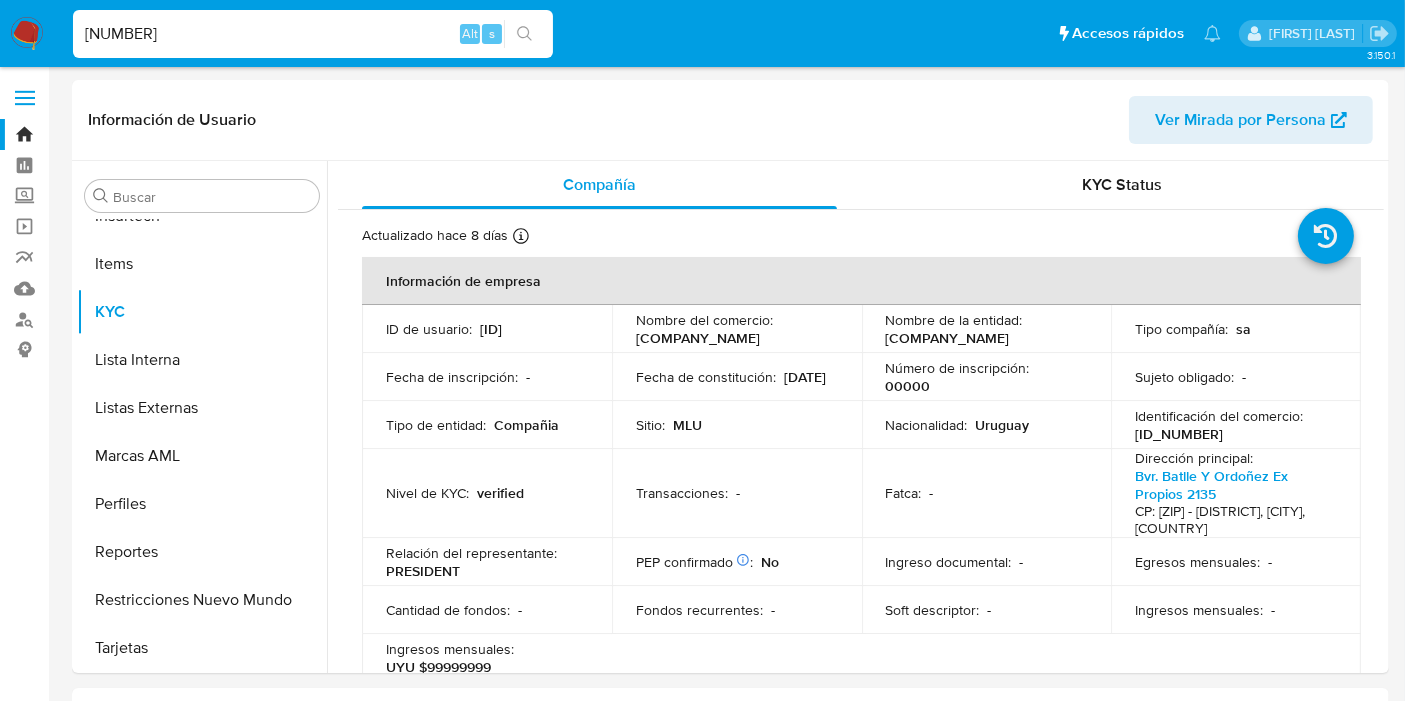 type on "[NUMBER]" 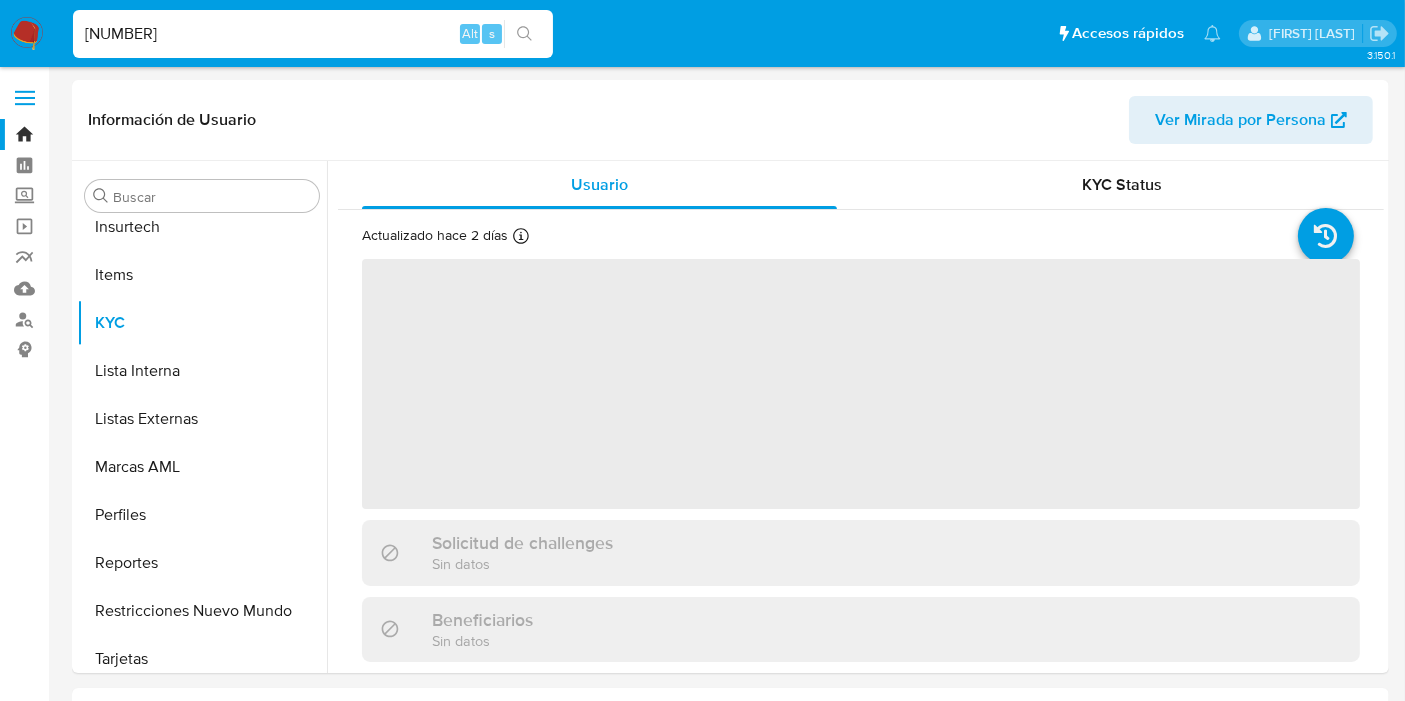 scroll, scrollTop: 844, scrollLeft: 0, axis: vertical 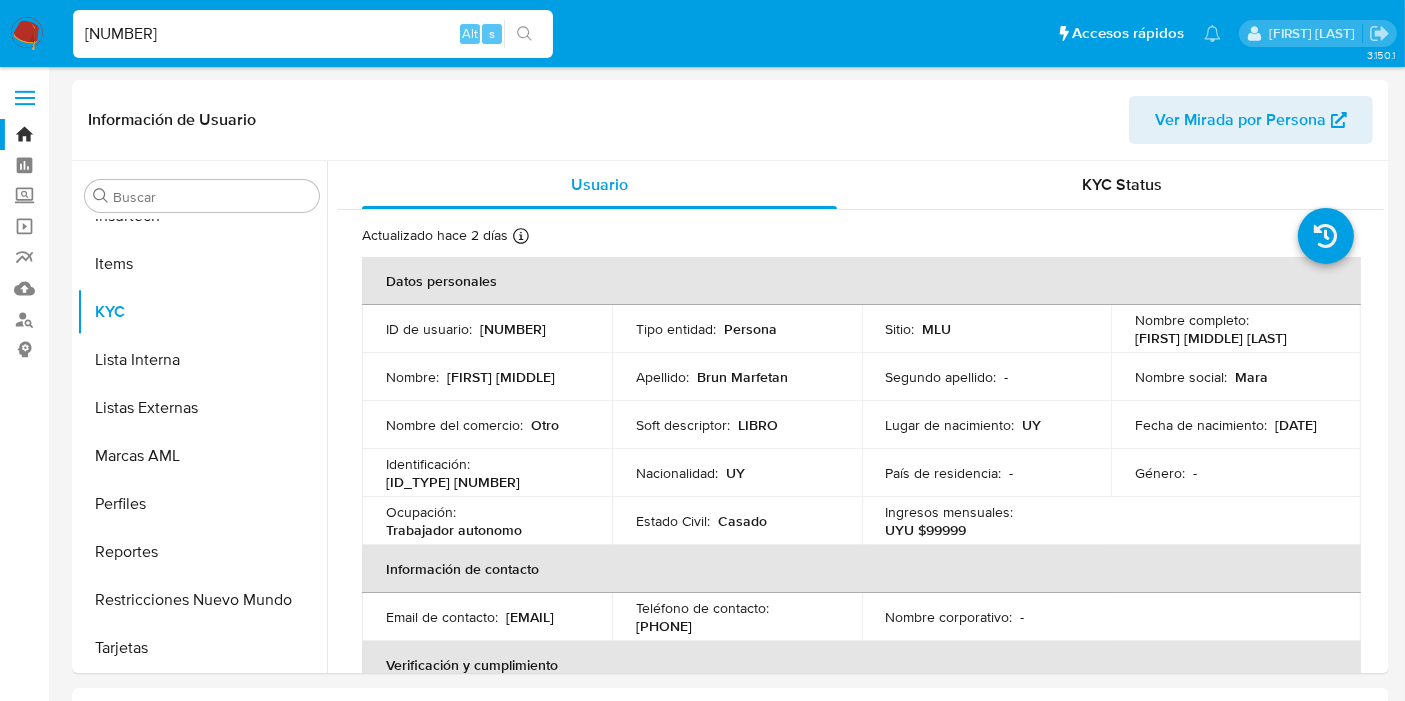 select on "10" 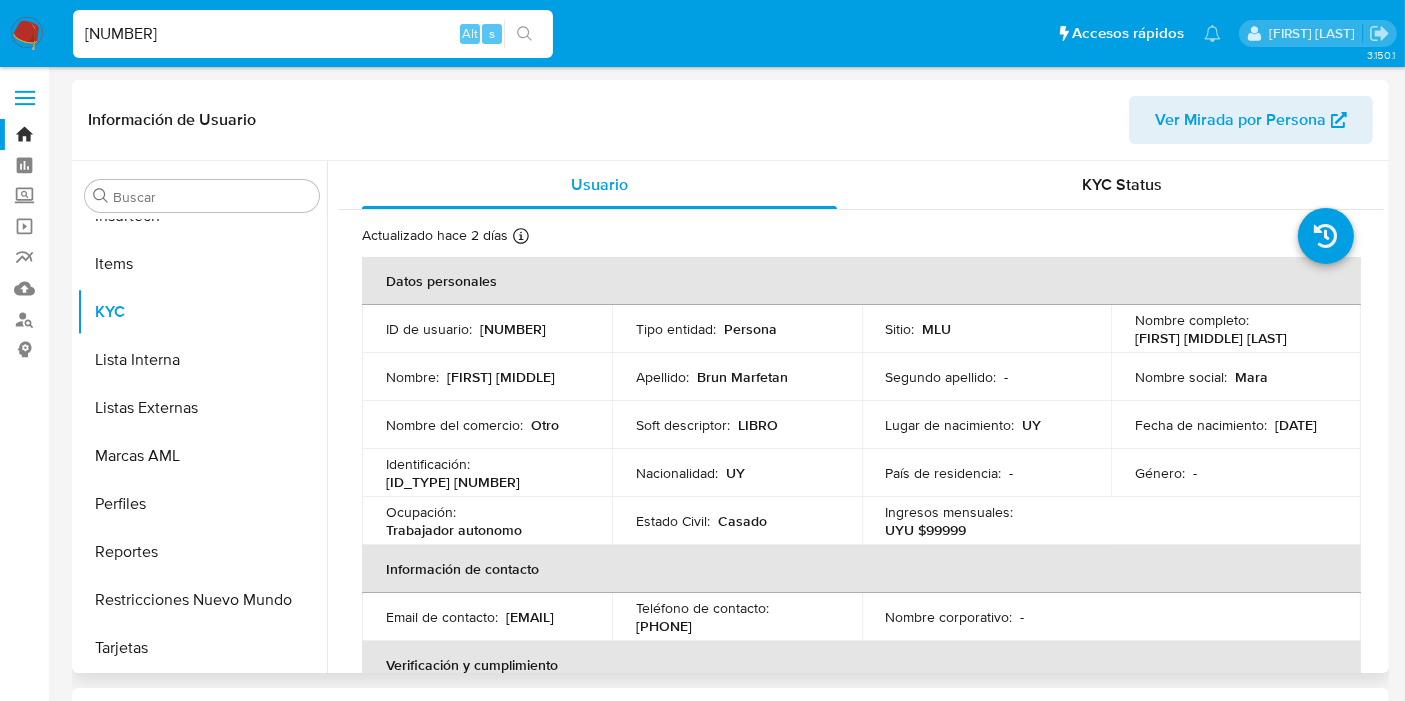 click on "CI [NUMBER]" at bounding box center [453, 482] 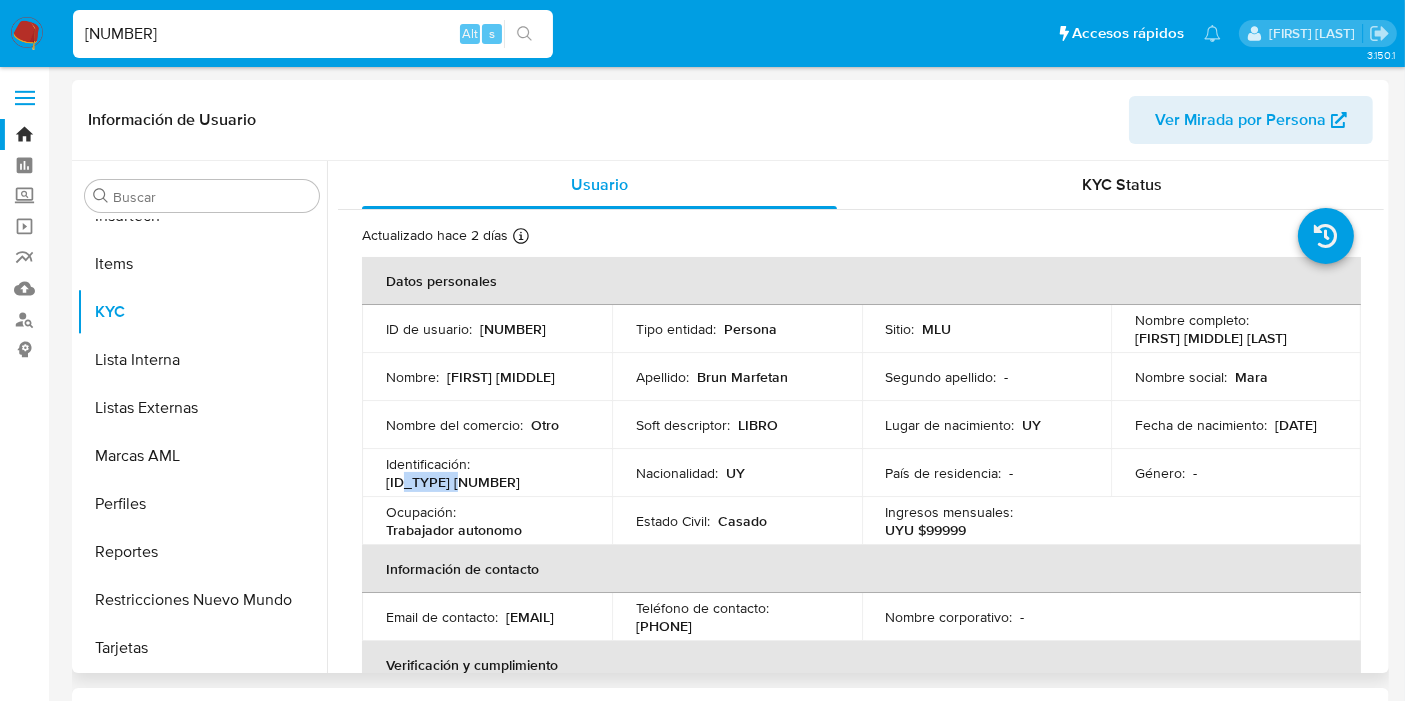 click on "CI [NUMBER]" at bounding box center [453, 482] 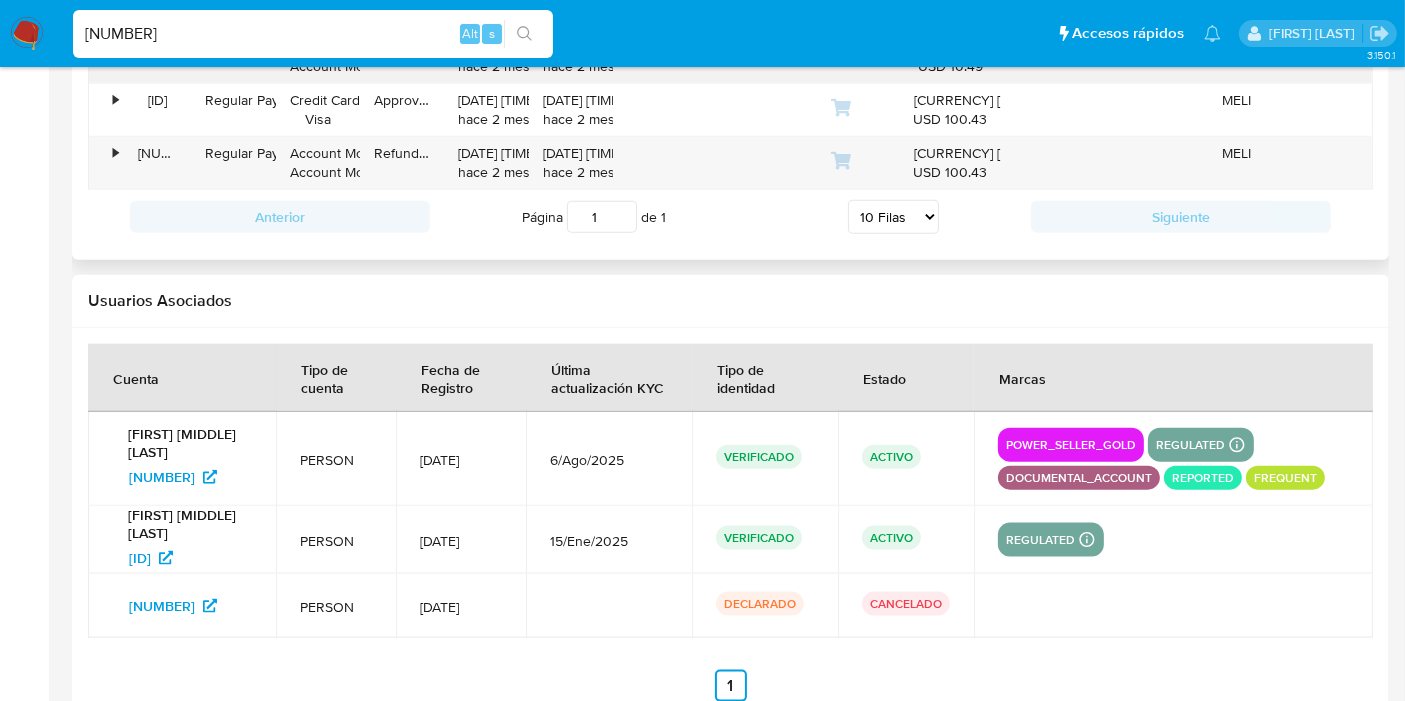 scroll, scrollTop: 2371, scrollLeft: 0, axis: vertical 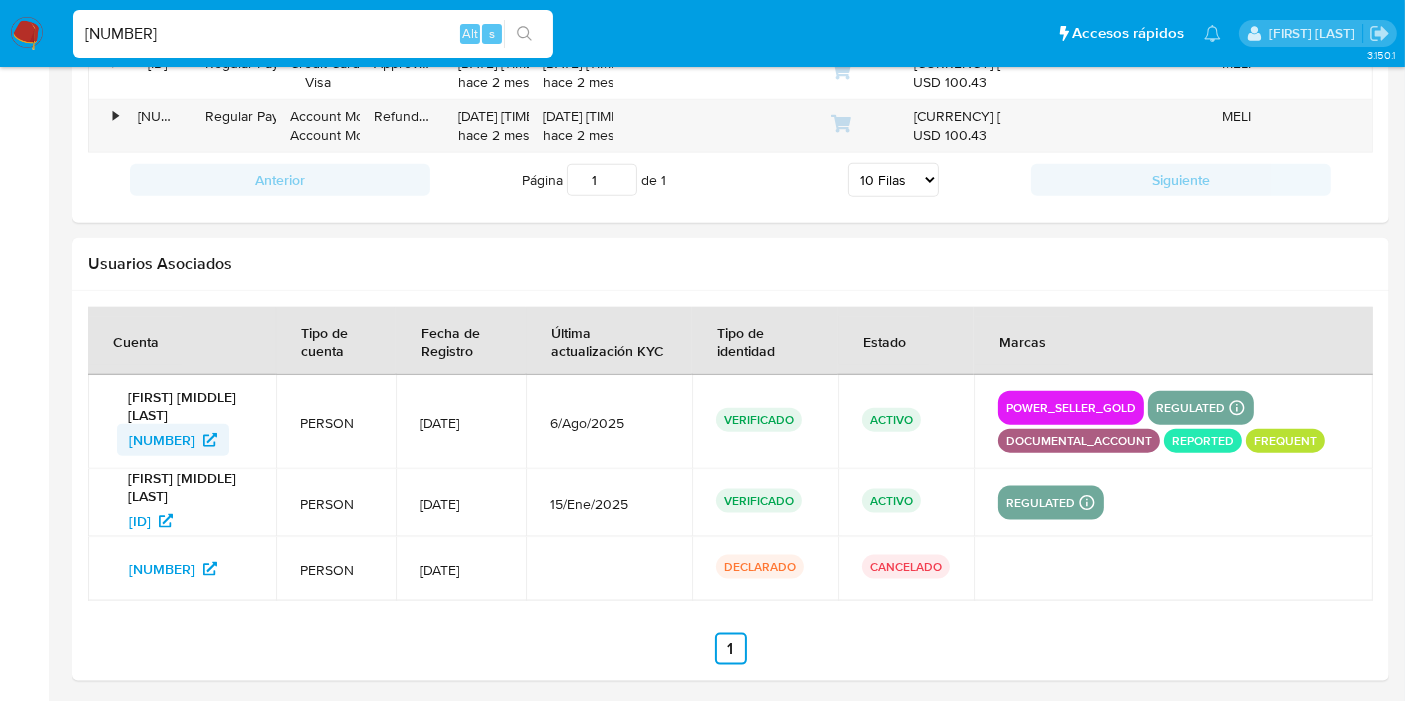 click on "[NUMBER]" at bounding box center [162, 440] 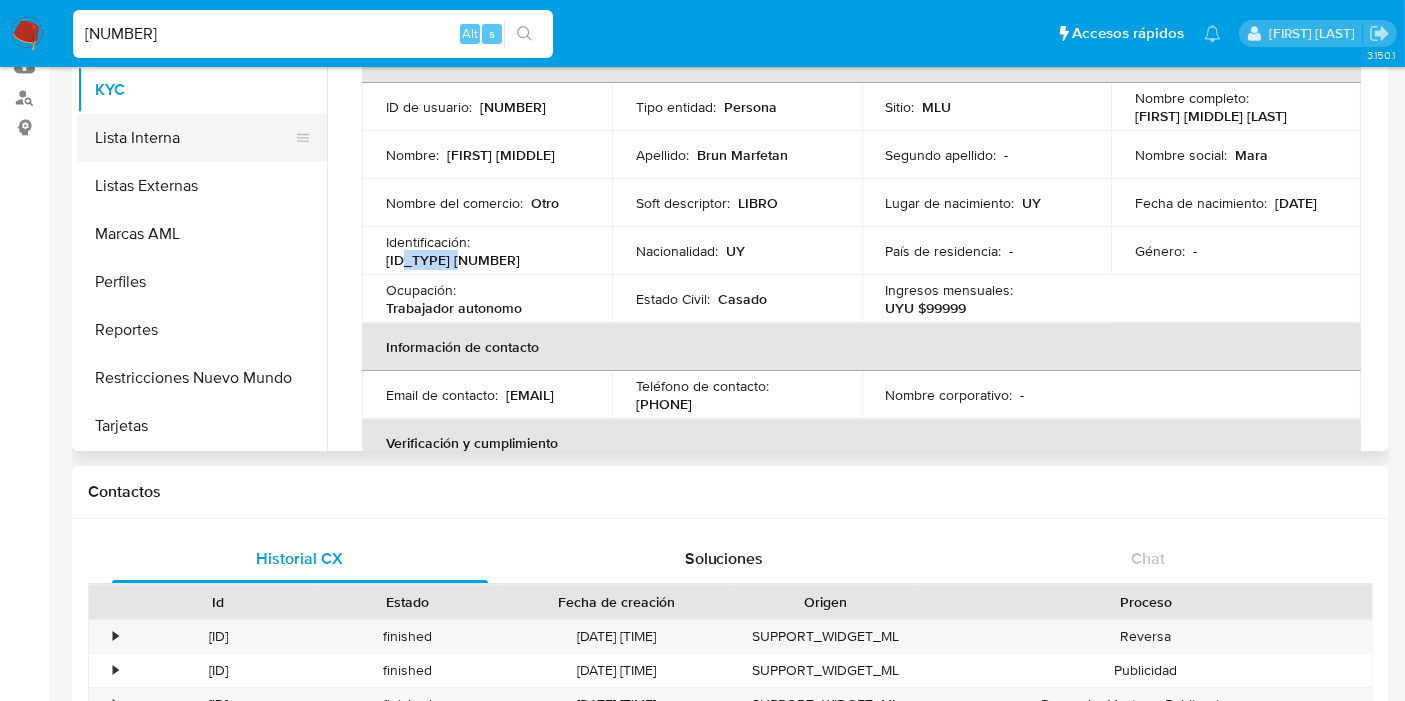 scroll, scrollTop: 148, scrollLeft: 0, axis: vertical 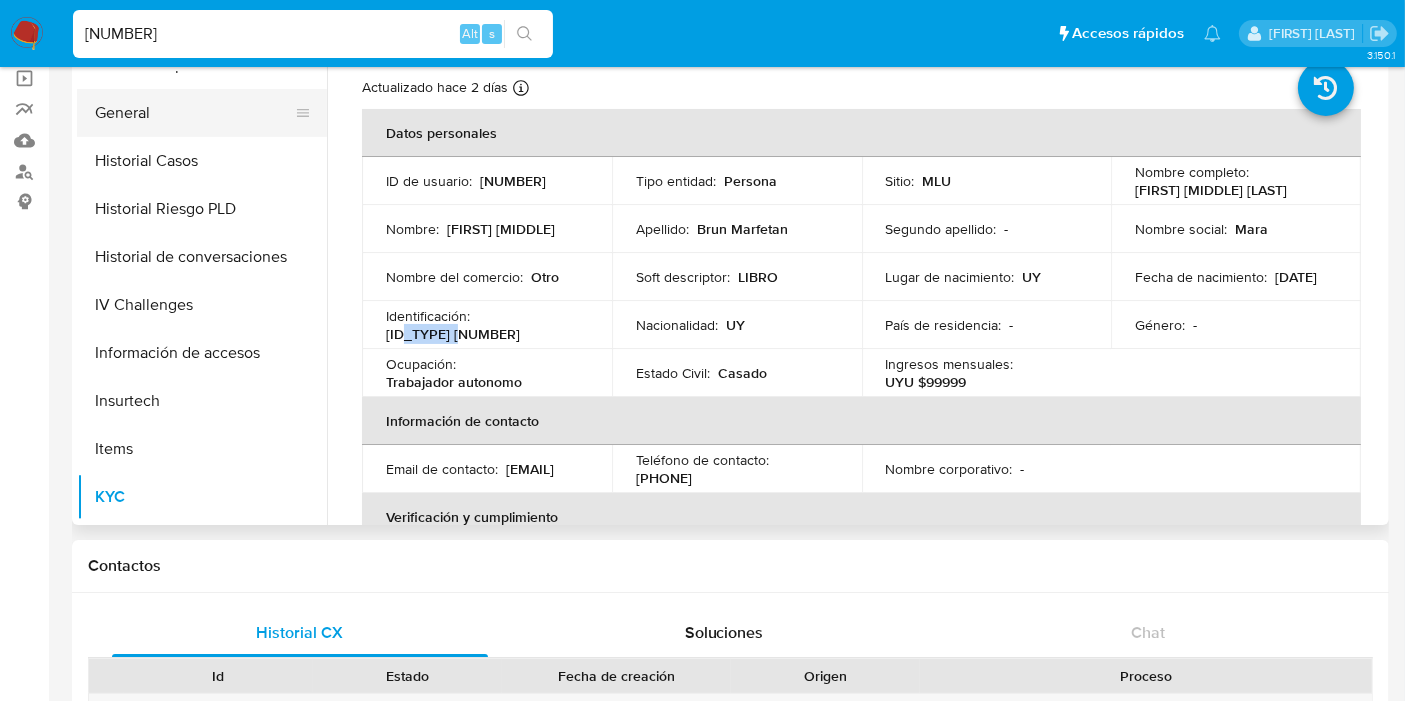 click on "General" at bounding box center [194, 113] 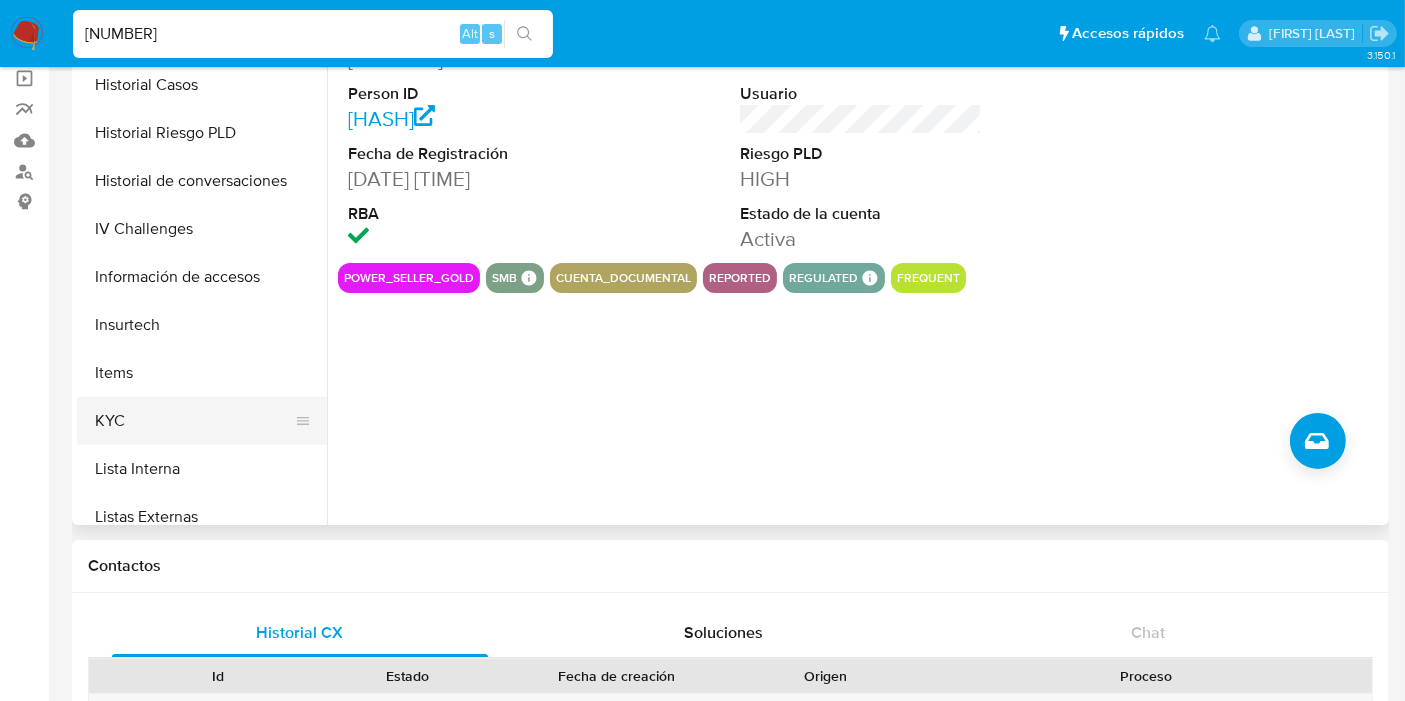 scroll, scrollTop: 622, scrollLeft: 0, axis: vertical 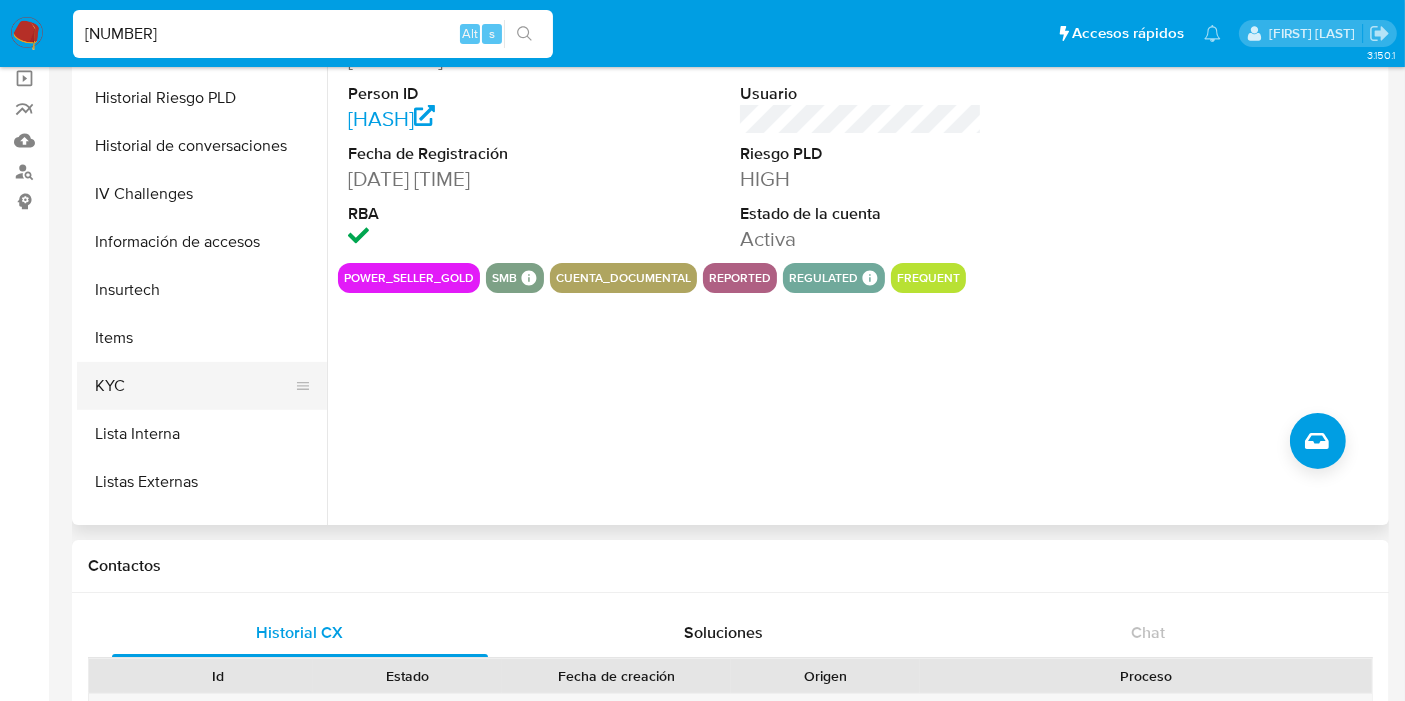 click on "Anticipos de dinero Archivos adjuntos Cruces y Relaciones Créditos Cuentas Bancarias Datos Modificados Devices Geolocation Direcciones Dispositivos Point Documentación Fecha Compliant General Historial Casos Historial Riesgo PLD Historial de conversaciones IV Challenges Información de accesos Insurtech Items KYC Lista Interna Listas Externas Marcas AML Perfiles Reportes Restricciones Nuevo Mundo Tarjetas" at bounding box center (202, 297) 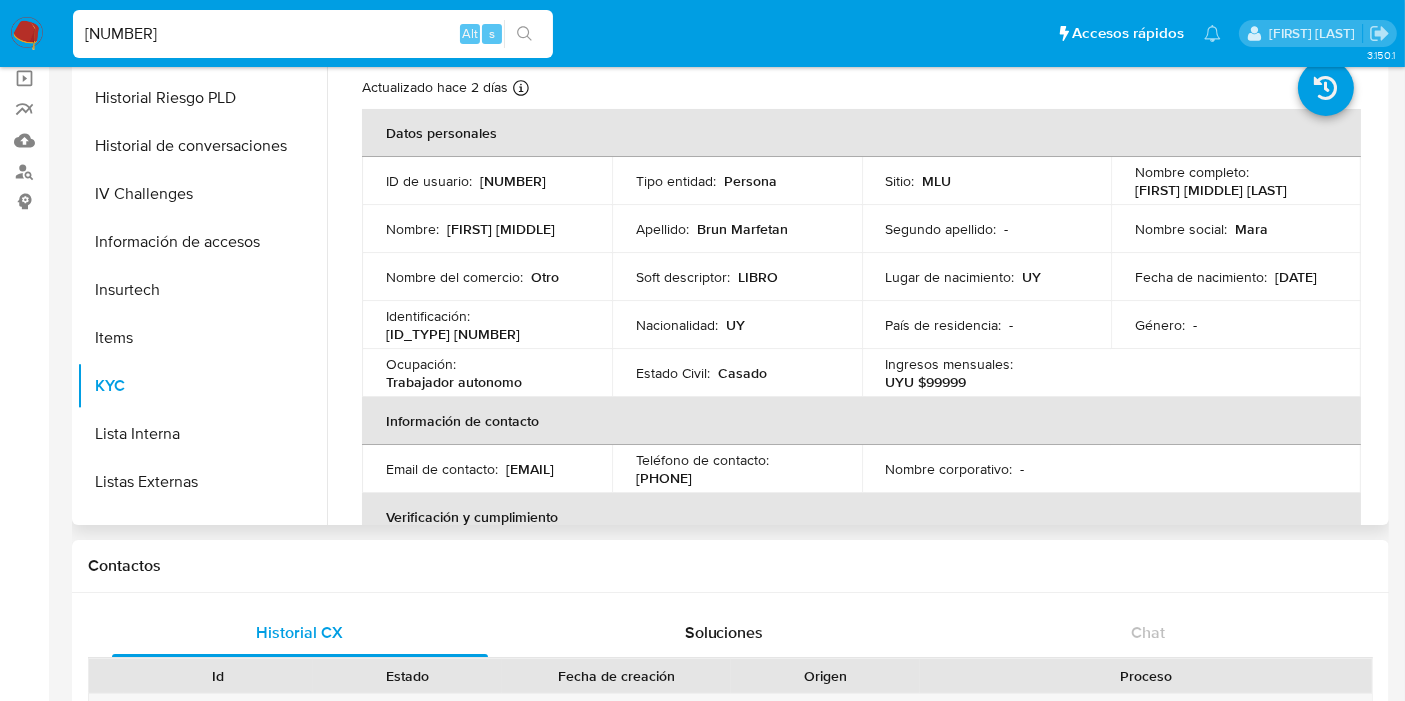 click on "Información de contacto" at bounding box center (861, 421) 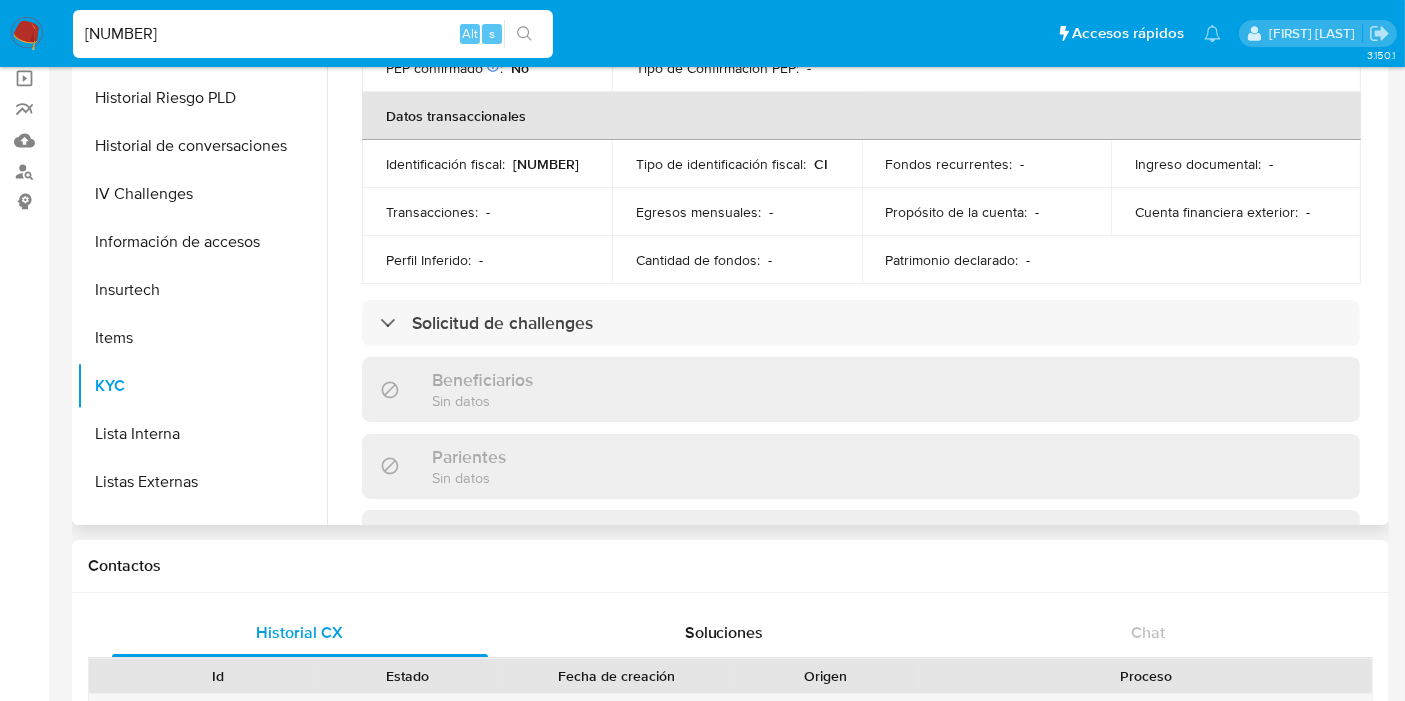 scroll, scrollTop: 666, scrollLeft: 0, axis: vertical 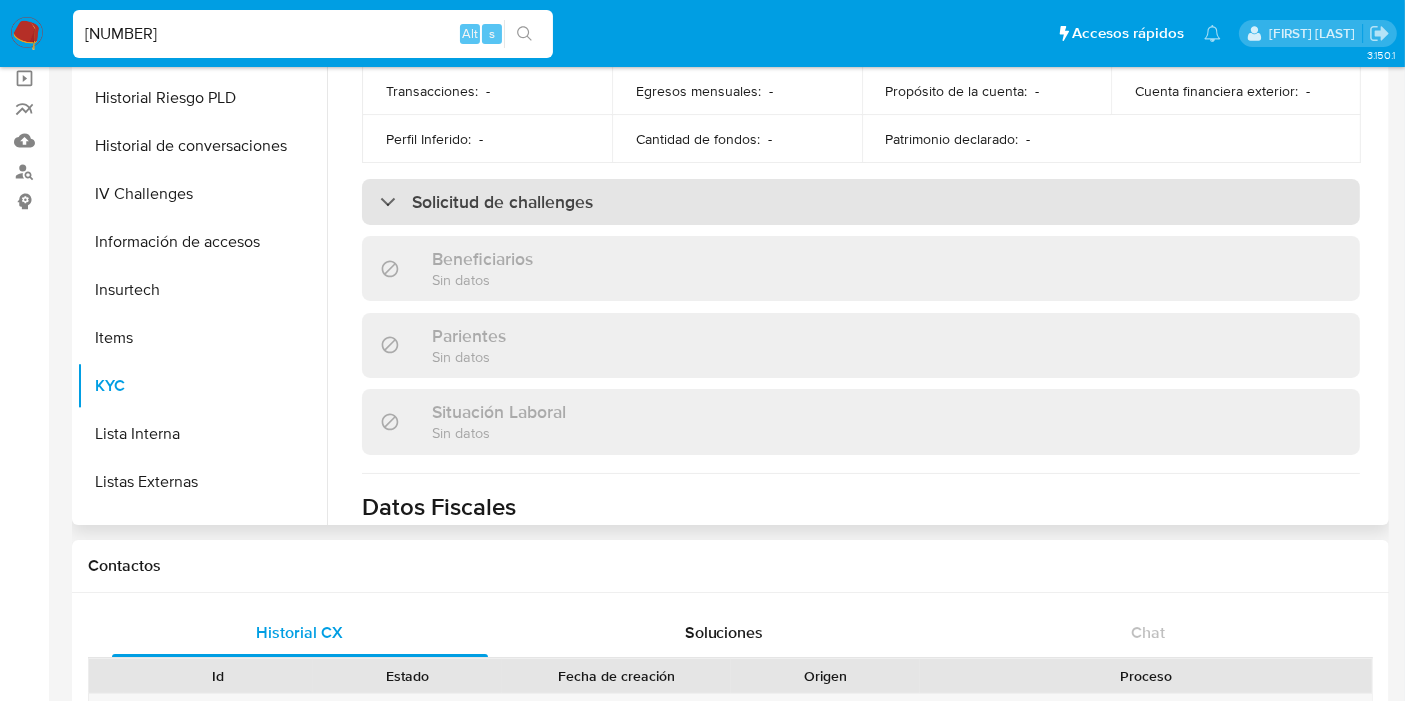 click on "Solicitud de challenges" at bounding box center [861, 202] 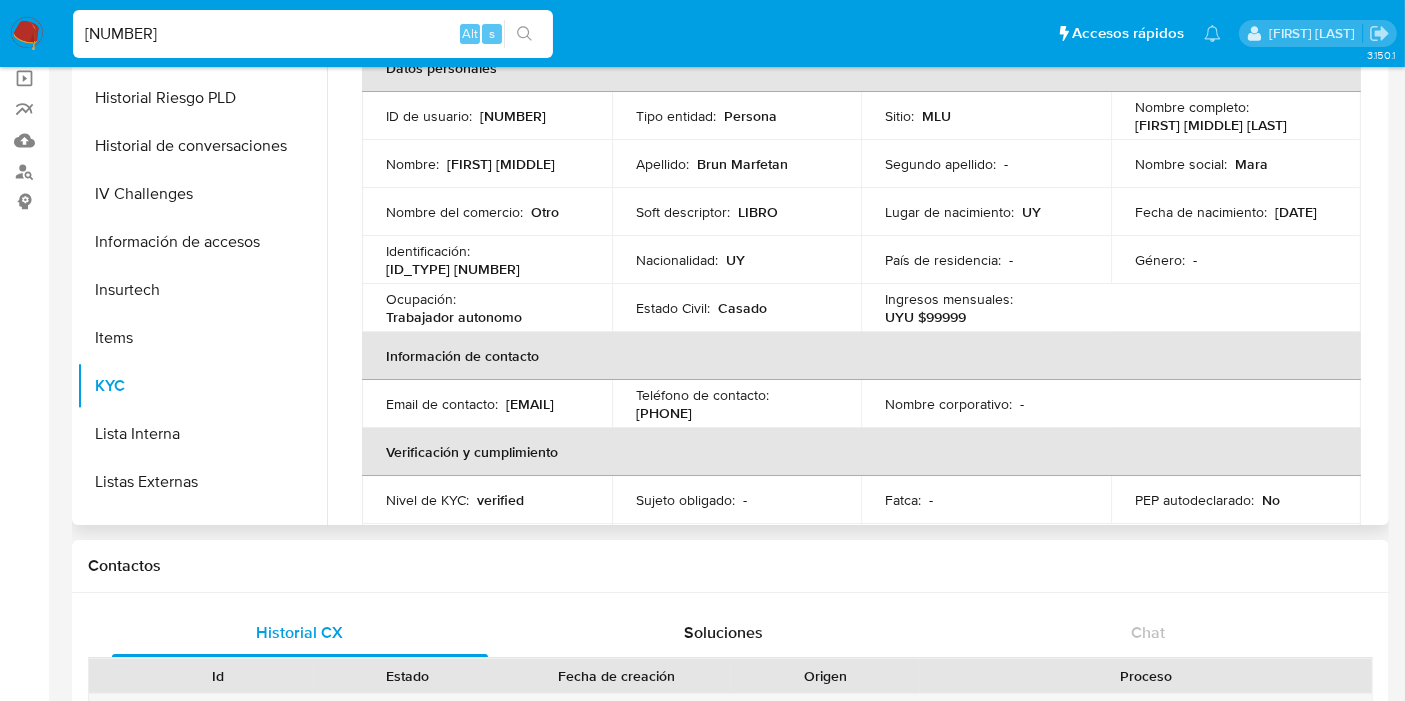 scroll, scrollTop: 0, scrollLeft: 0, axis: both 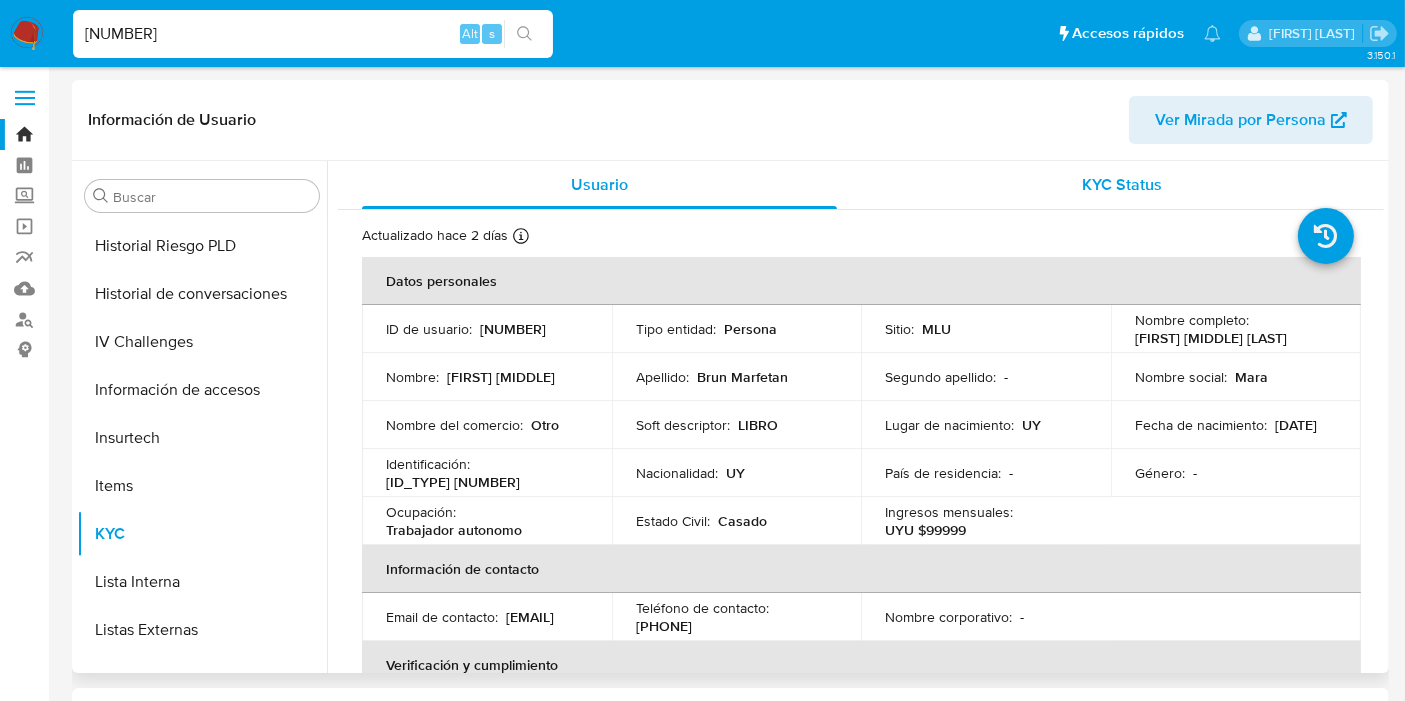 click on "KYC Status" at bounding box center (1122, 185) 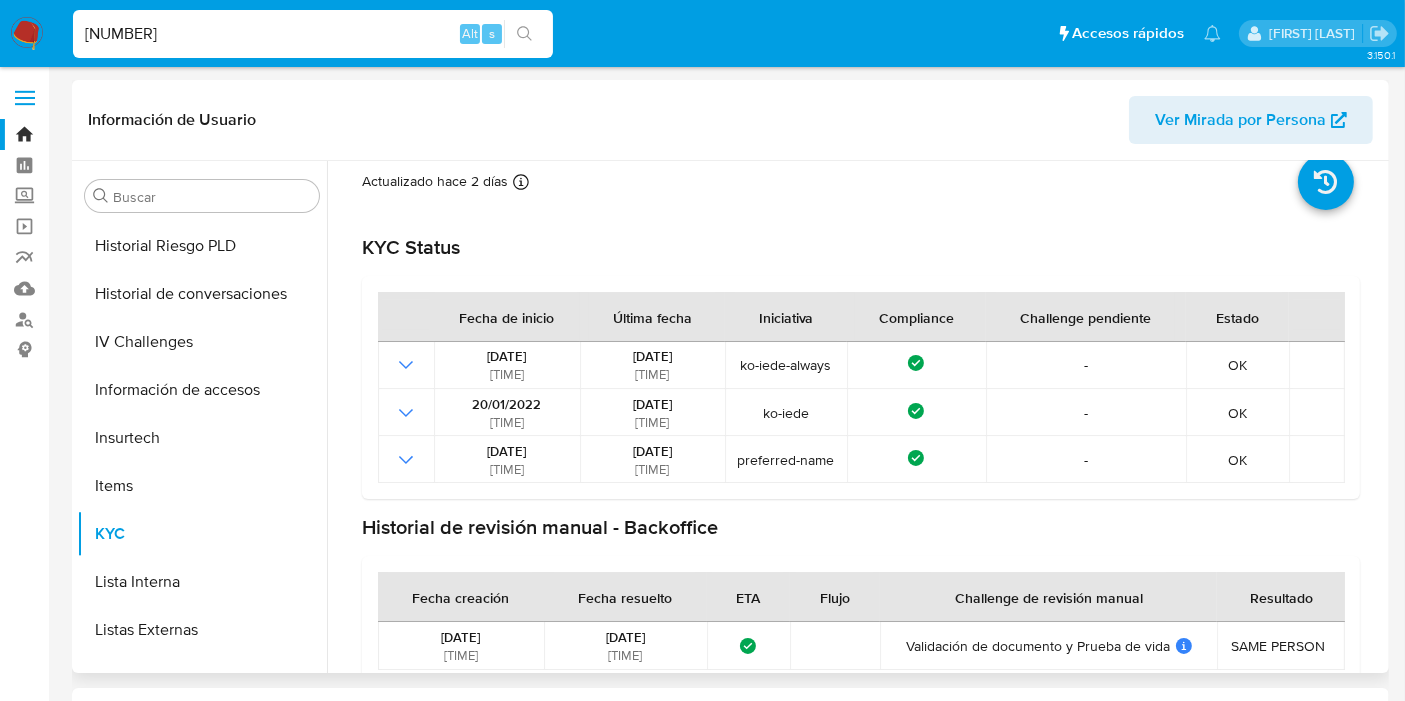 scroll, scrollTop: 82, scrollLeft: 0, axis: vertical 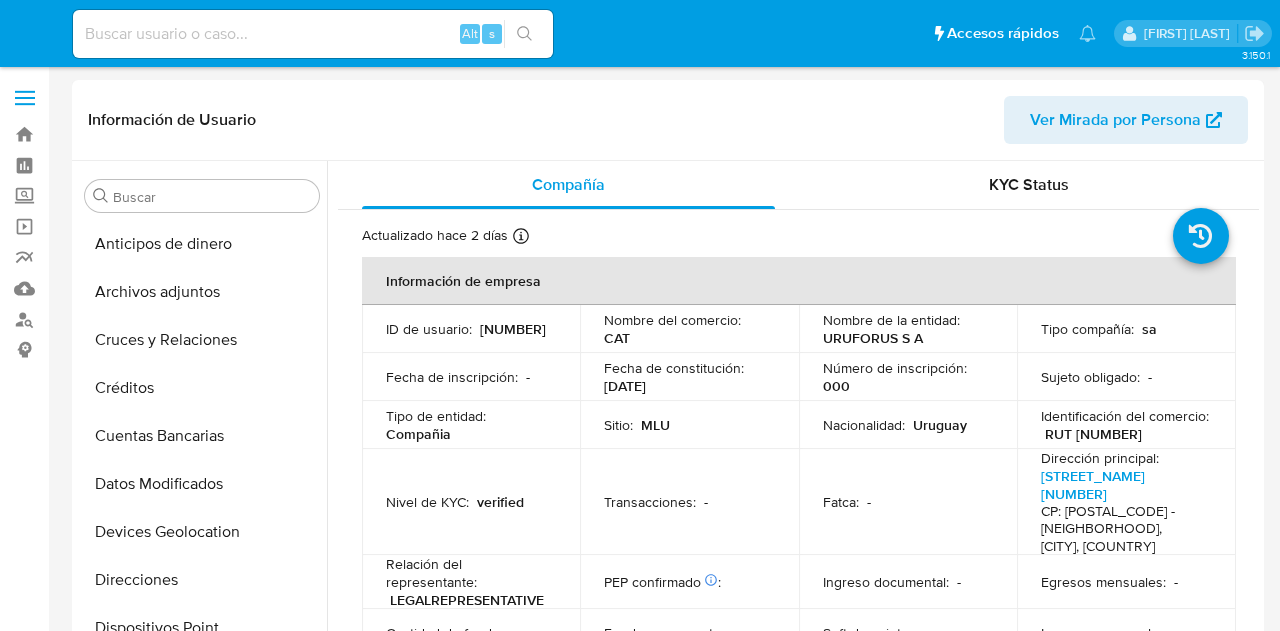 select on "10" 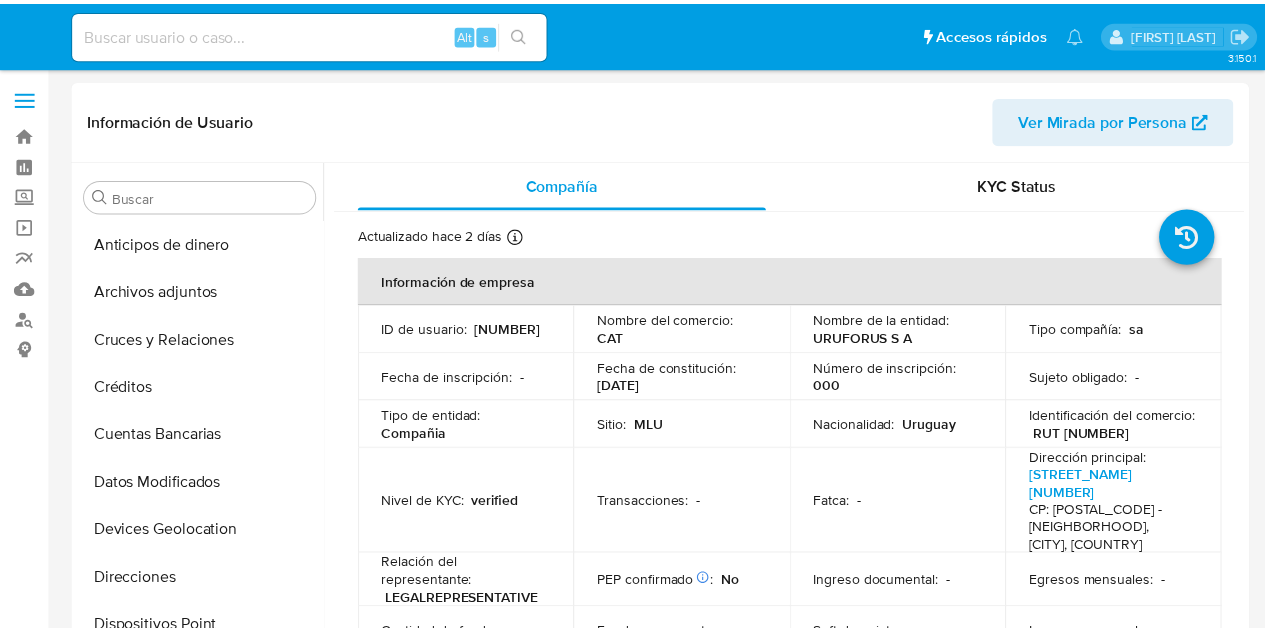 scroll, scrollTop: 0, scrollLeft: 0, axis: both 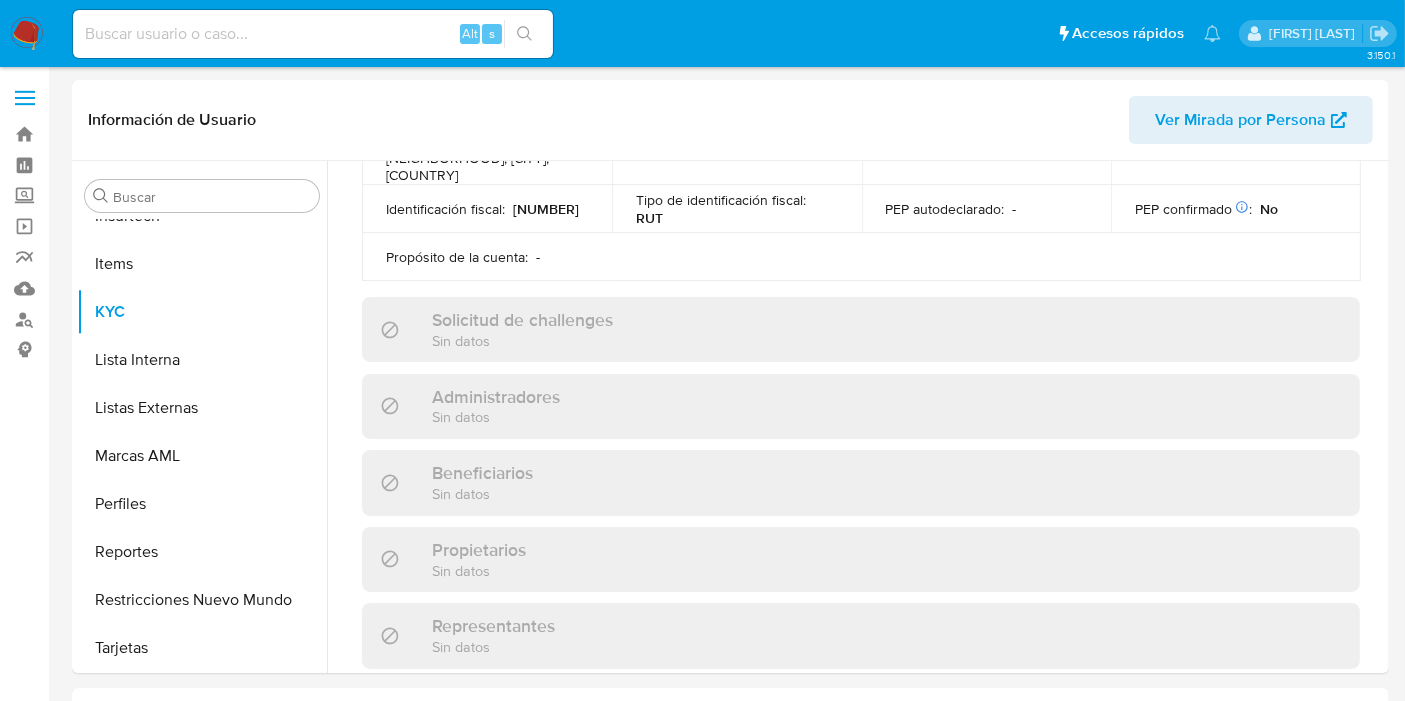 select on "10" 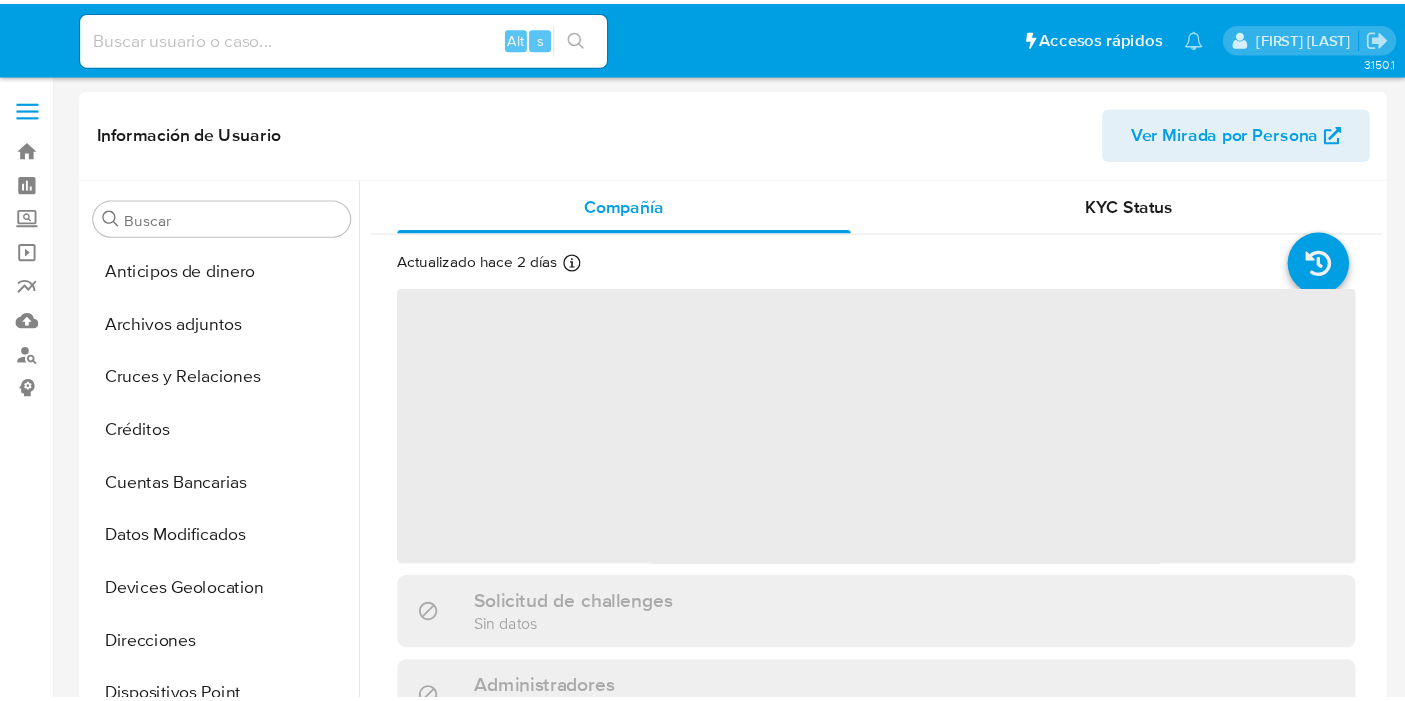 scroll, scrollTop: 0, scrollLeft: 0, axis: both 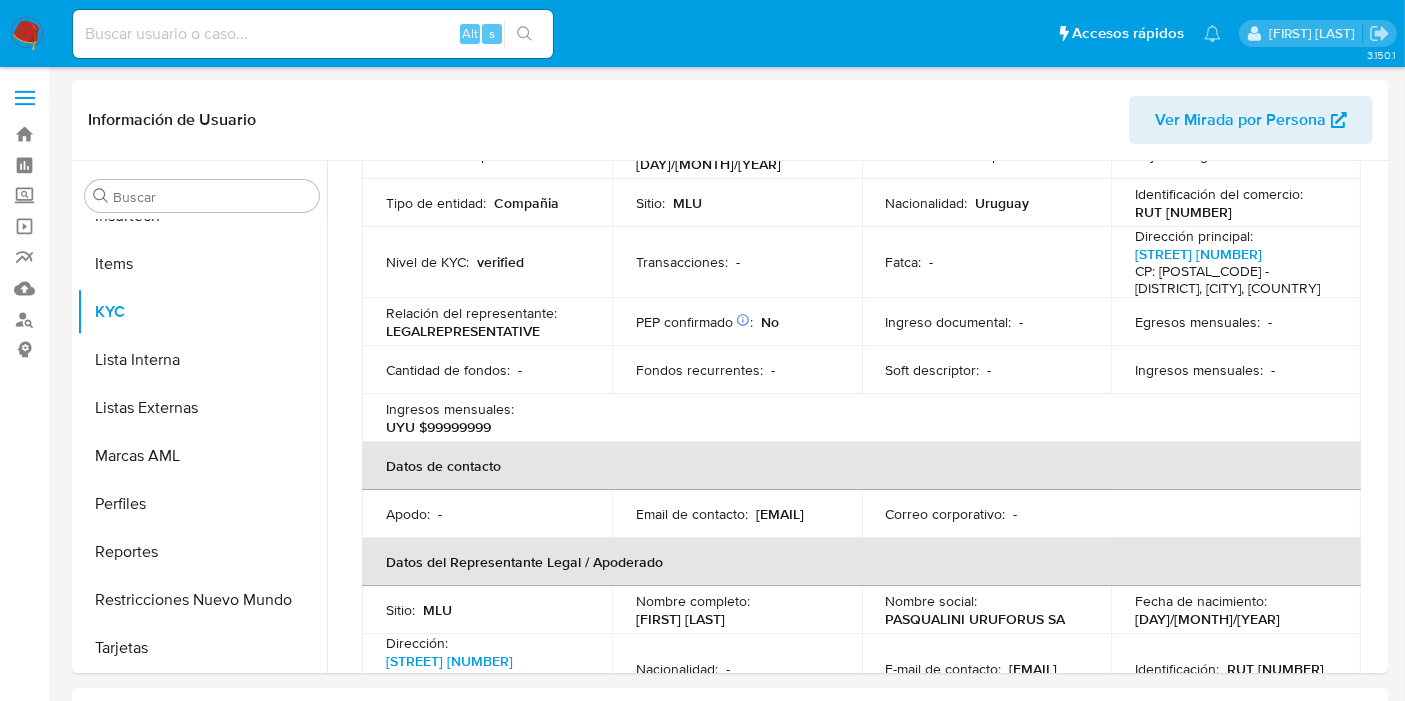 select on "10" 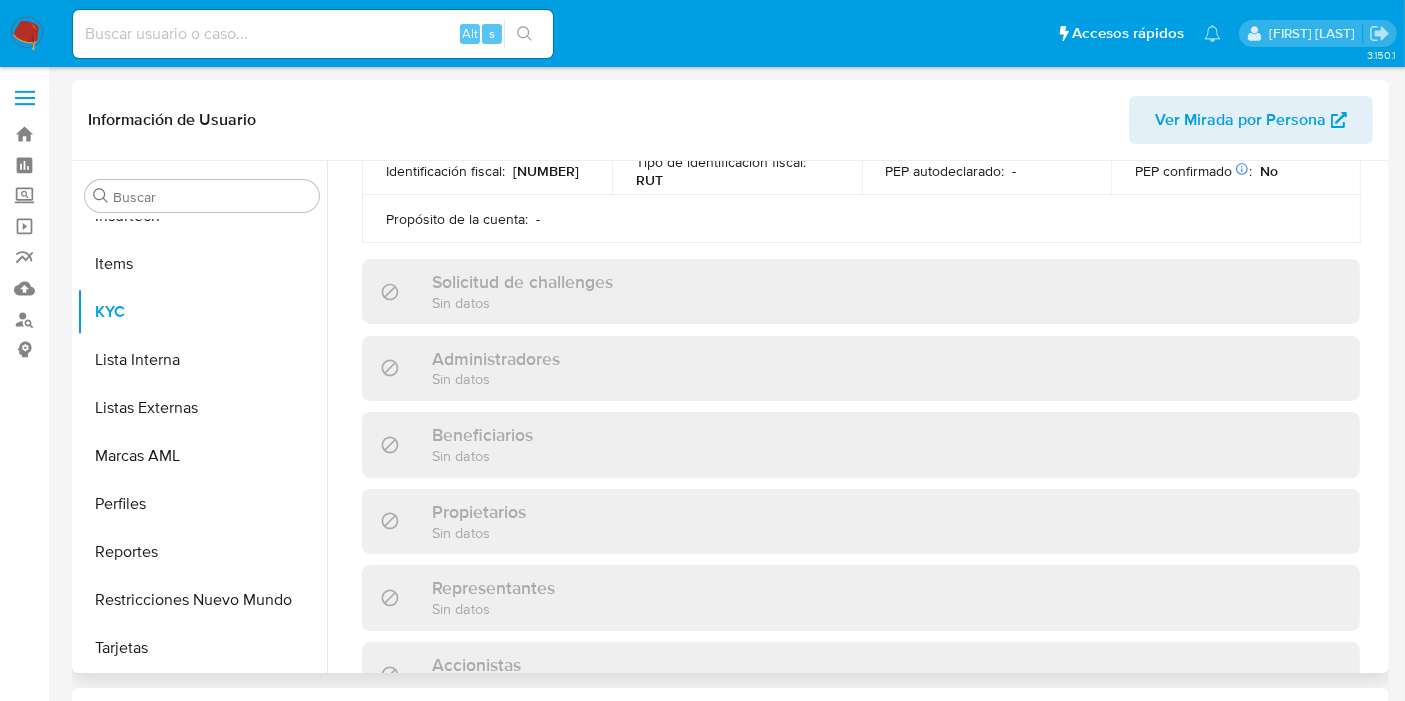 scroll, scrollTop: 777, scrollLeft: 0, axis: vertical 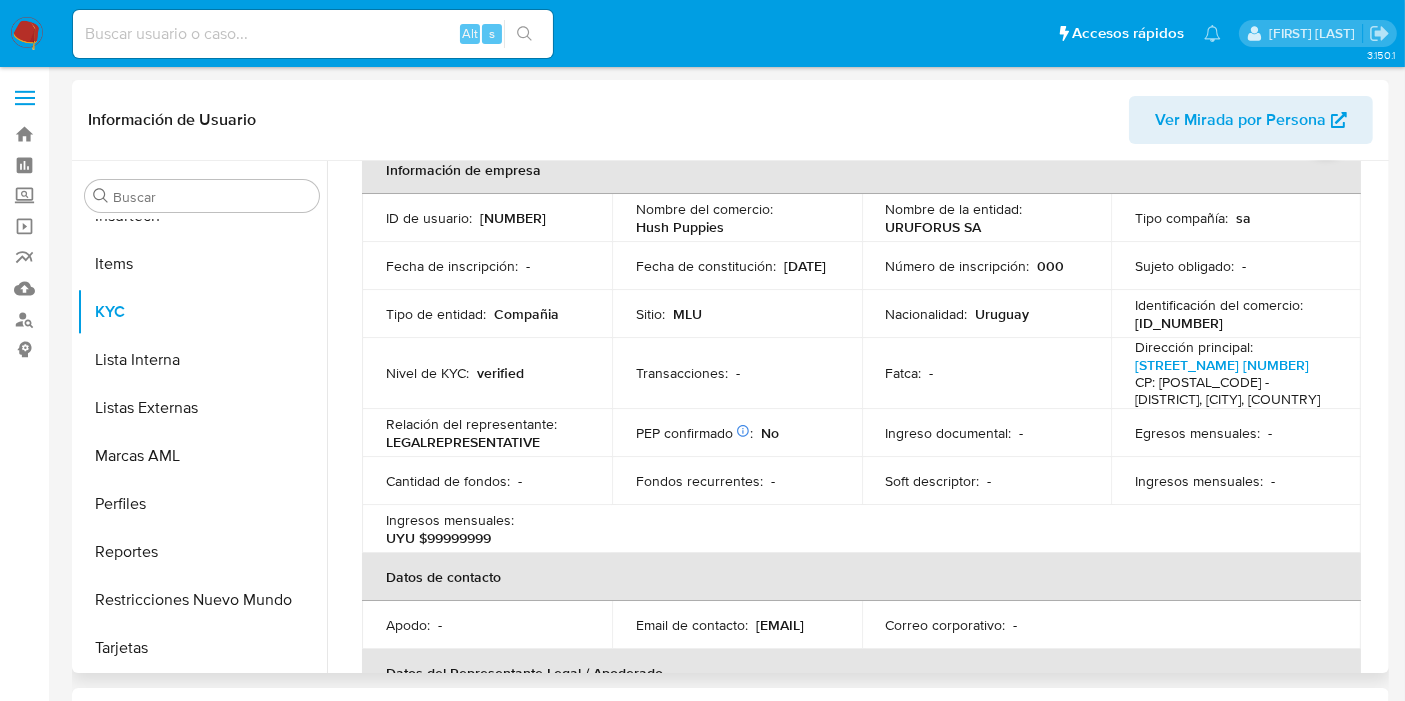 select on "10" 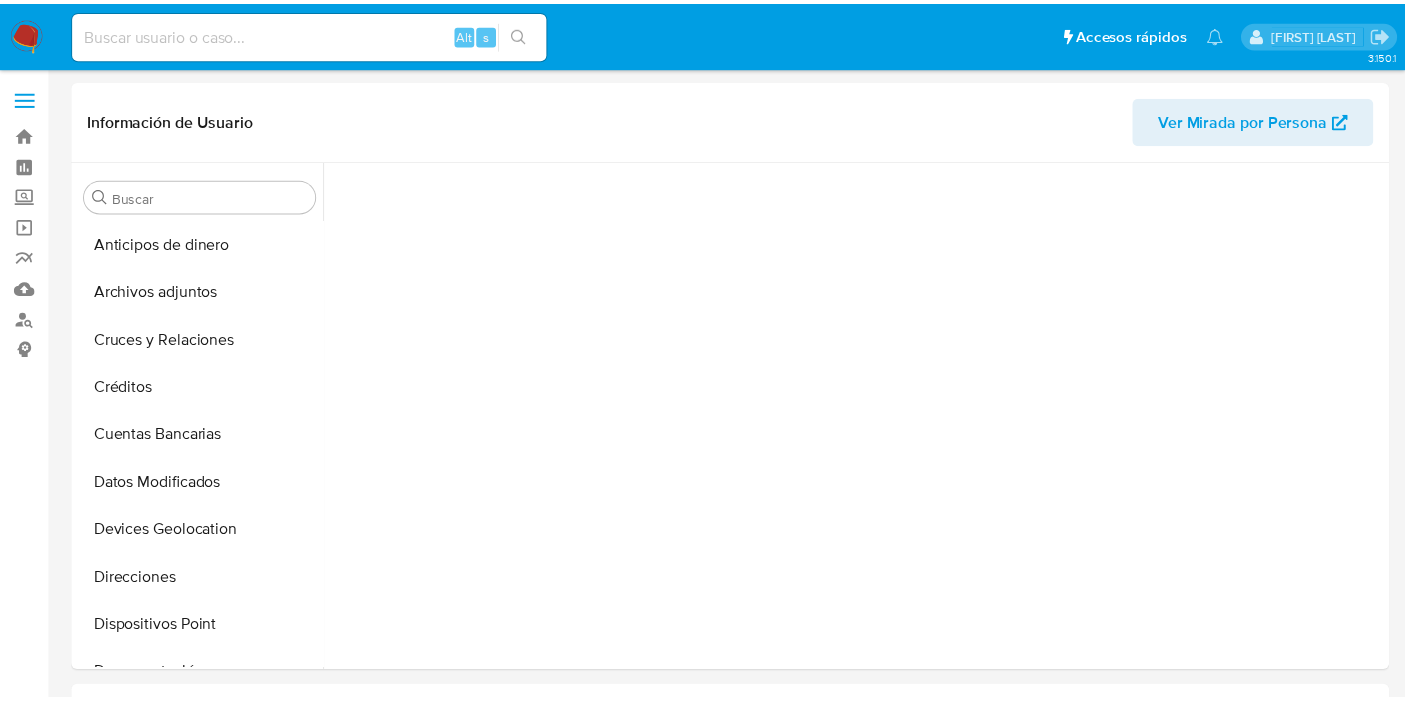scroll, scrollTop: 0, scrollLeft: 0, axis: both 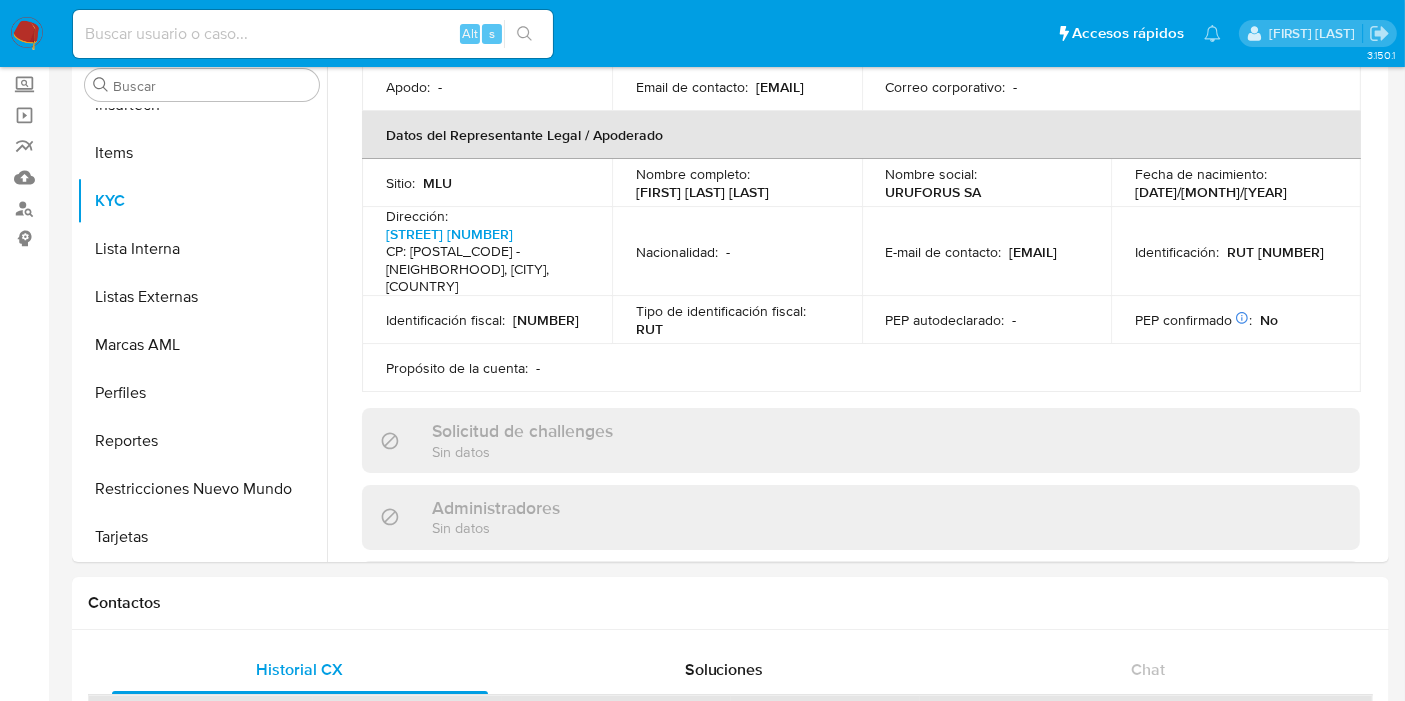 select on "10" 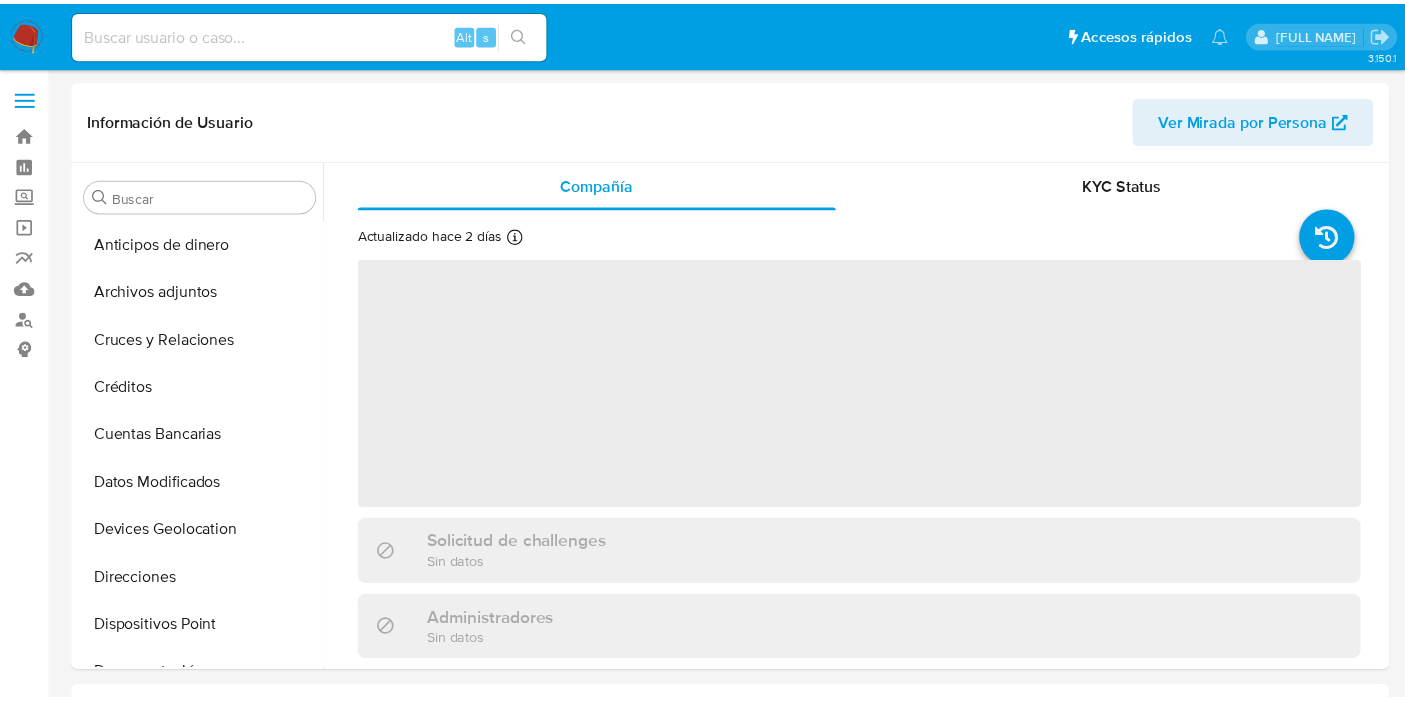 scroll, scrollTop: 0, scrollLeft: 0, axis: both 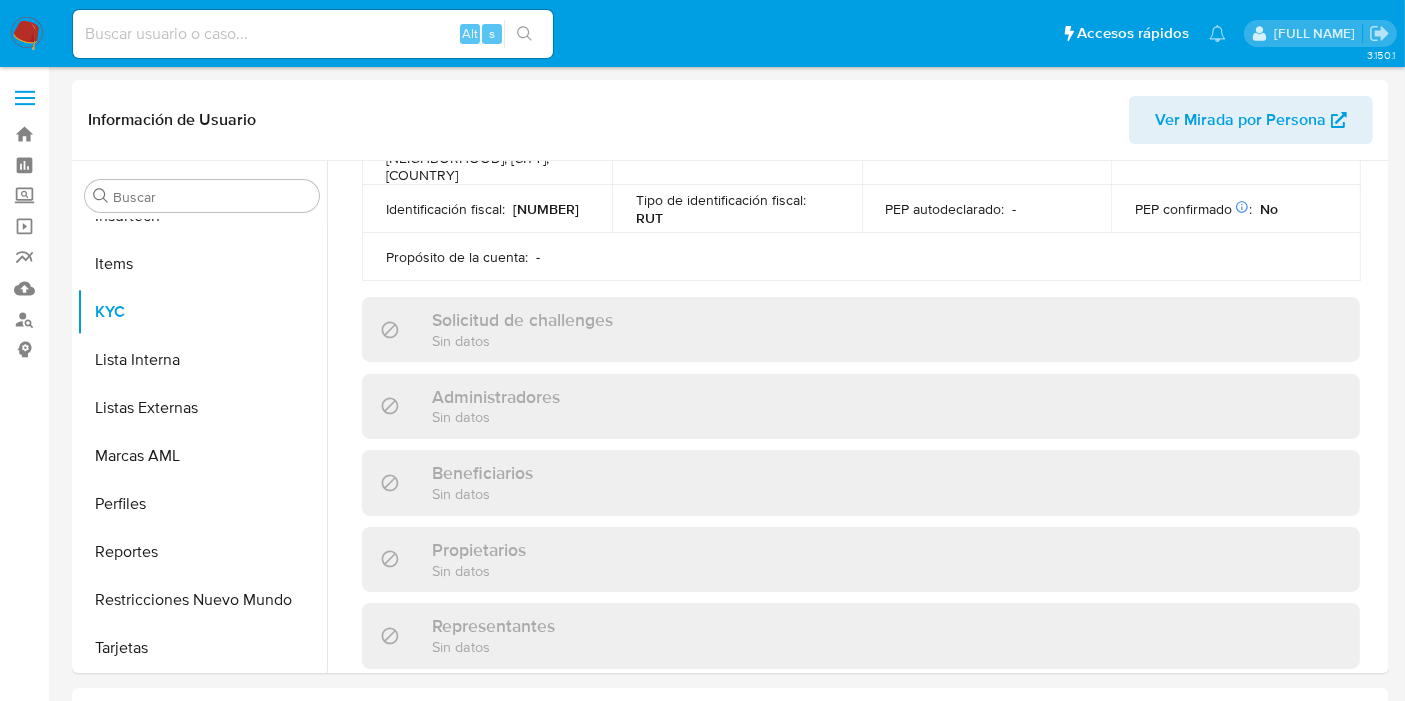 select on "10" 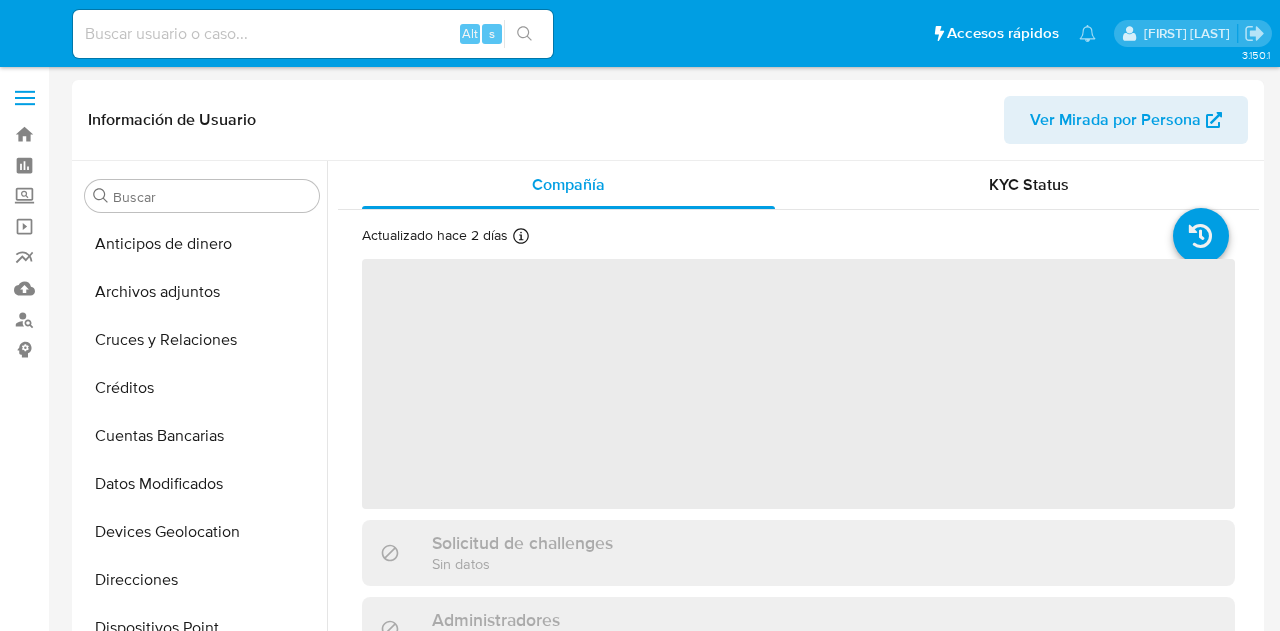 select on "10" 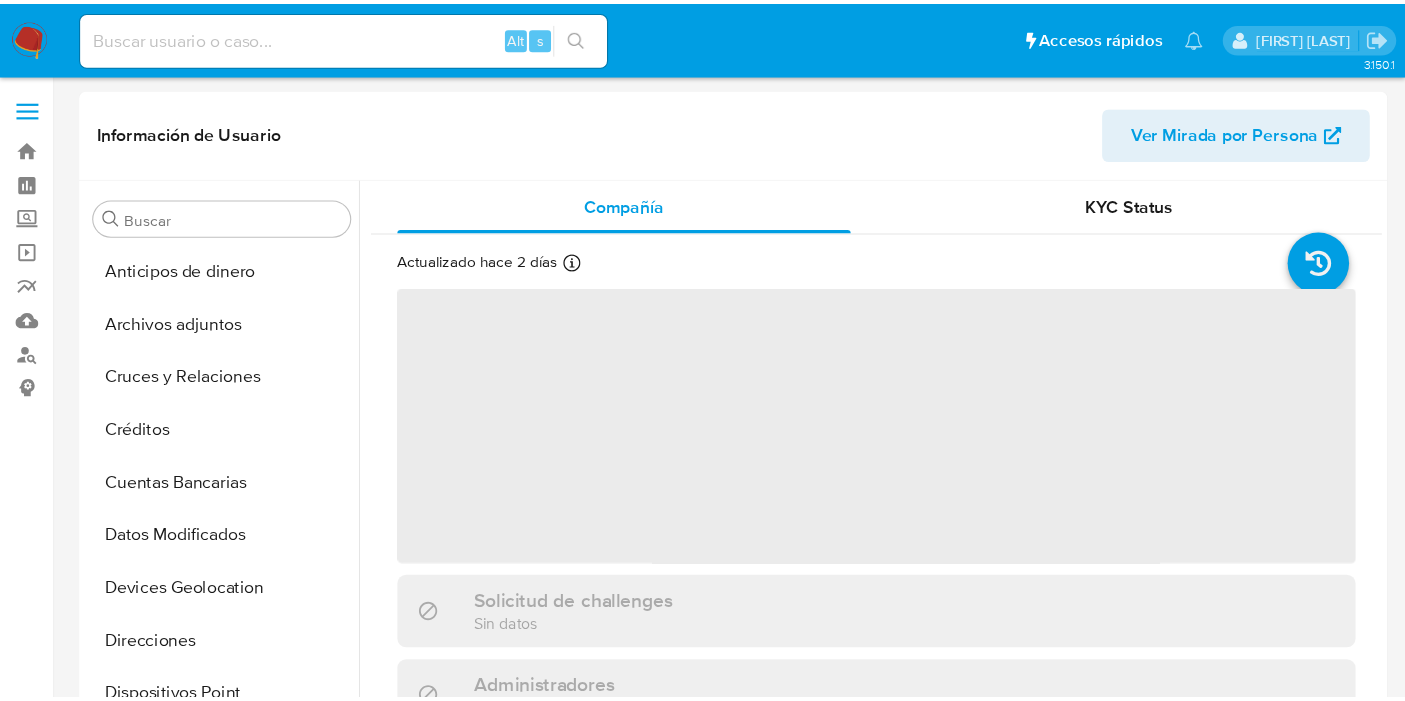 scroll, scrollTop: 0, scrollLeft: 0, axis: both 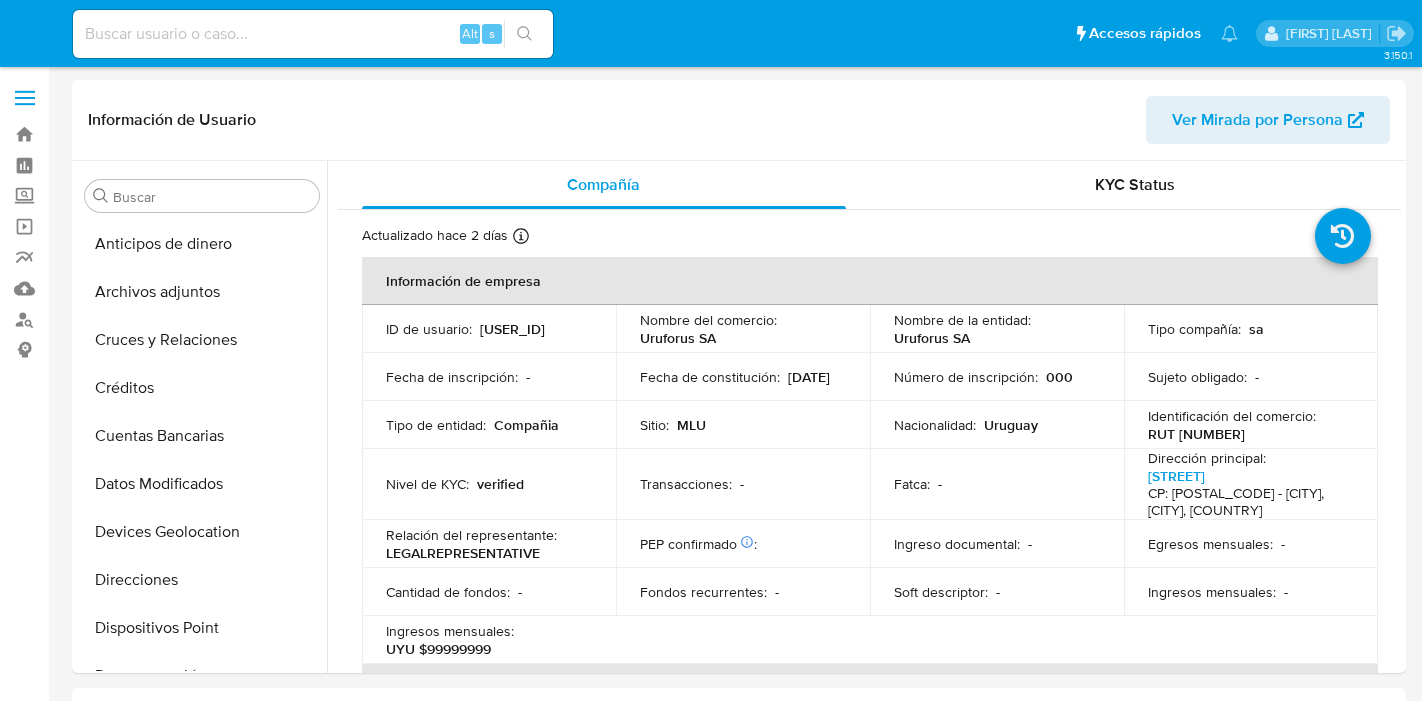 select on "10" 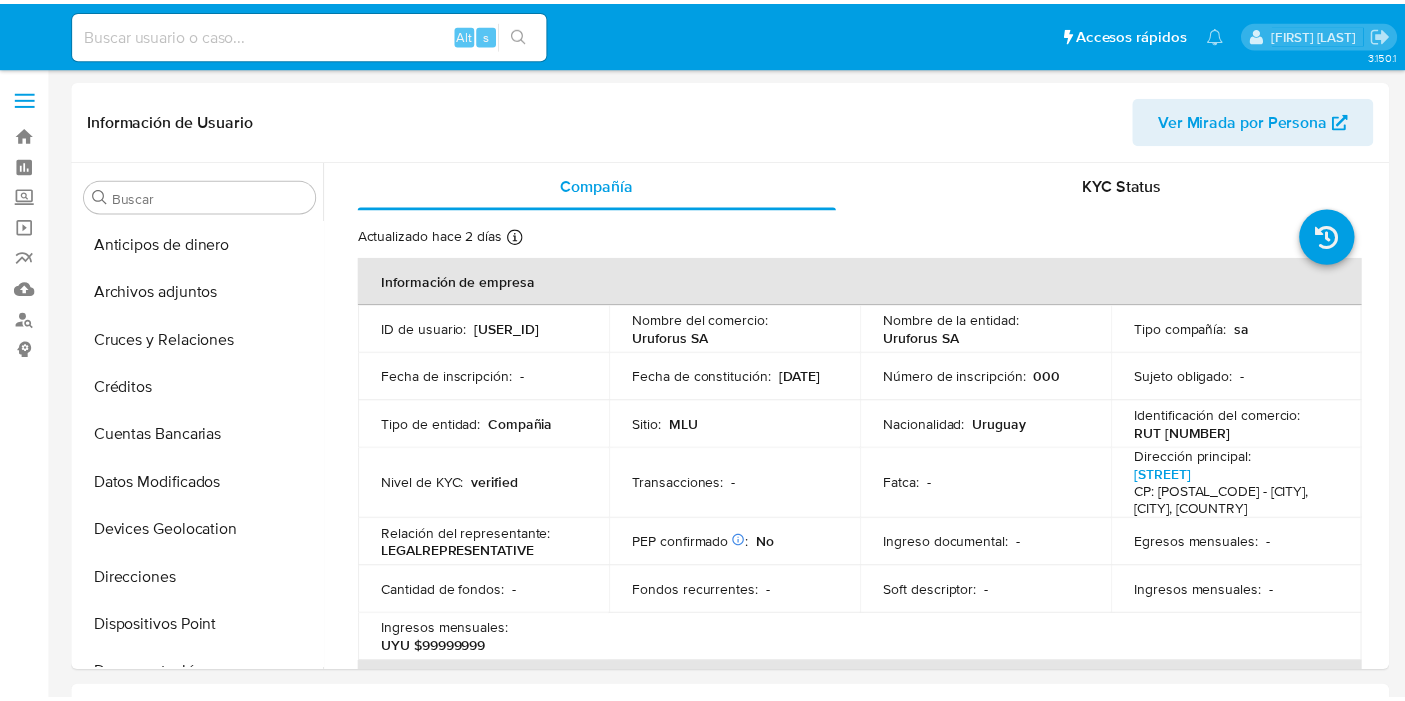 scroll, scrollTop: 0, scrollLeft: 0, axis: both 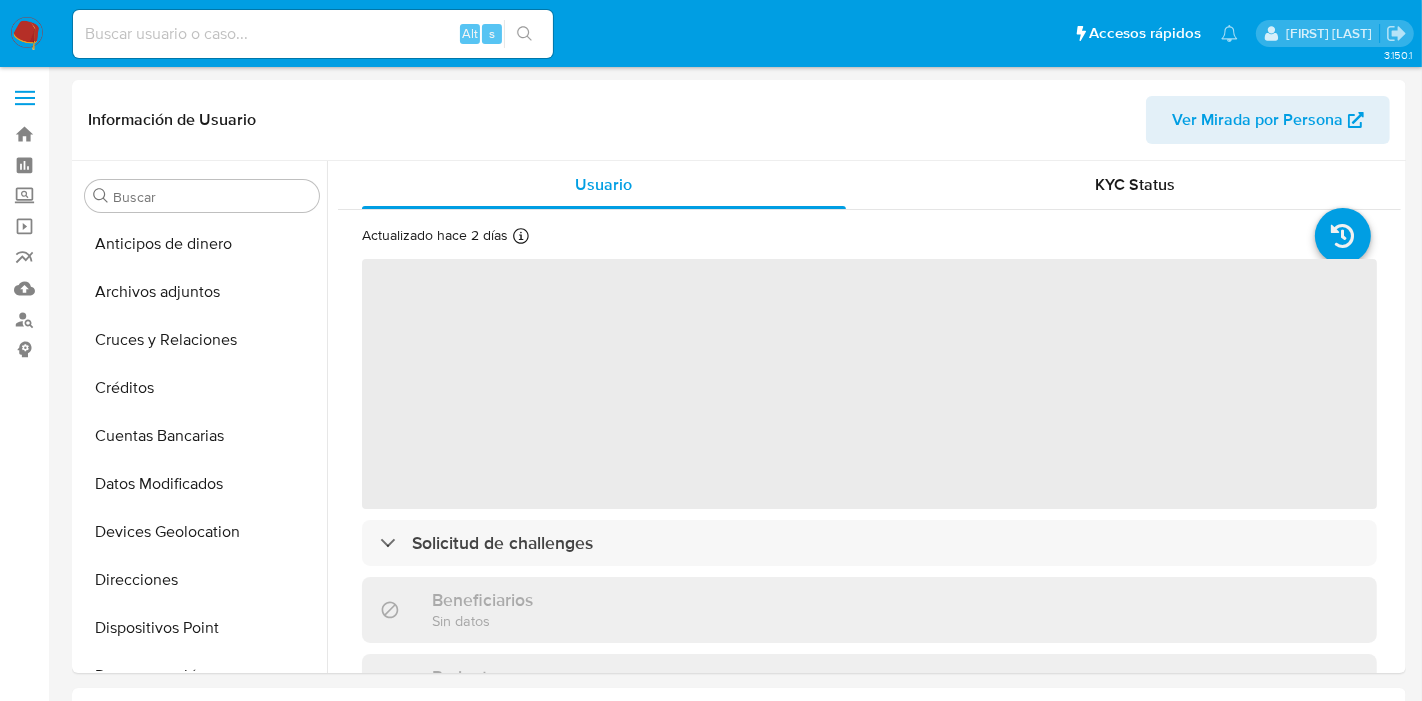 select on "10" 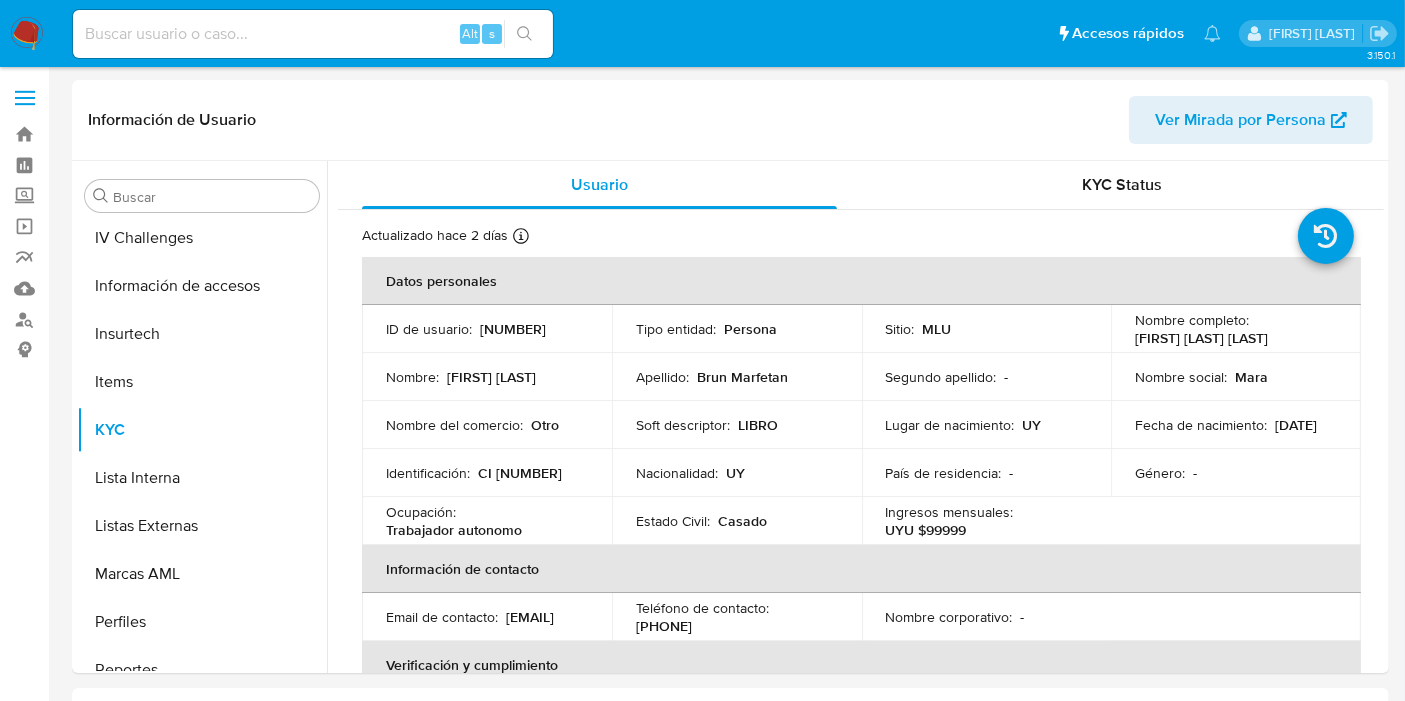 scroll, scrollTop: 844, scrollLeft: 0, axis: vertical 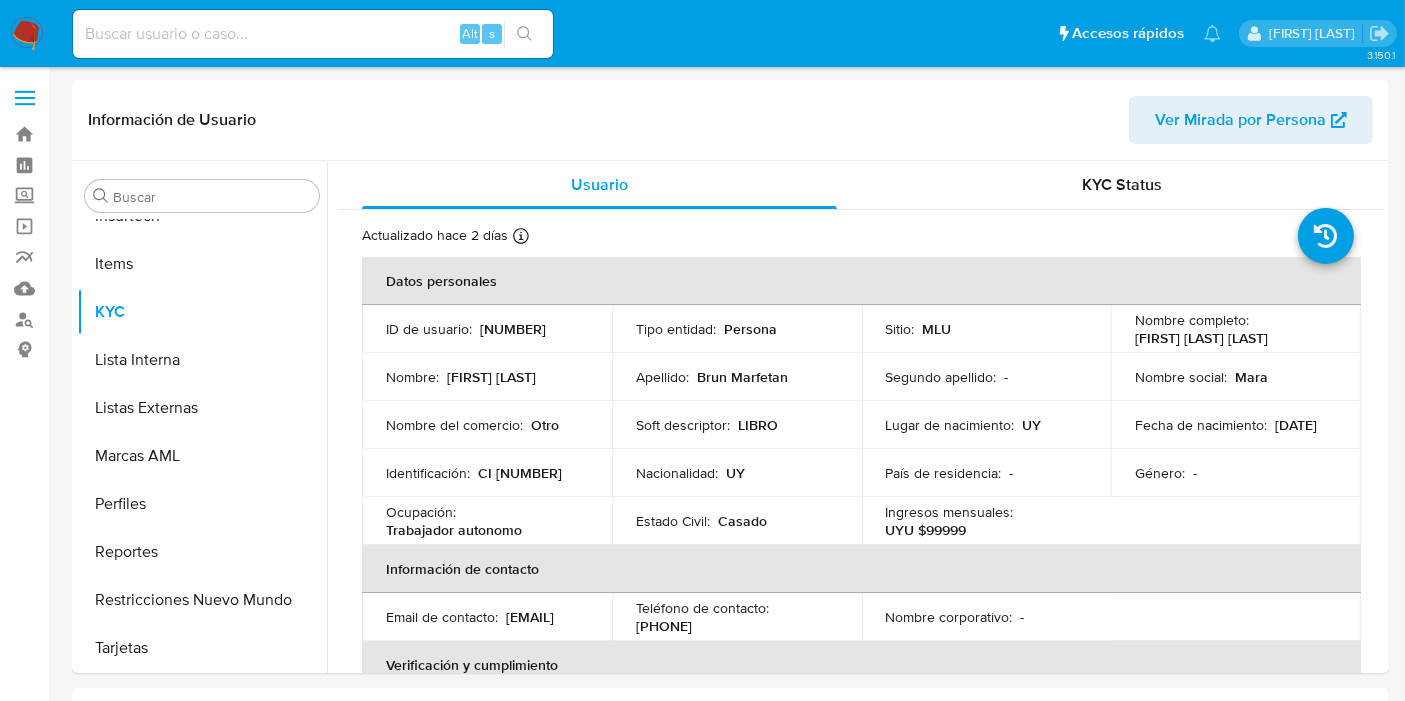 click at bounding box center [313, 34] 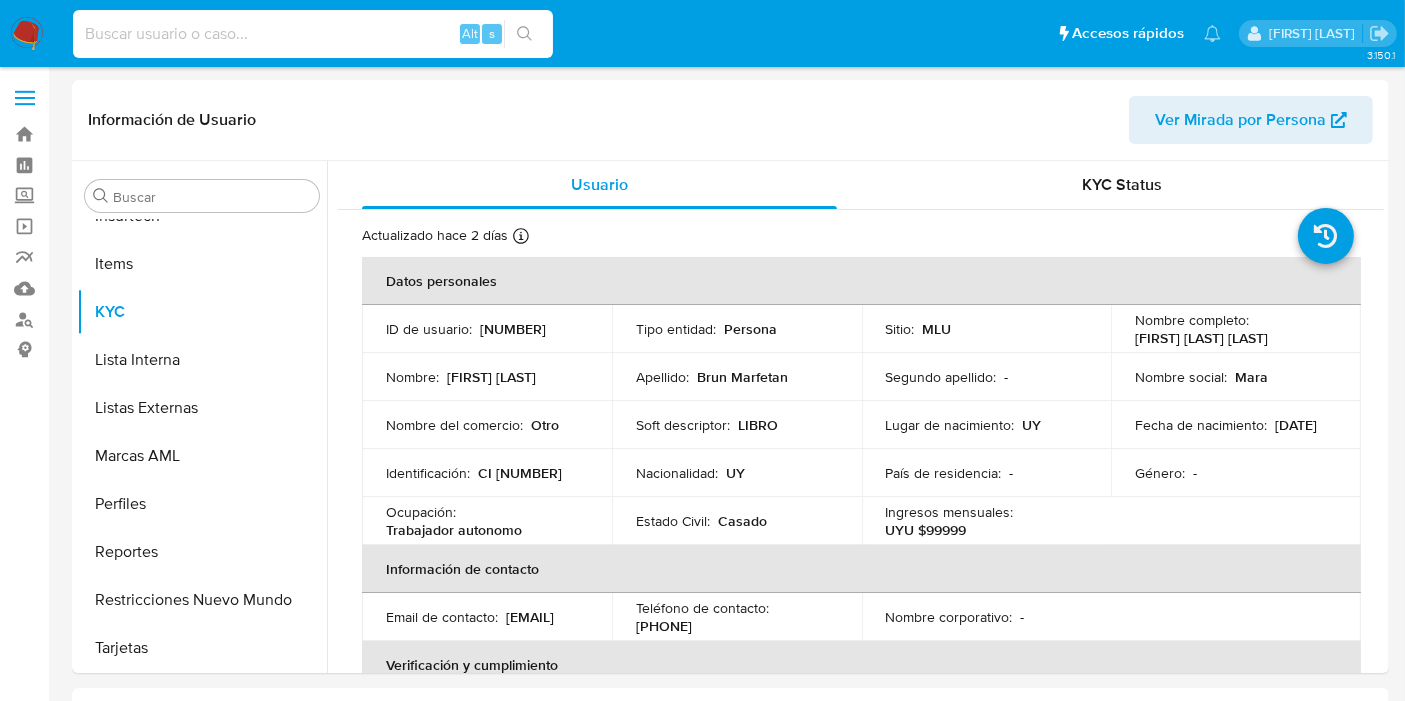 paste on "1347051090" 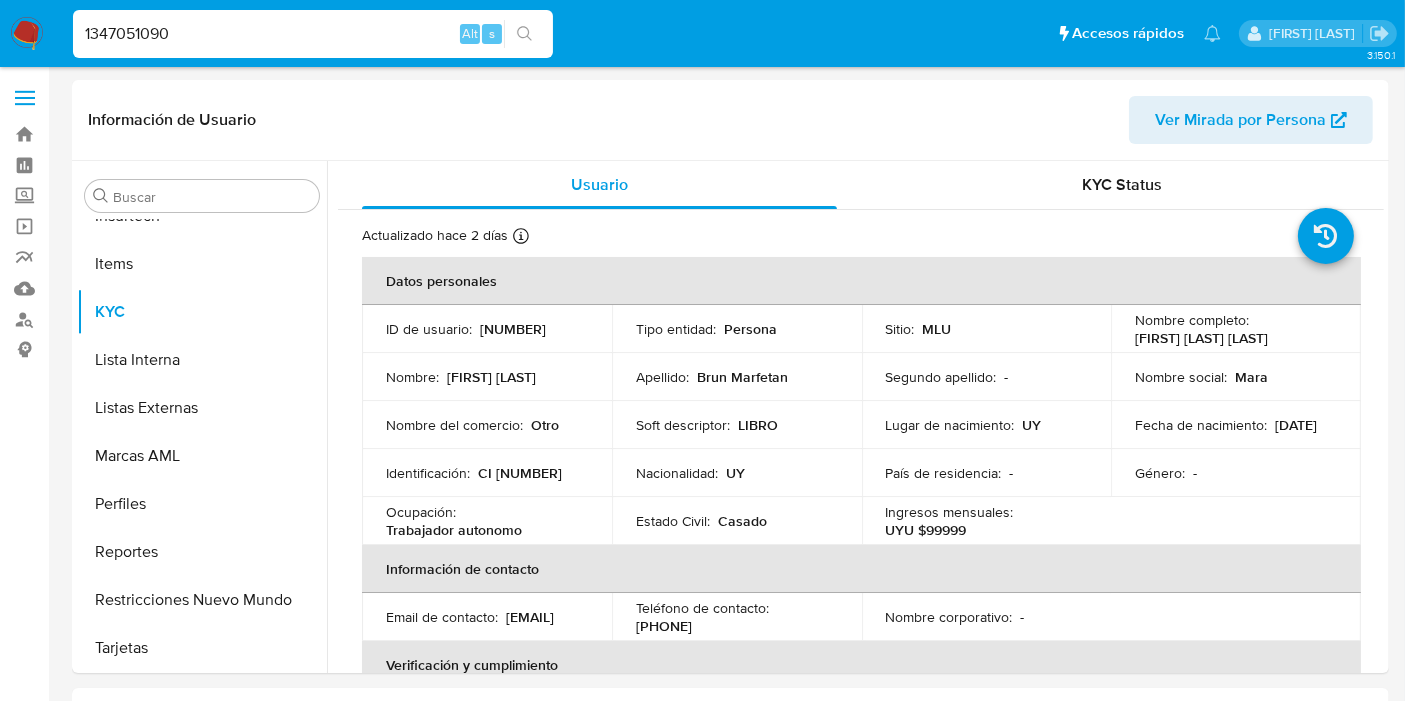 type on "1347051090" 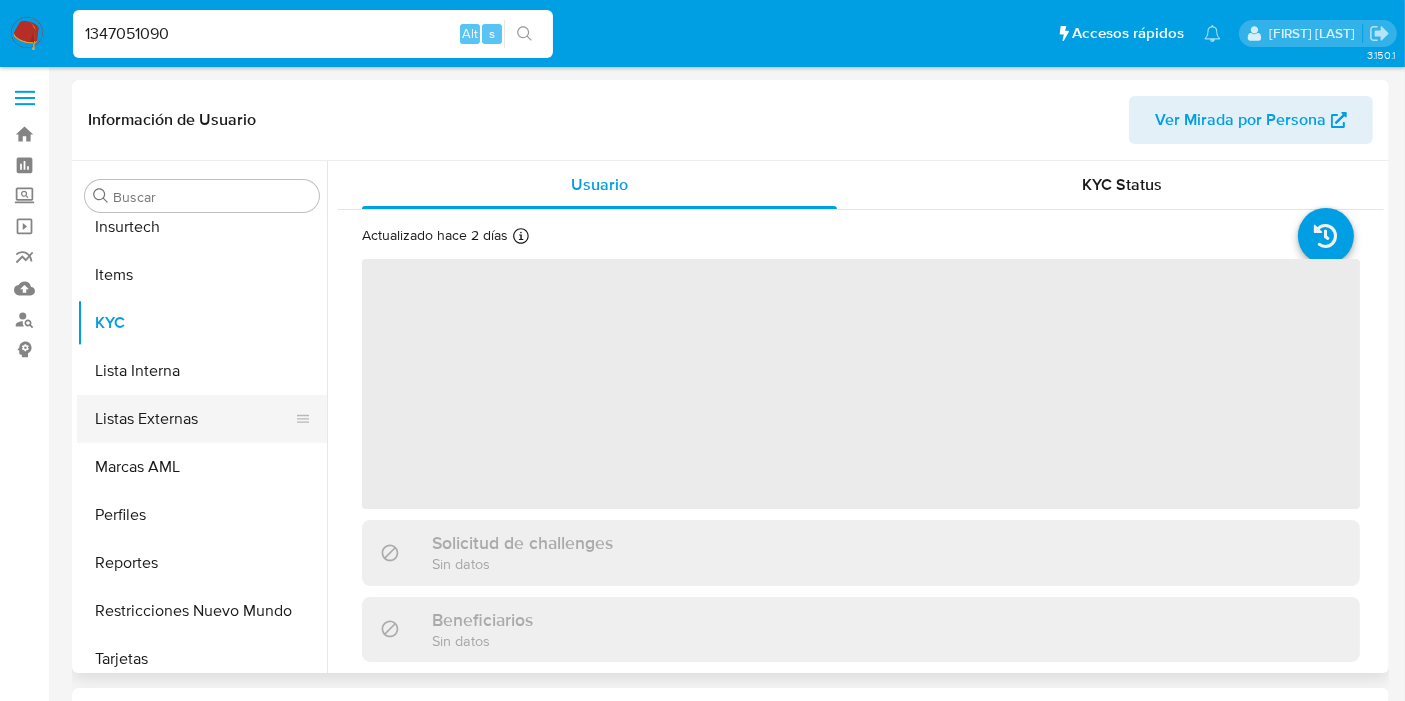 scroll, scrollTop: 844, scrollLeft: 0, axis: vertical 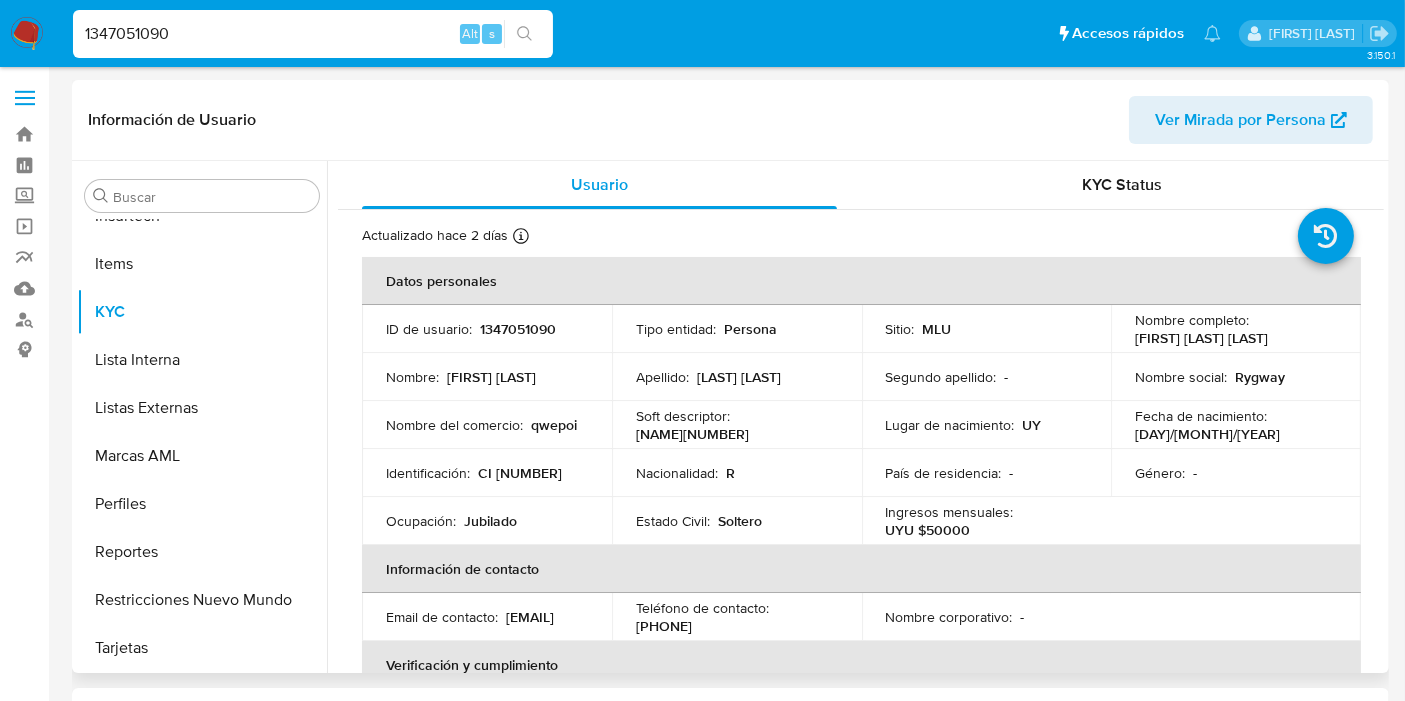 select on "10" 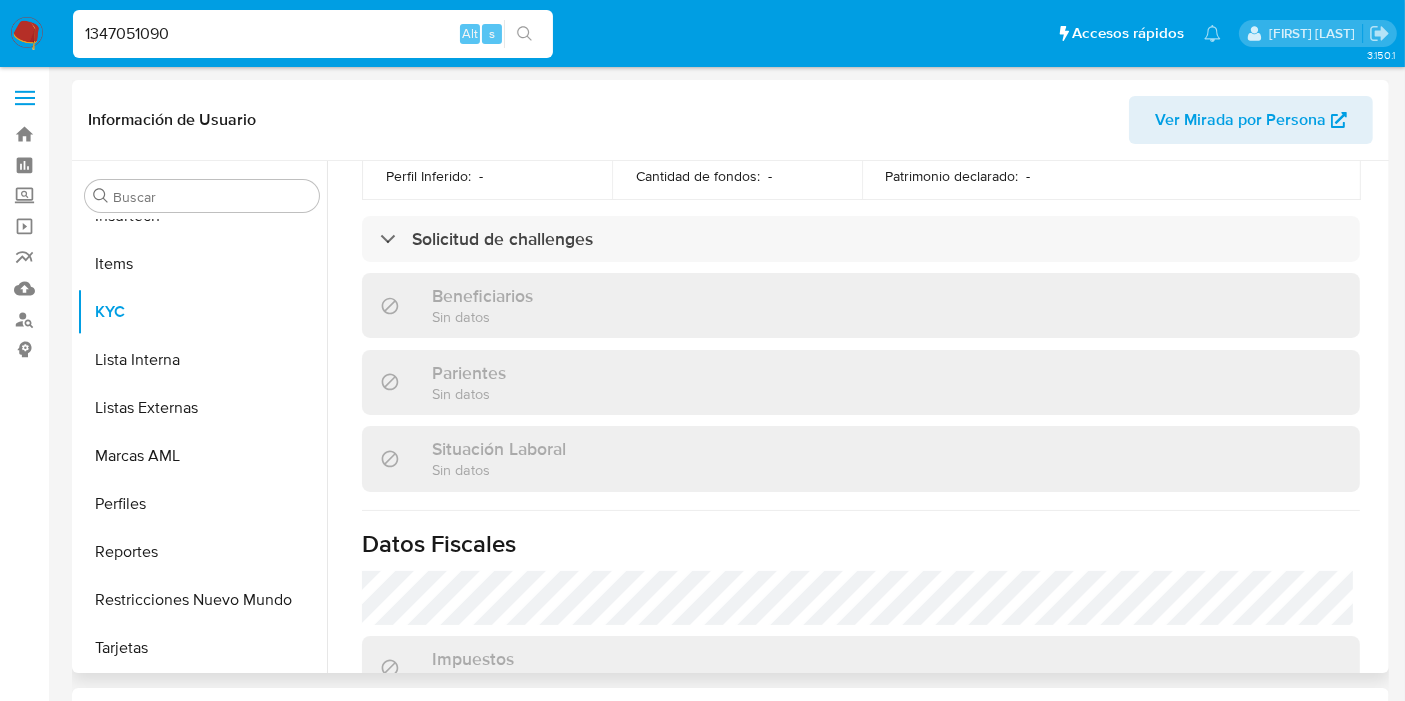 scroll, scrollTop: 666, scrollLeft: 0, axis: vertical 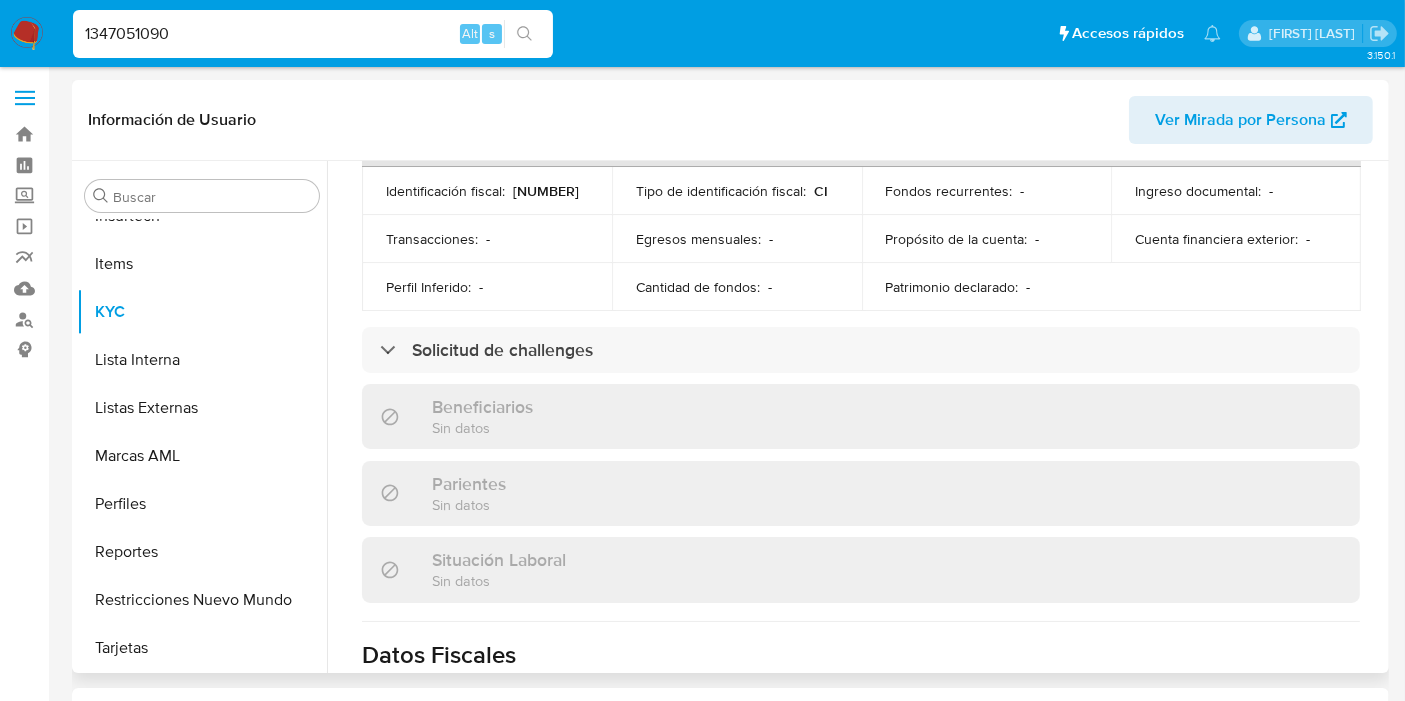 click on "Solicitud de challenges" at bounding box center [861, 350] 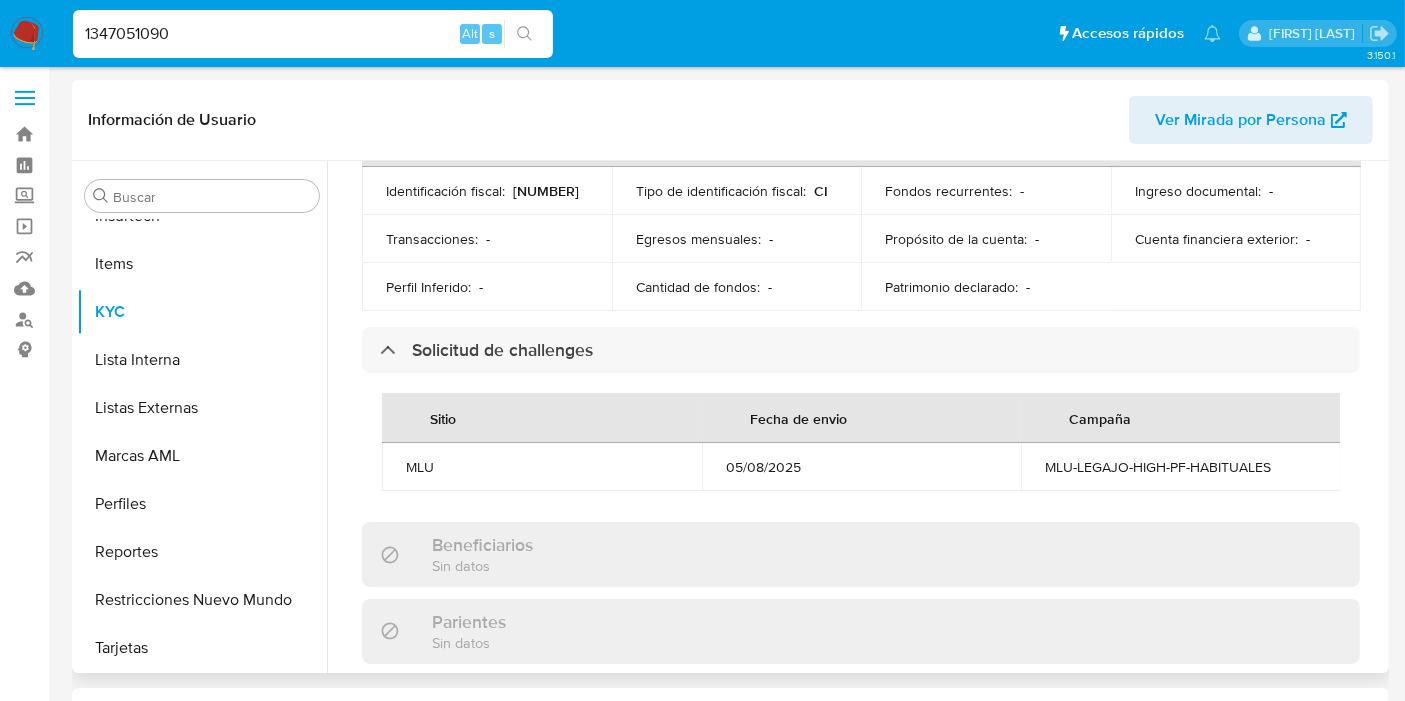 click on "Solicitud de challenges" at bounding box center (861, 350) 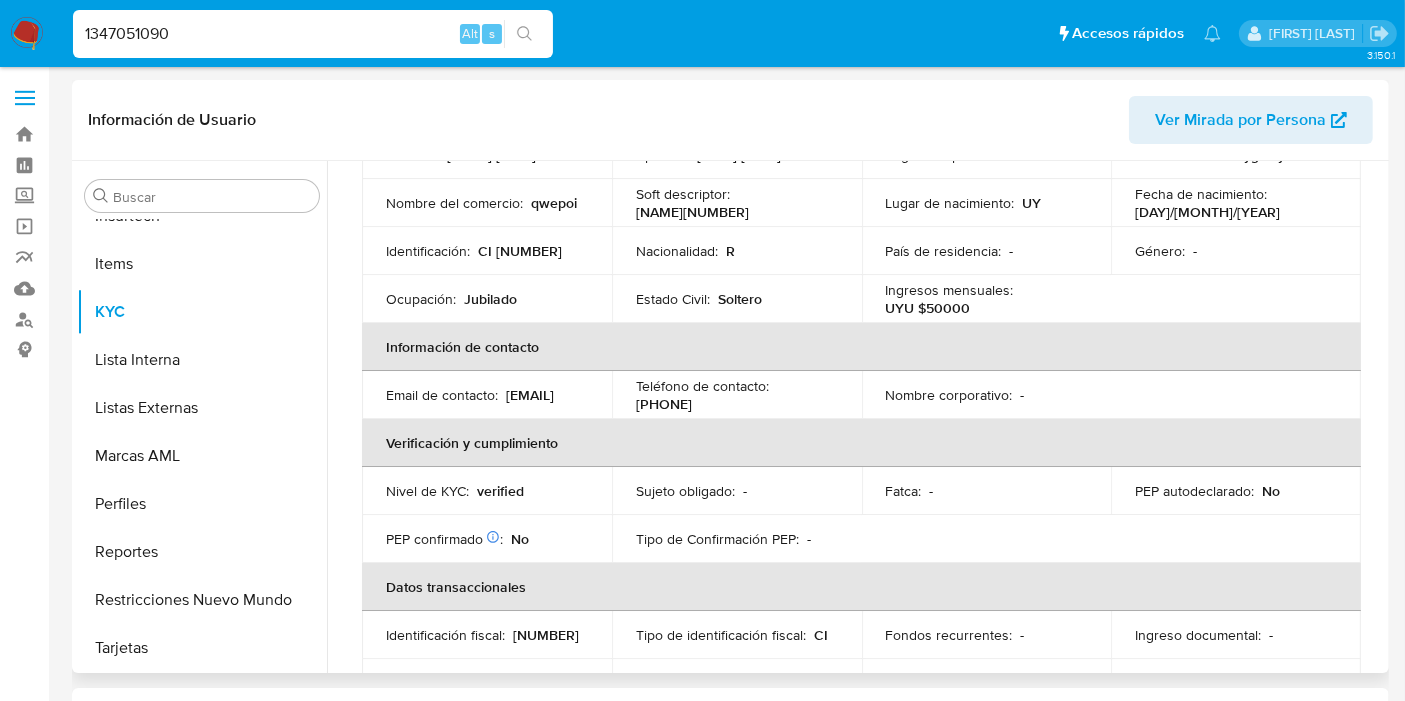 scroll, scrollTop: 0, scrollLeft: 0, axis: both 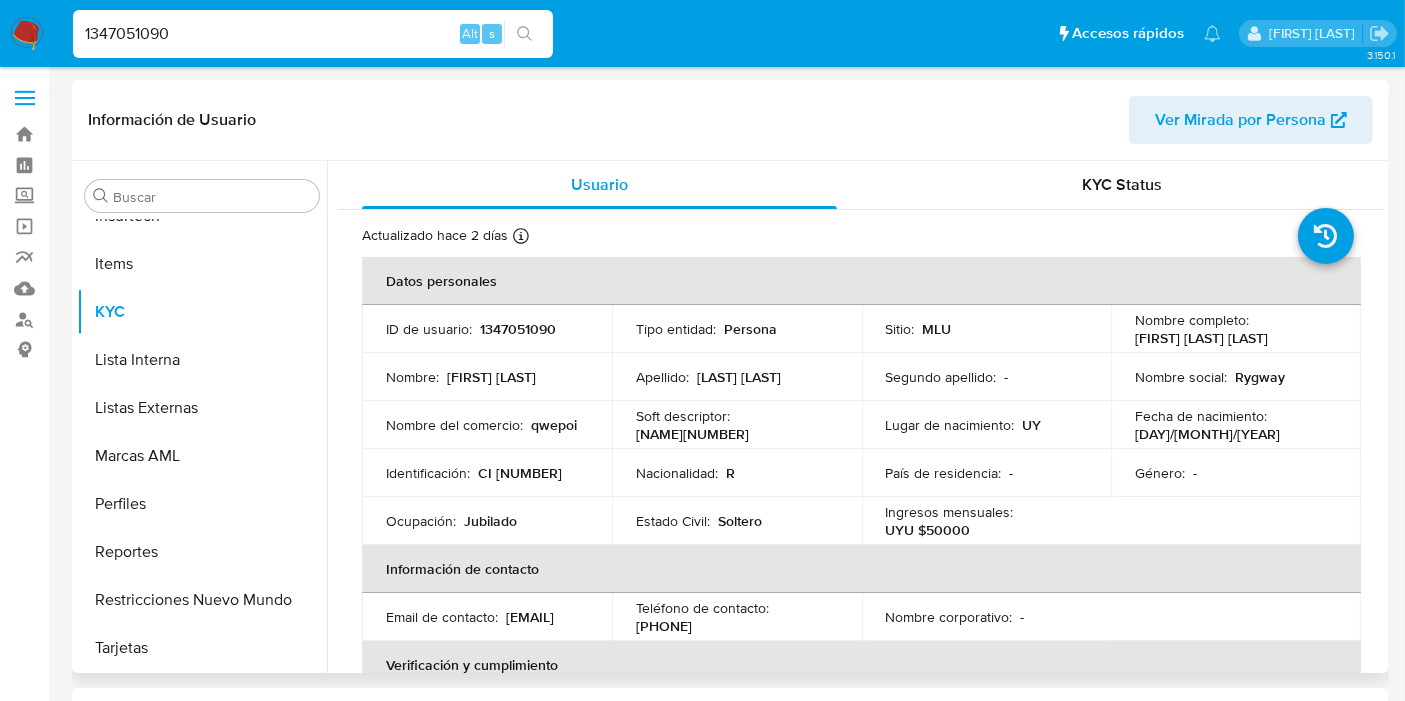 click on "[FIRST] [LAST] [LAST]" at bounding box center [1201, 338] 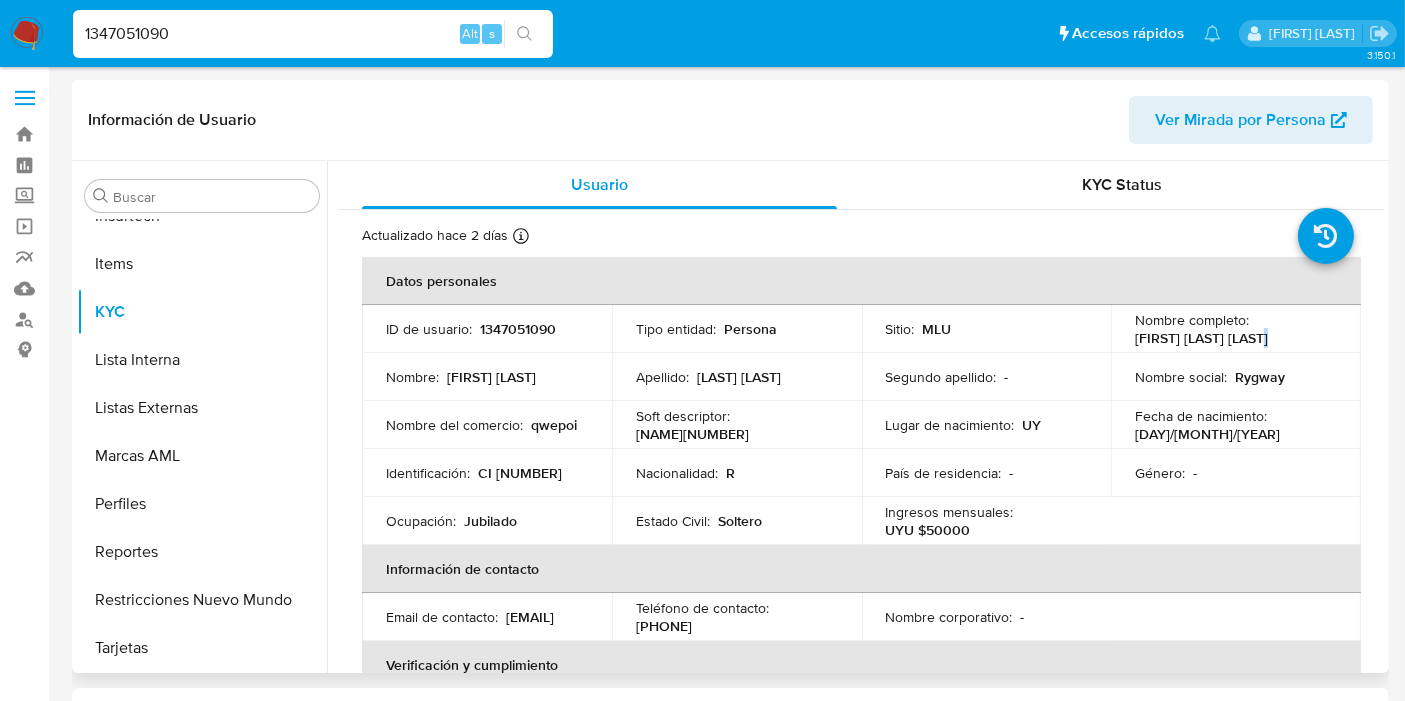 click on "[FIRST] [LAST] [LAST]" at bounding box center (1201, 338) 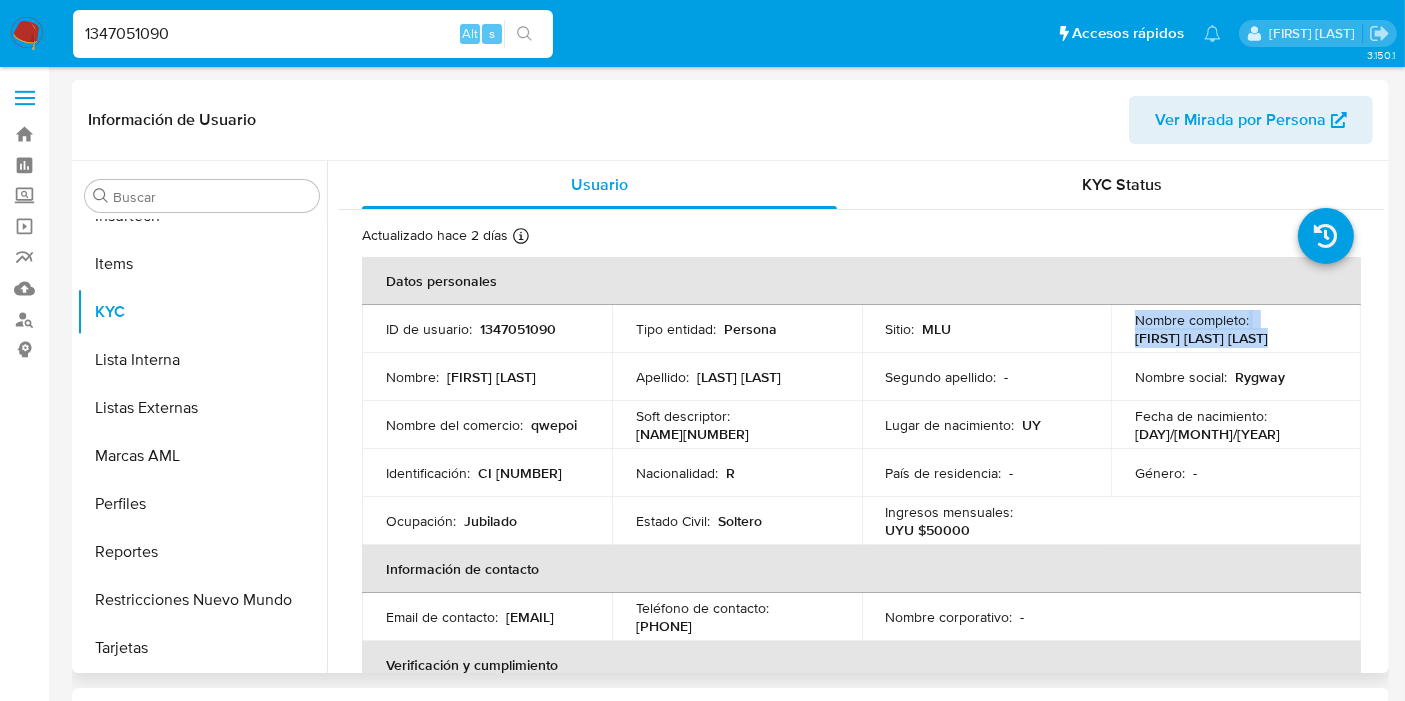 click on "[FIRST] [LAST] [LAST]" at bounding box center [1201, 338] 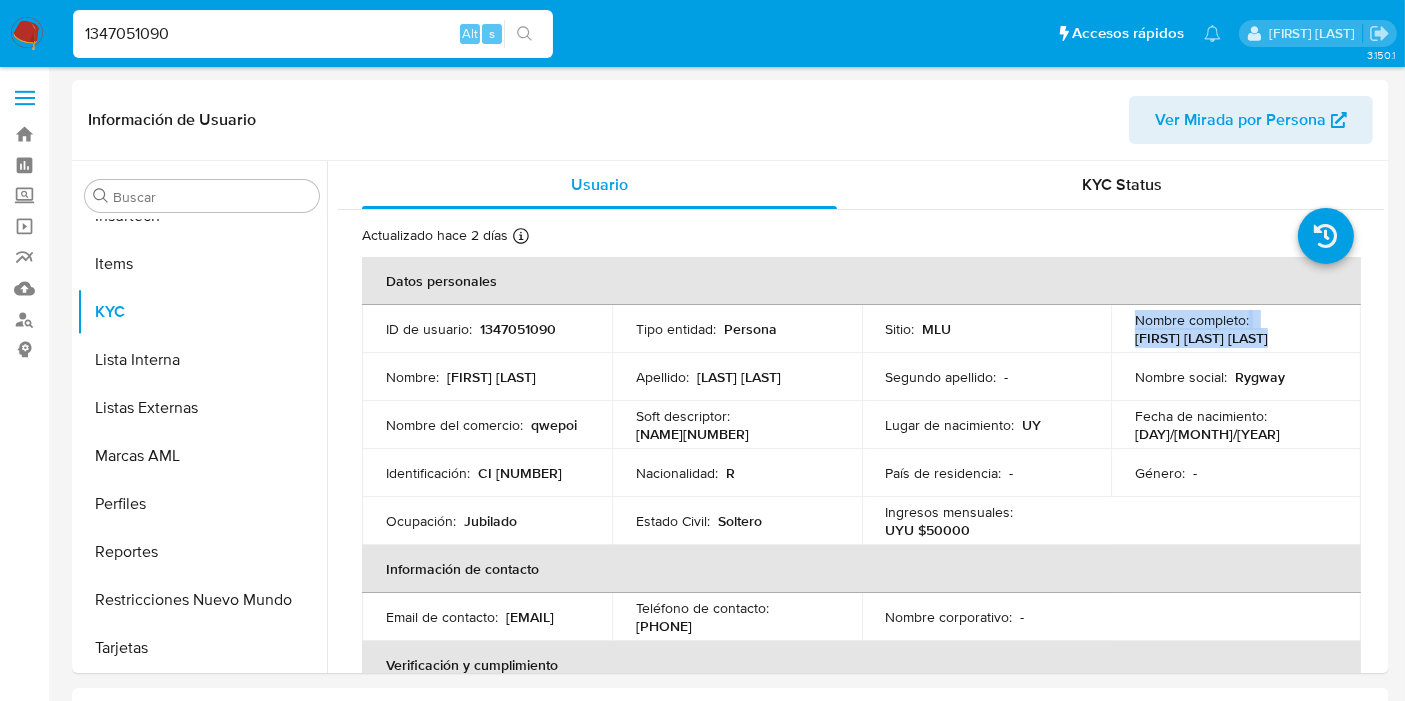 copy on "Nombre completo :    [FIRST] [LAST] [LAST]" 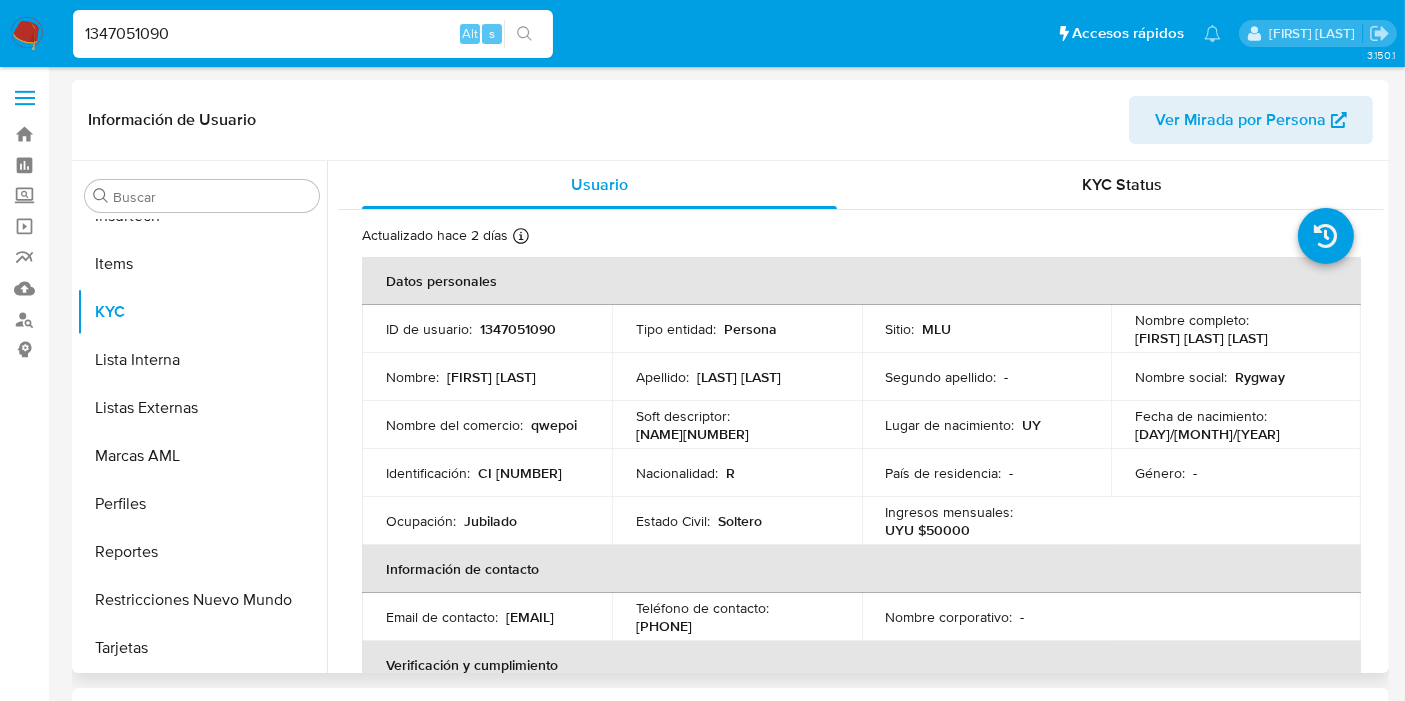 click on "Datos personales" at bounding box center (861, 281) 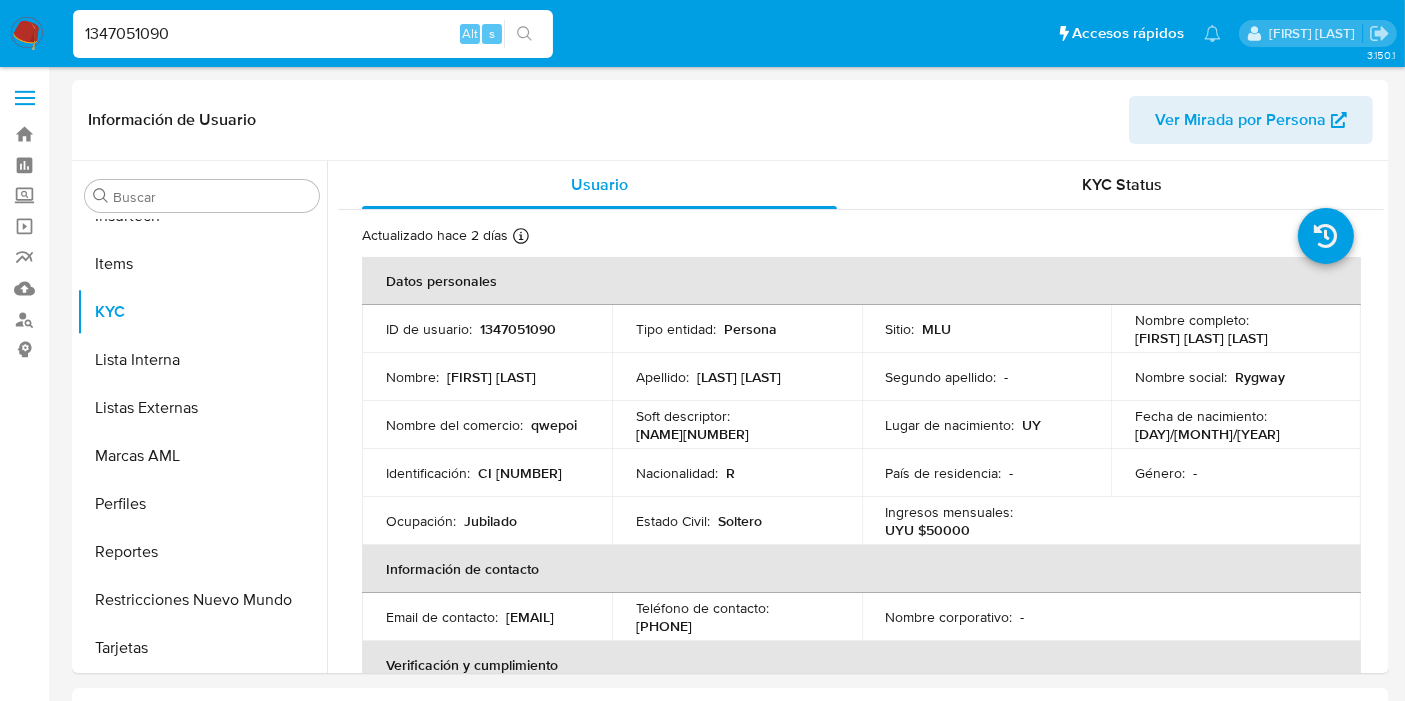 copy on "[FIRST] [LAST] [LAST]" 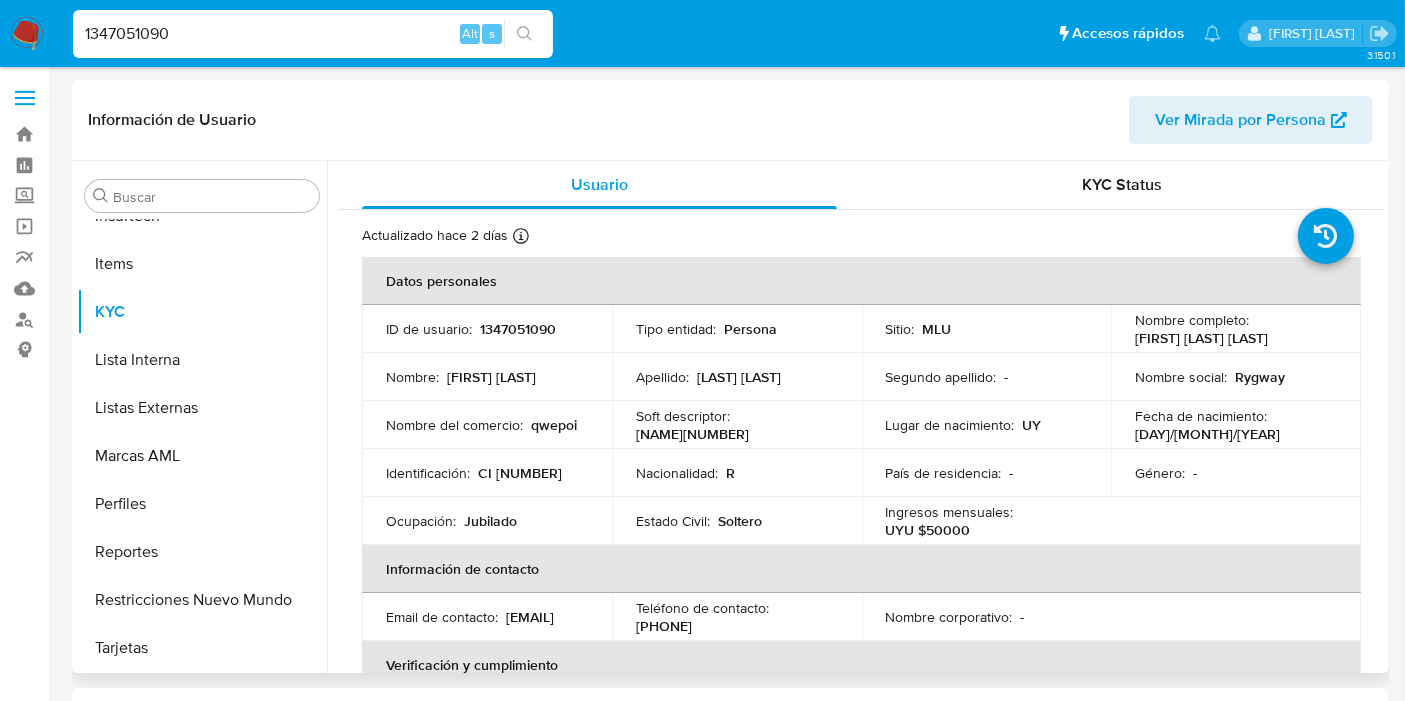 click on "ID de usuario :    [NUMBER]" at bounding box center (487, 329) 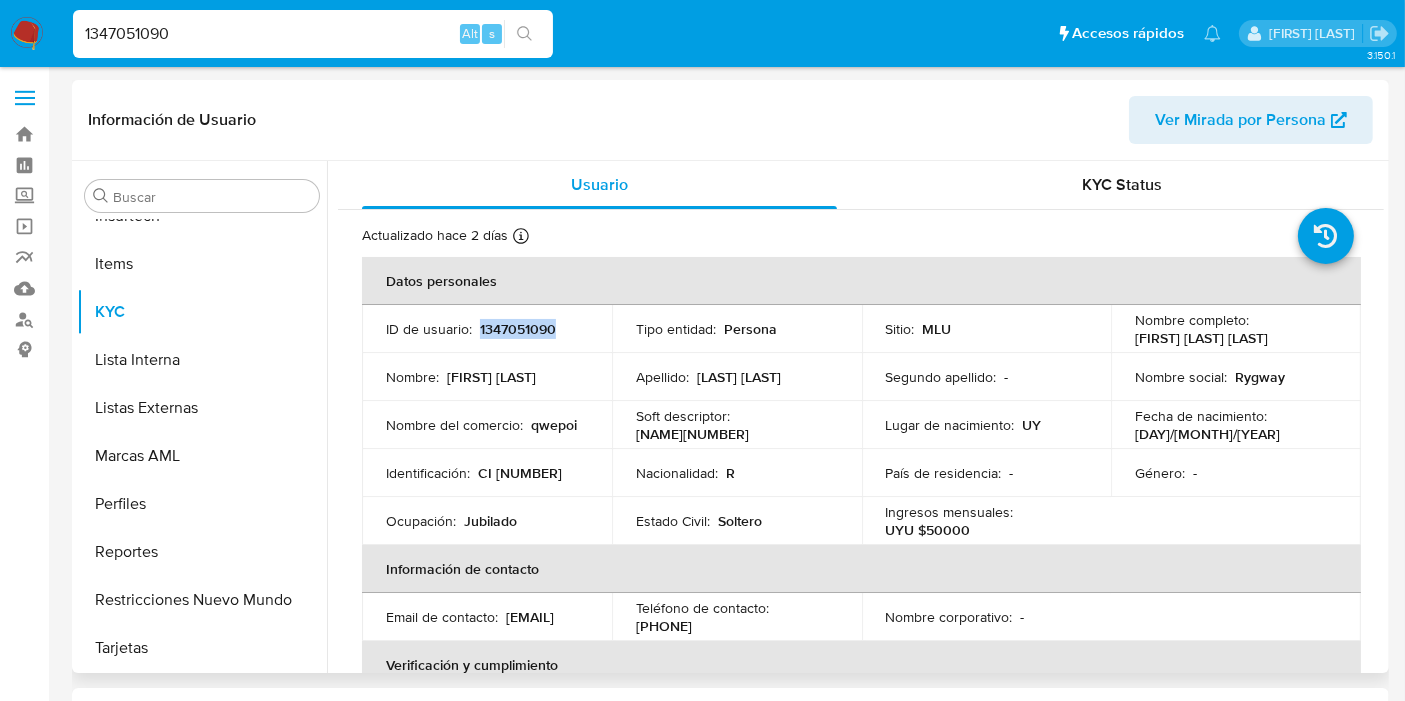 click on "1347051090" at bounding box center [518, 329] 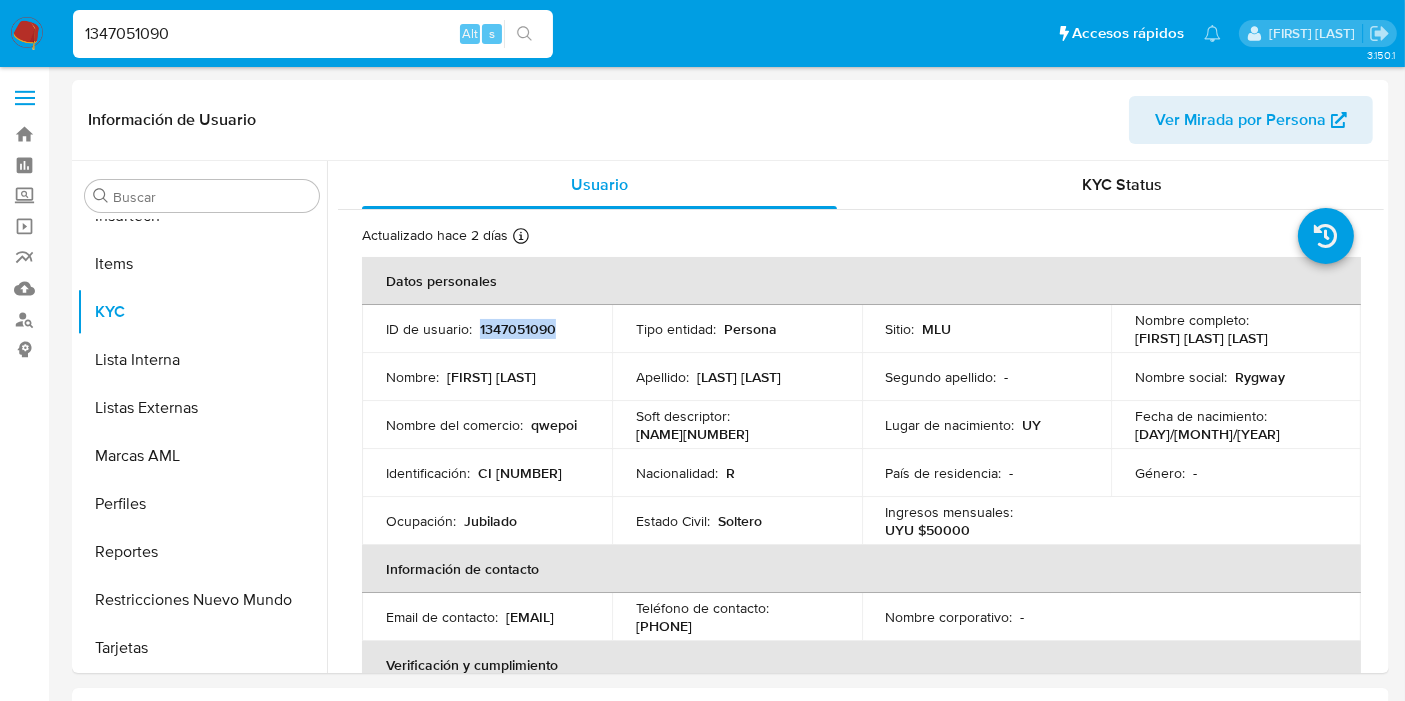 copy on "1347051090" 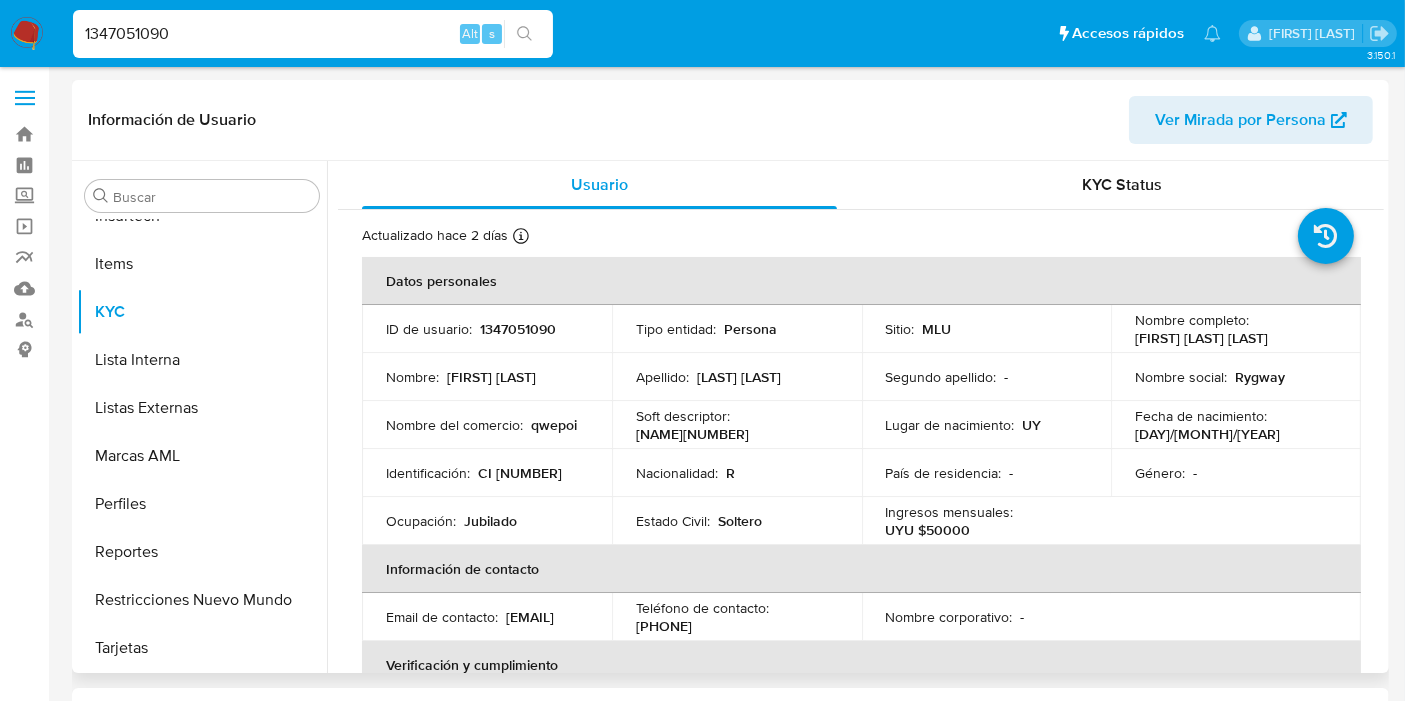 click on "Identificación :    CI [NUMBER]" at bounding box center [487, 473] 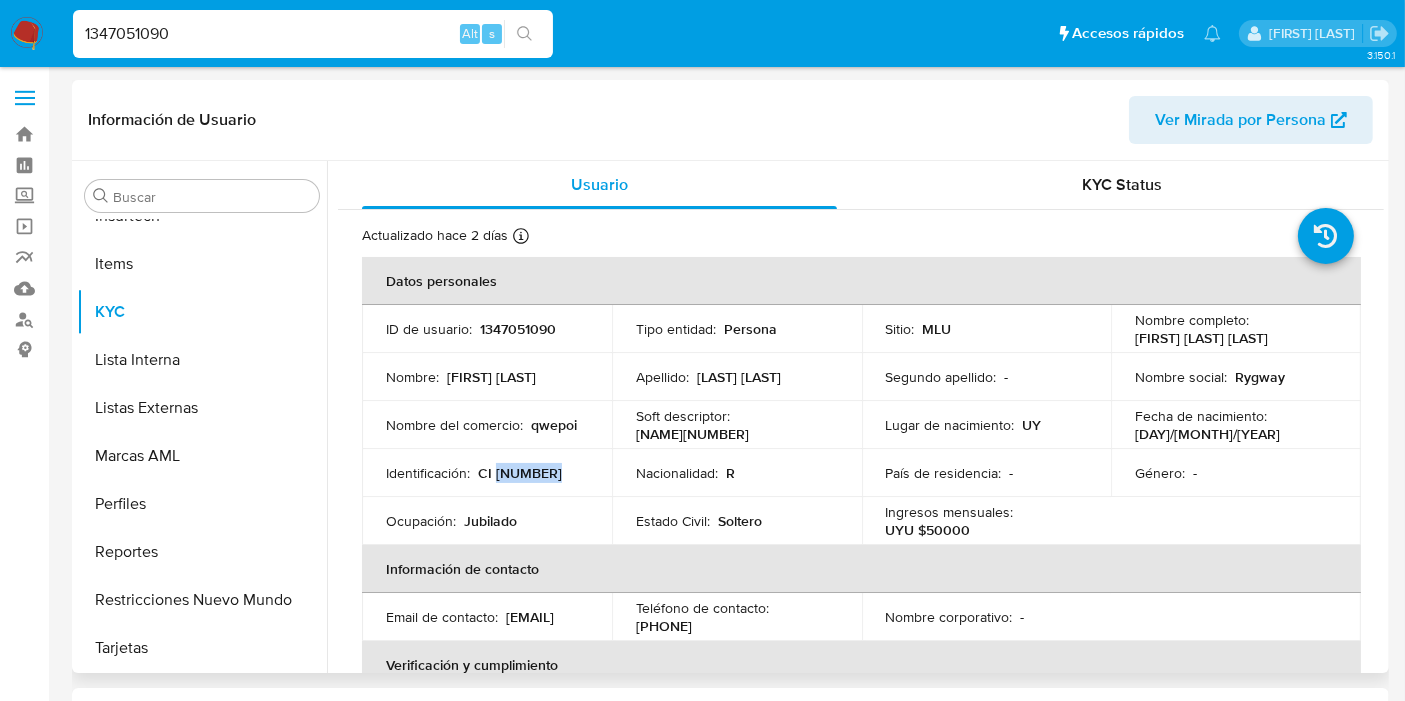 click on "CI [NUMBER]" at bounding box center [520, 473] 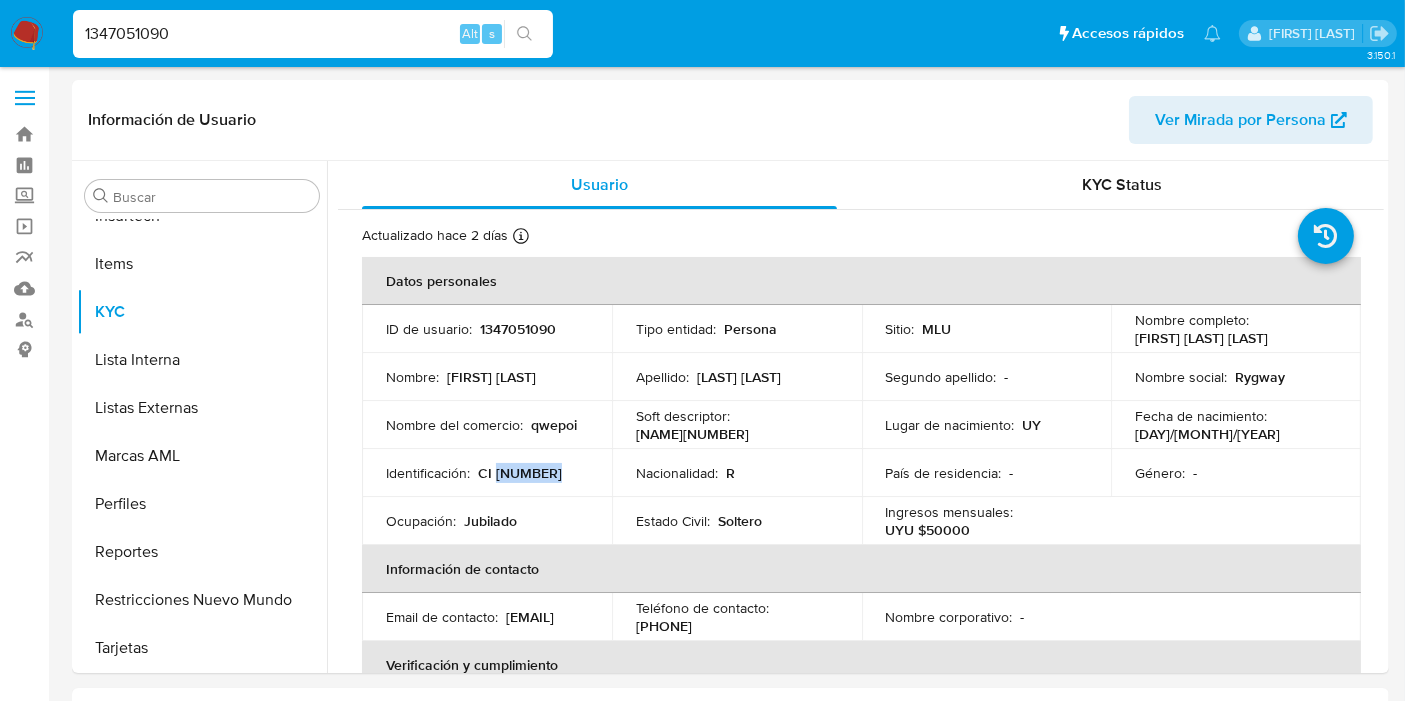 copy on "[NUMBER]" 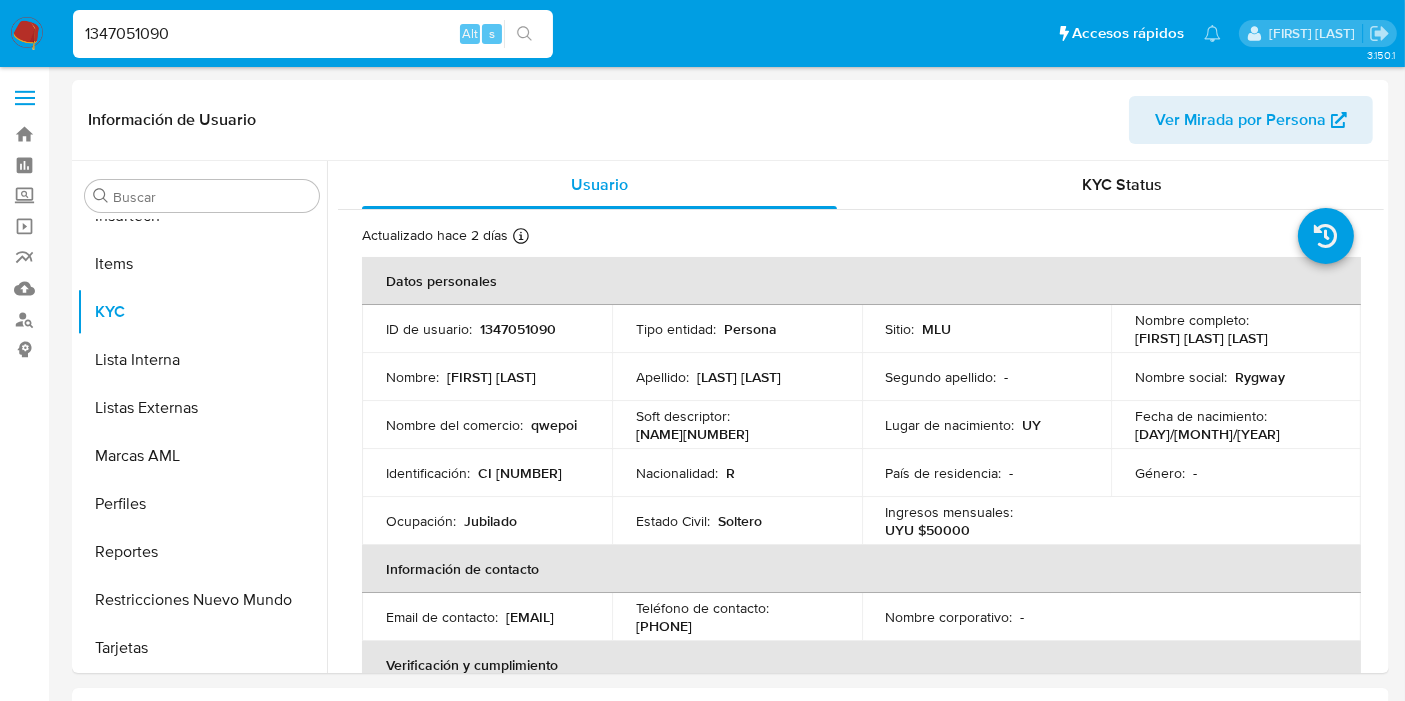 click on "1347051090" at bounding box center (313, 34) 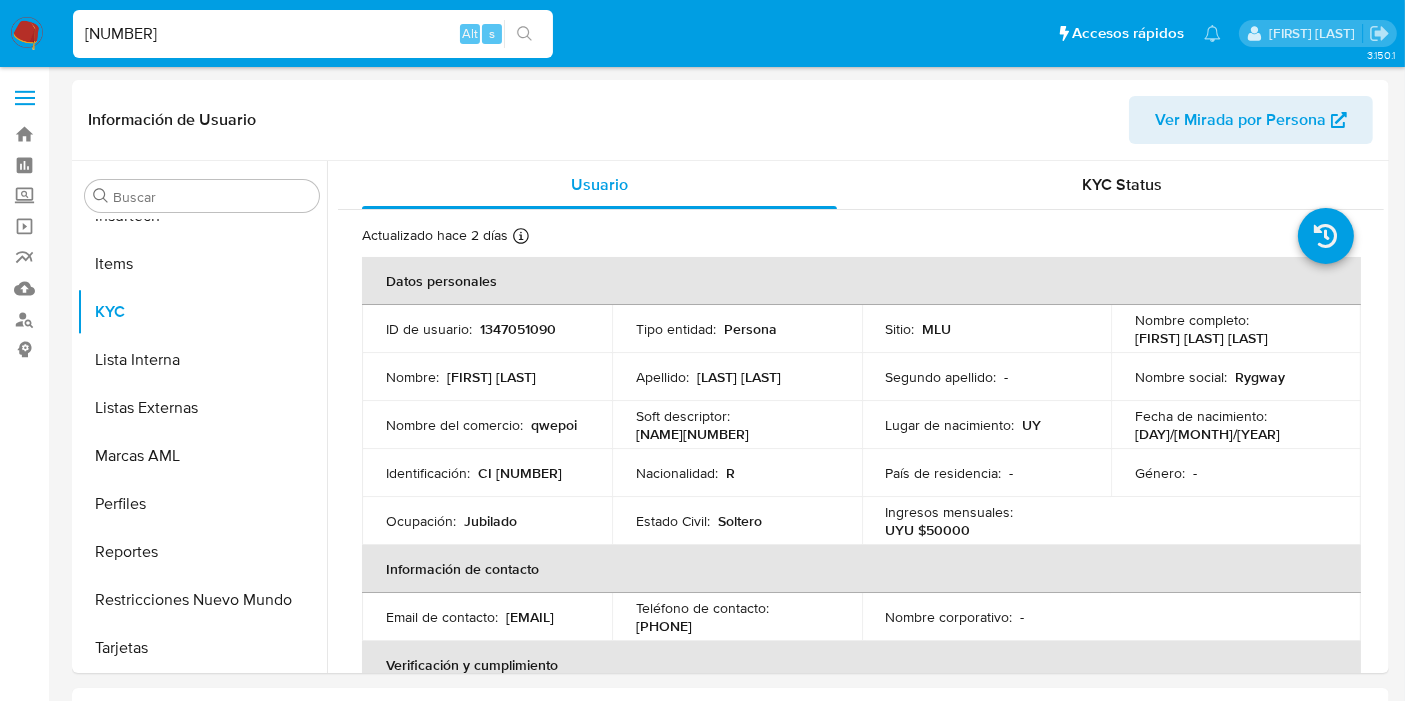 type on "[NUMBER]" 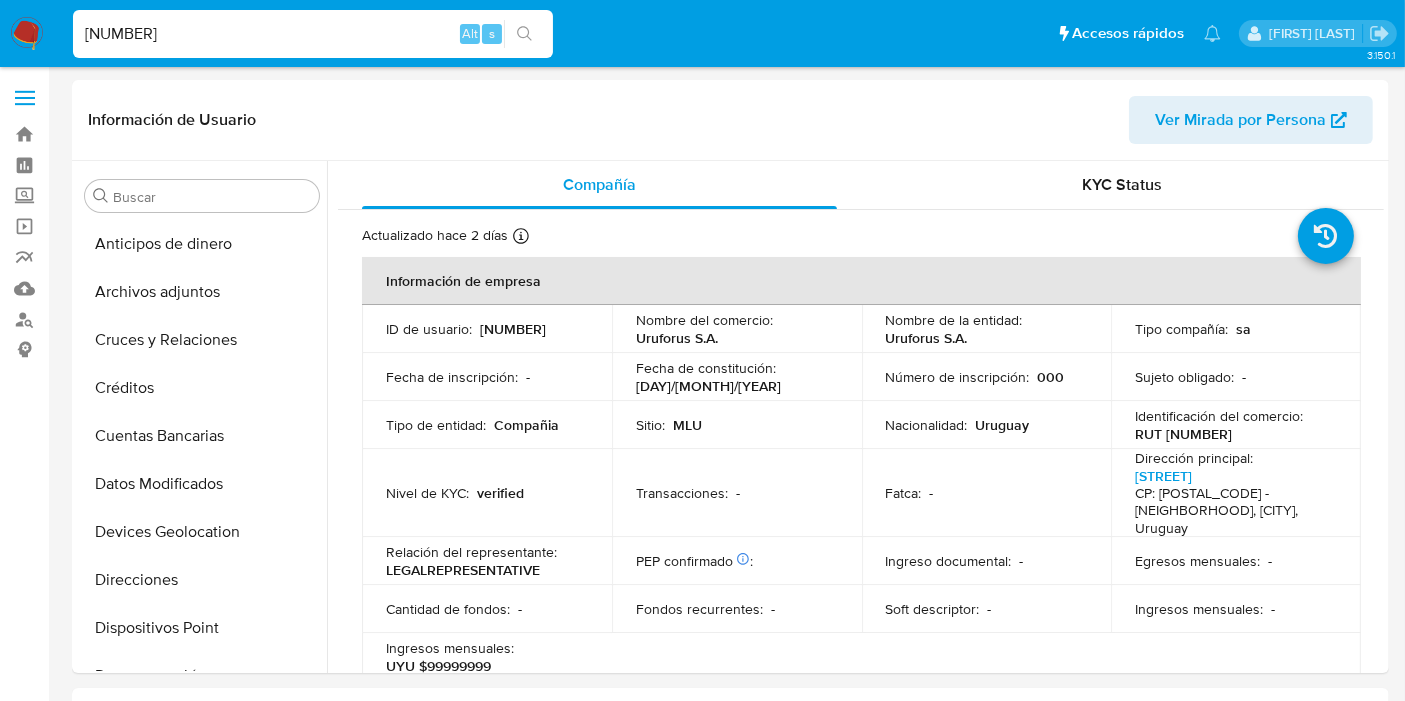 scroll, scrollTop: 844, scrollLeft: 0, axis: vertical 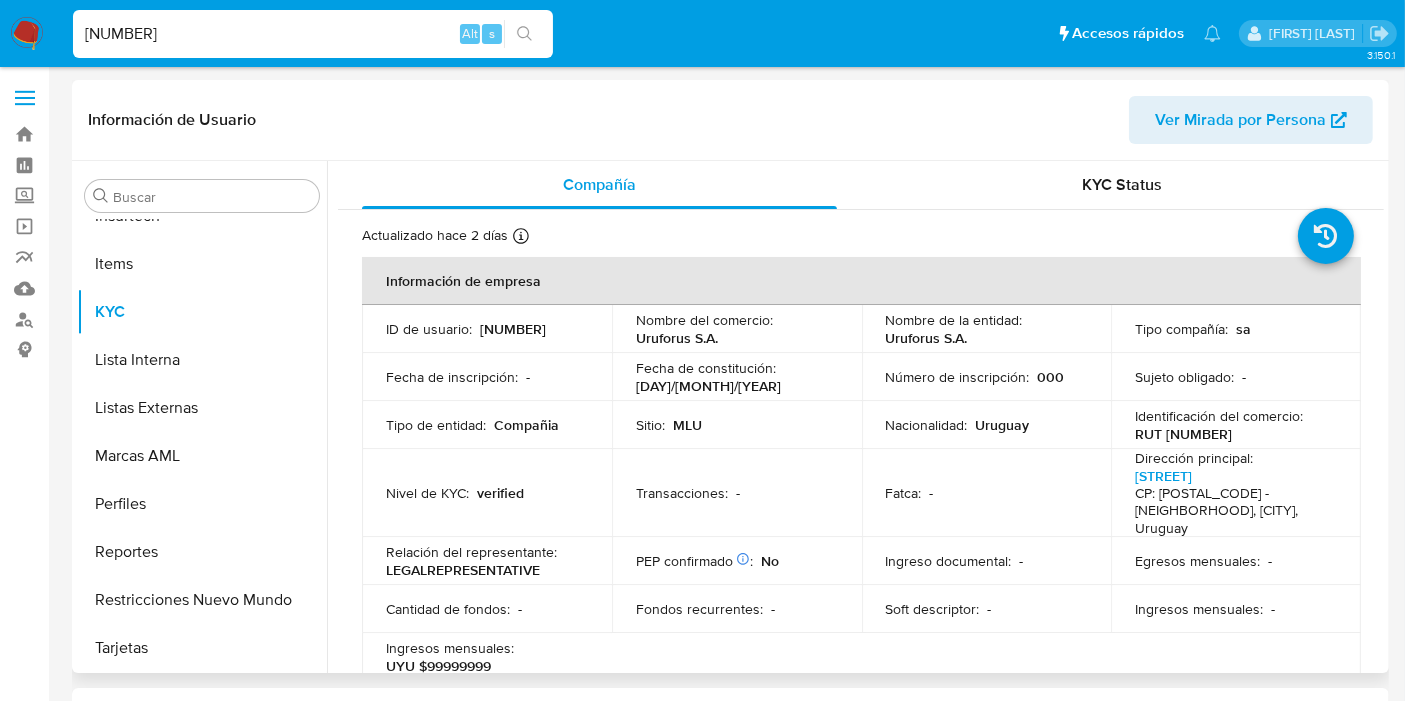 select on "10" 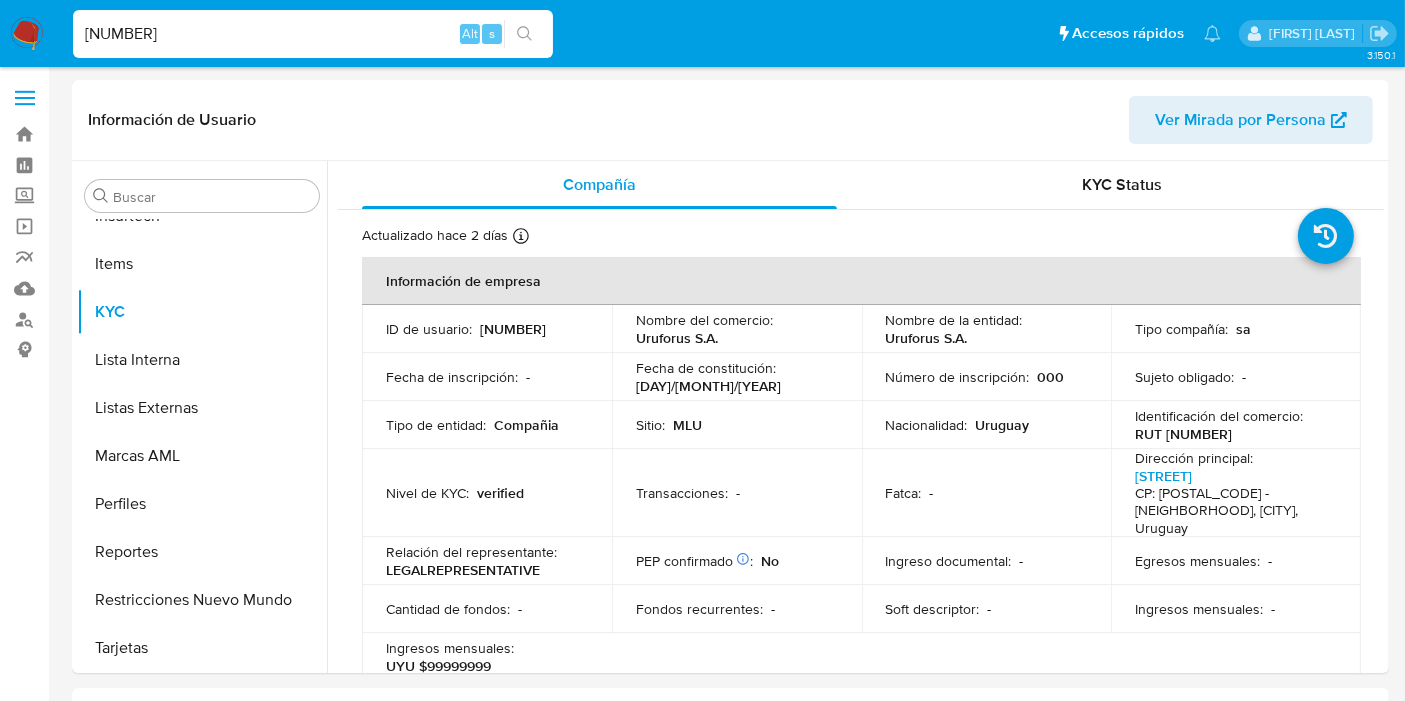 copy on "RUT [NUMBER]" 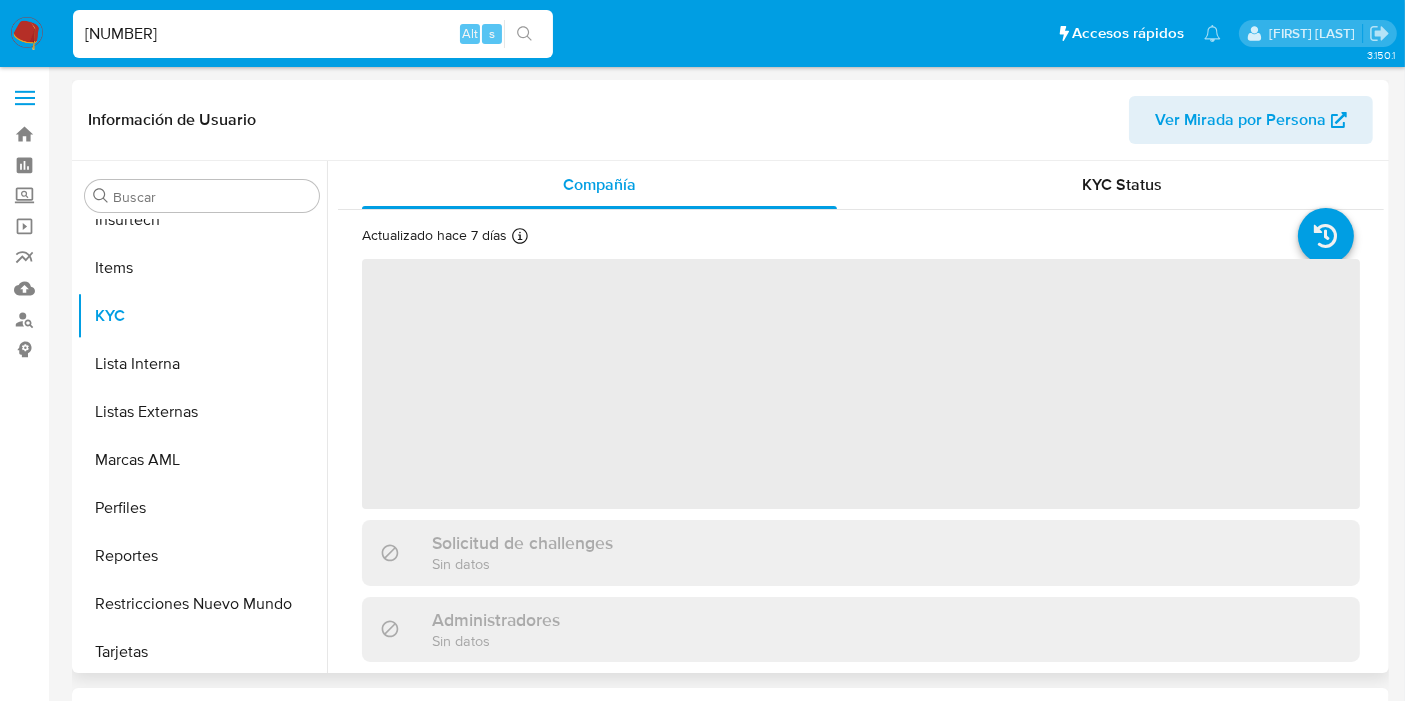 scroll, scrollTop: 844, scrollLeft: 0, axis: vertical 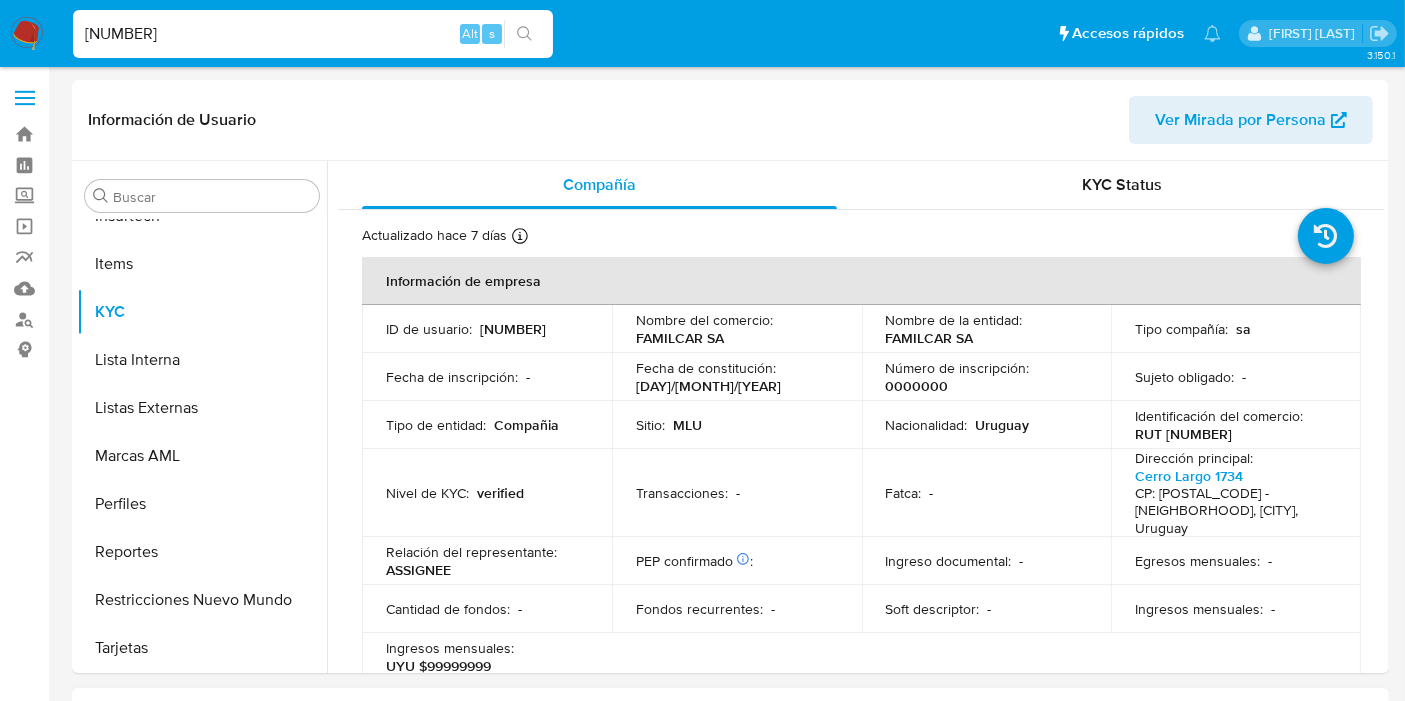 select on "10" 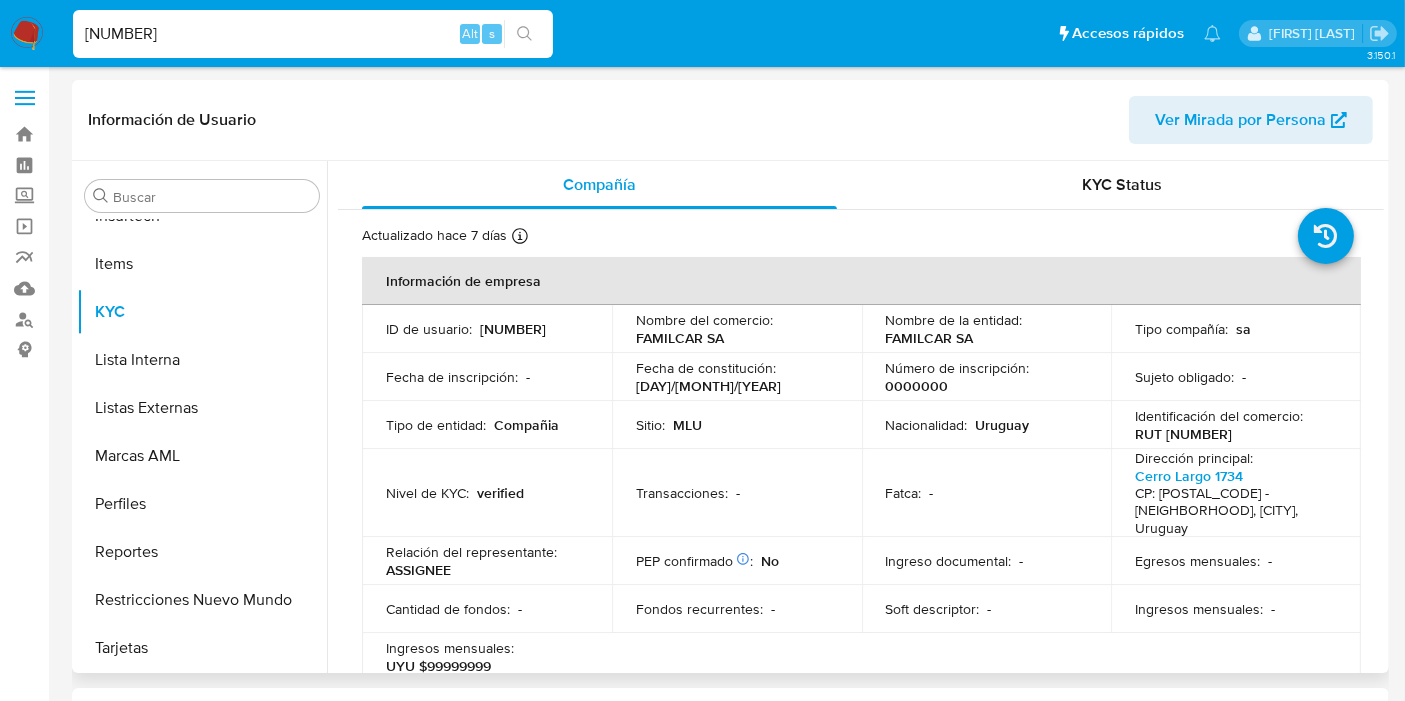 click on "FAMILCAR SA" at bounding box center [930, 338] 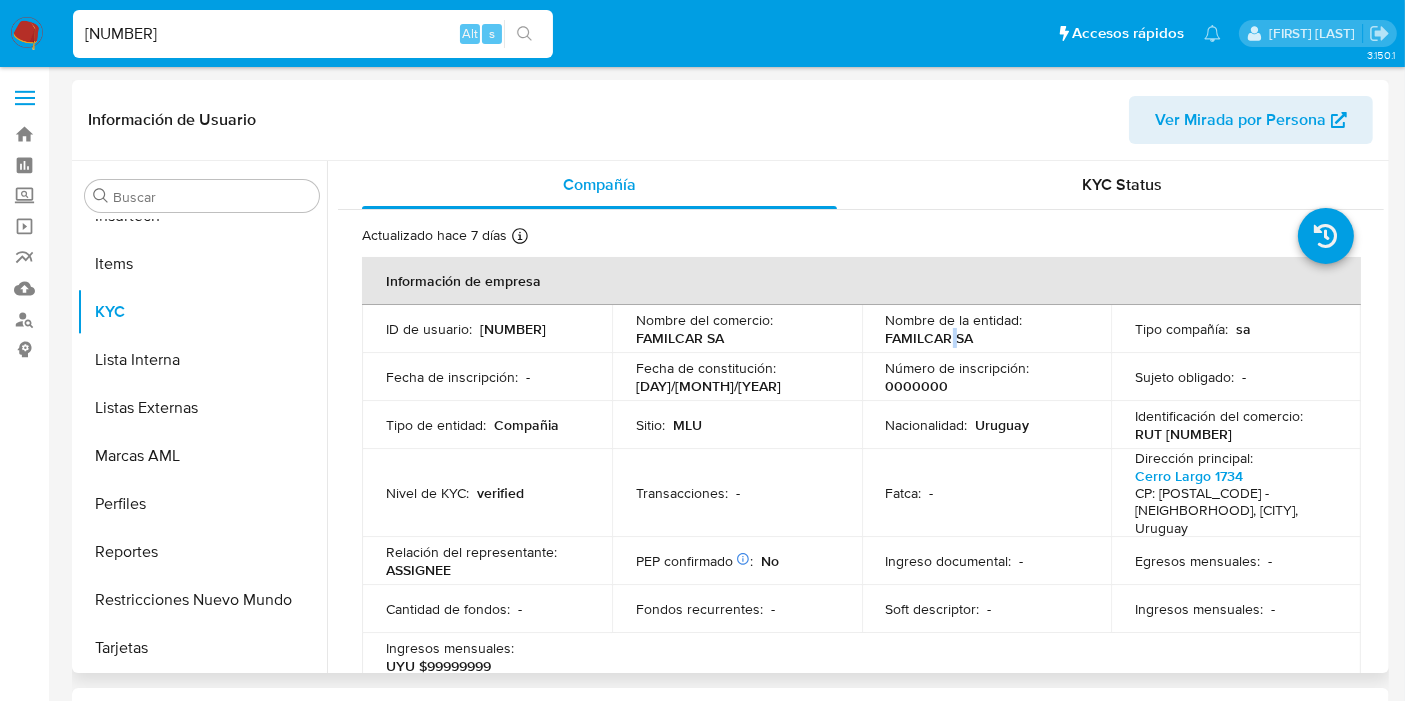 click on "FAMILCAR SA" at bounding box center (930, 338) 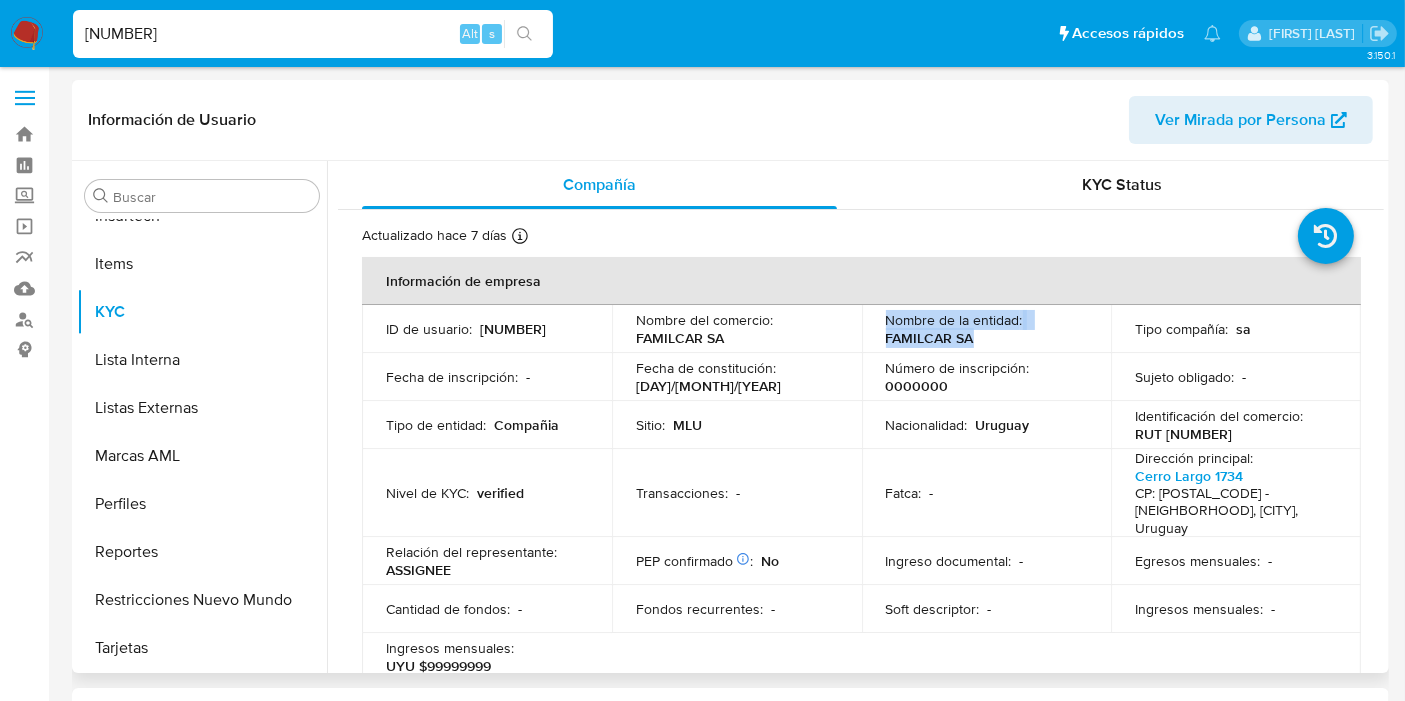 click on "FAMILCAR SA" at bounding box center [930, 338] 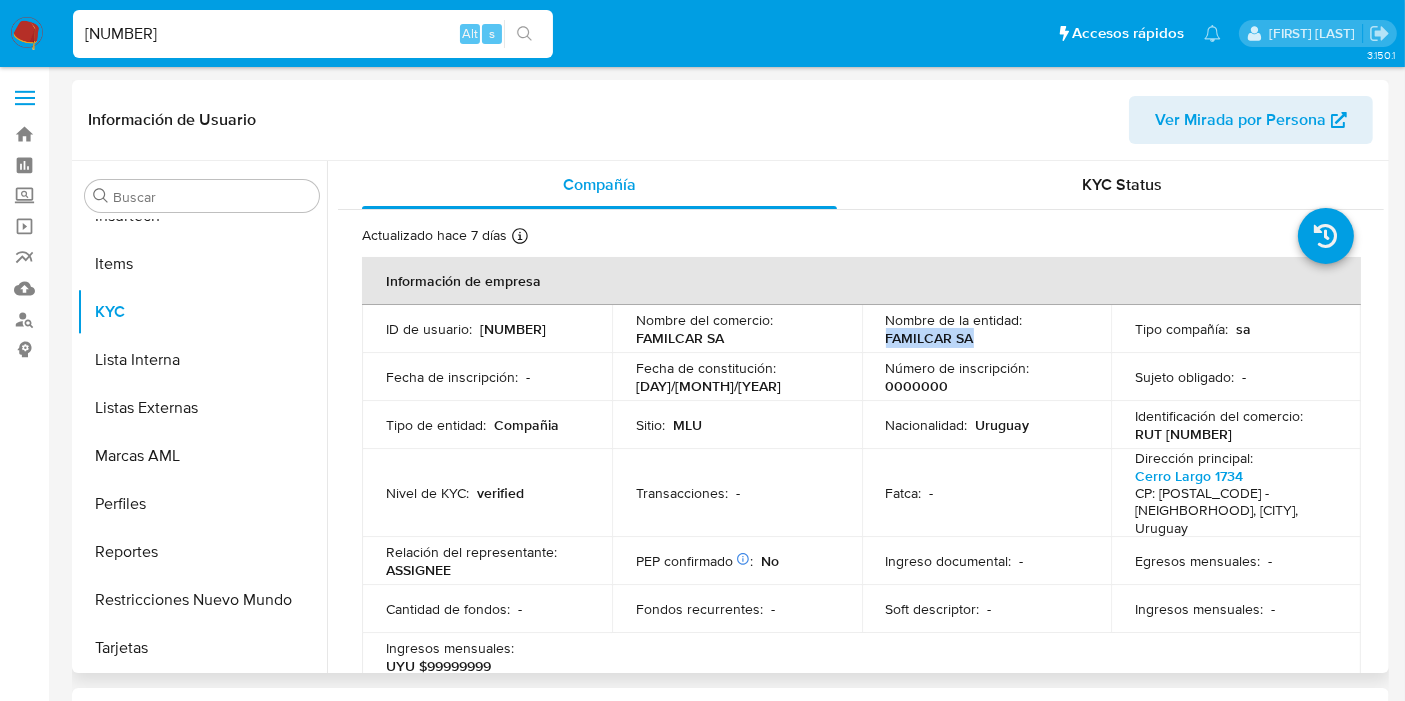 drag, startPoint x: 882, startPoint y: 333, endPoint x: 968, endPoint y: 345, distance: 86.833176 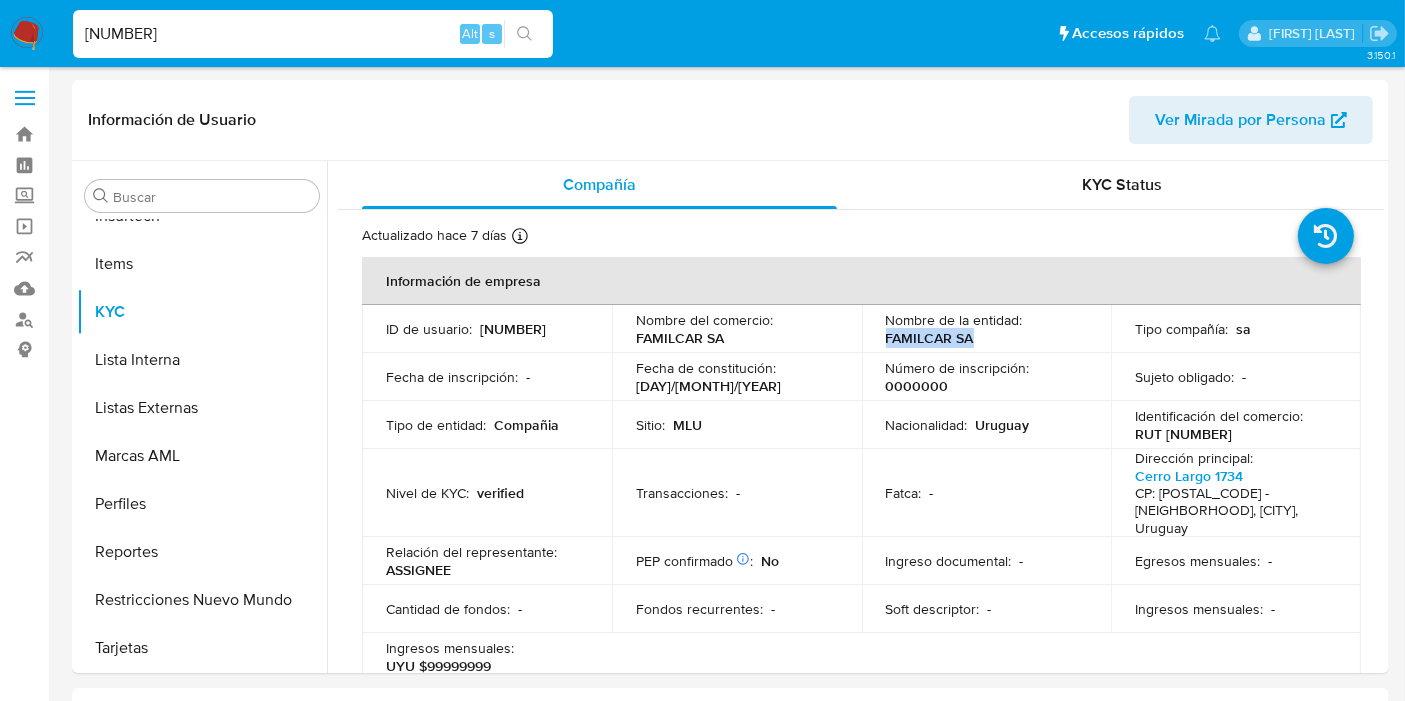 copy on "FAMILCAR SA" 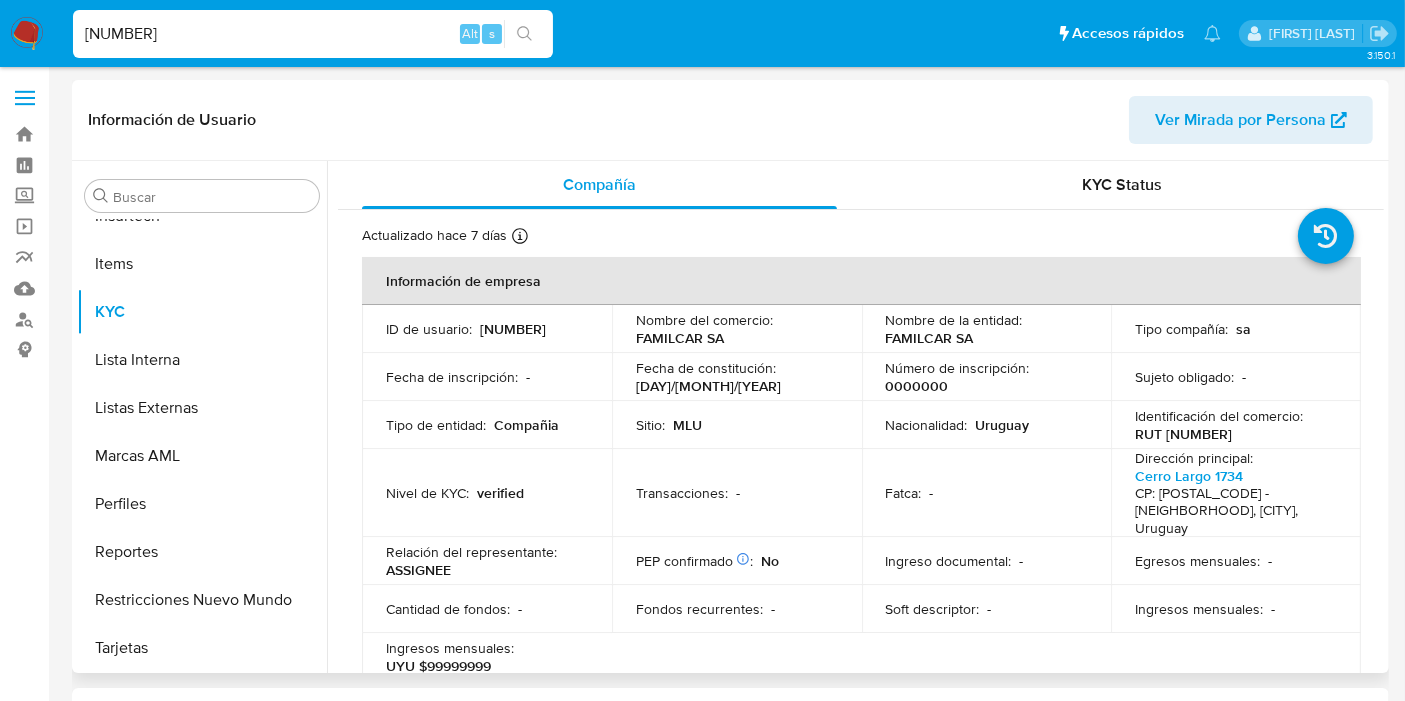 click on "RUT [NUMBER]" at bounding box center (1183, 434) 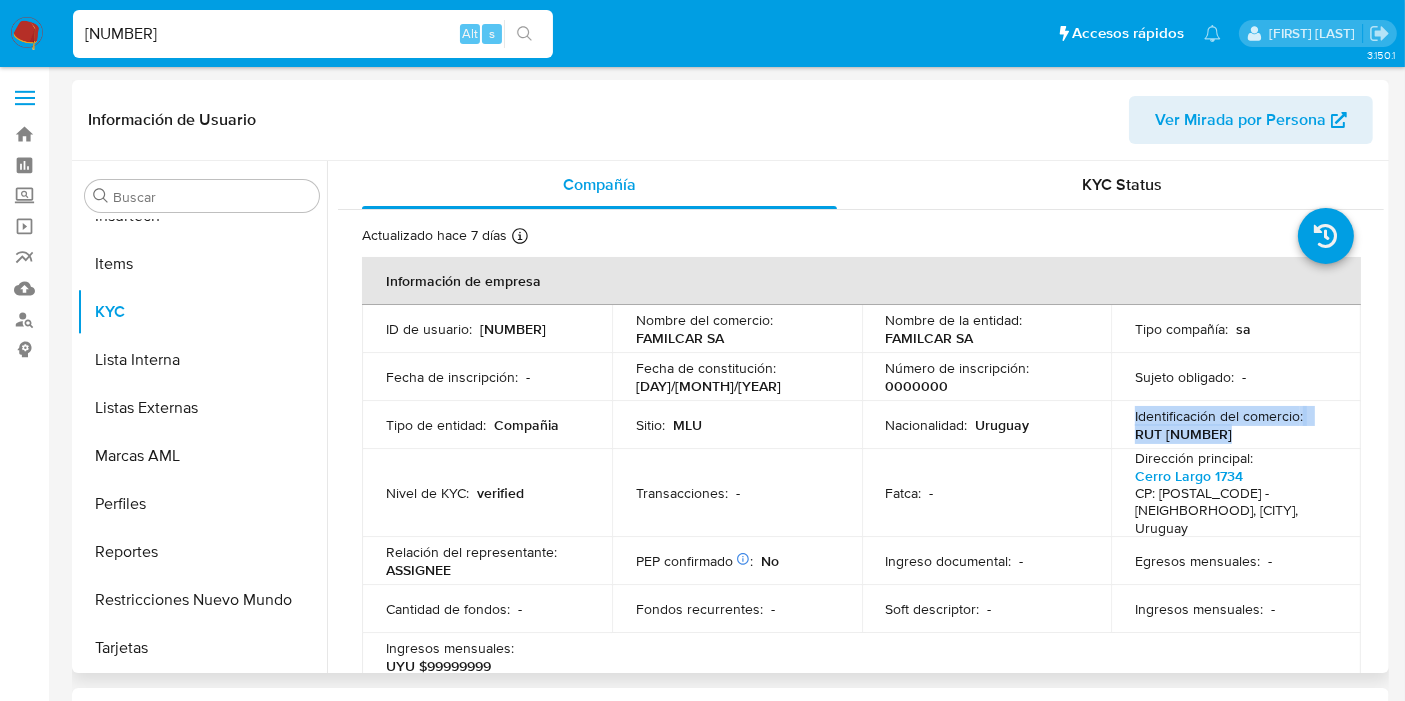 click on "RUT [NUMBER]" at bounding box center [1183, 434] 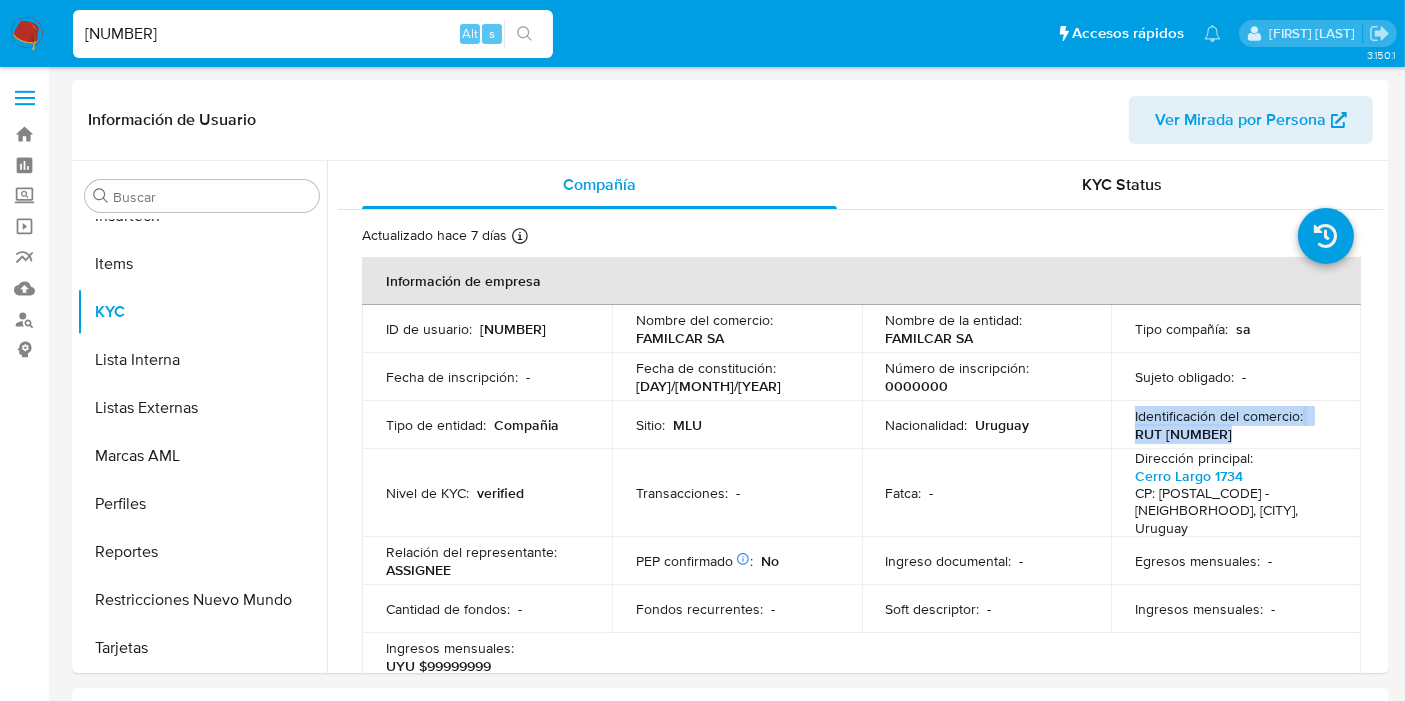 copy on "RUT [NUMBER]" 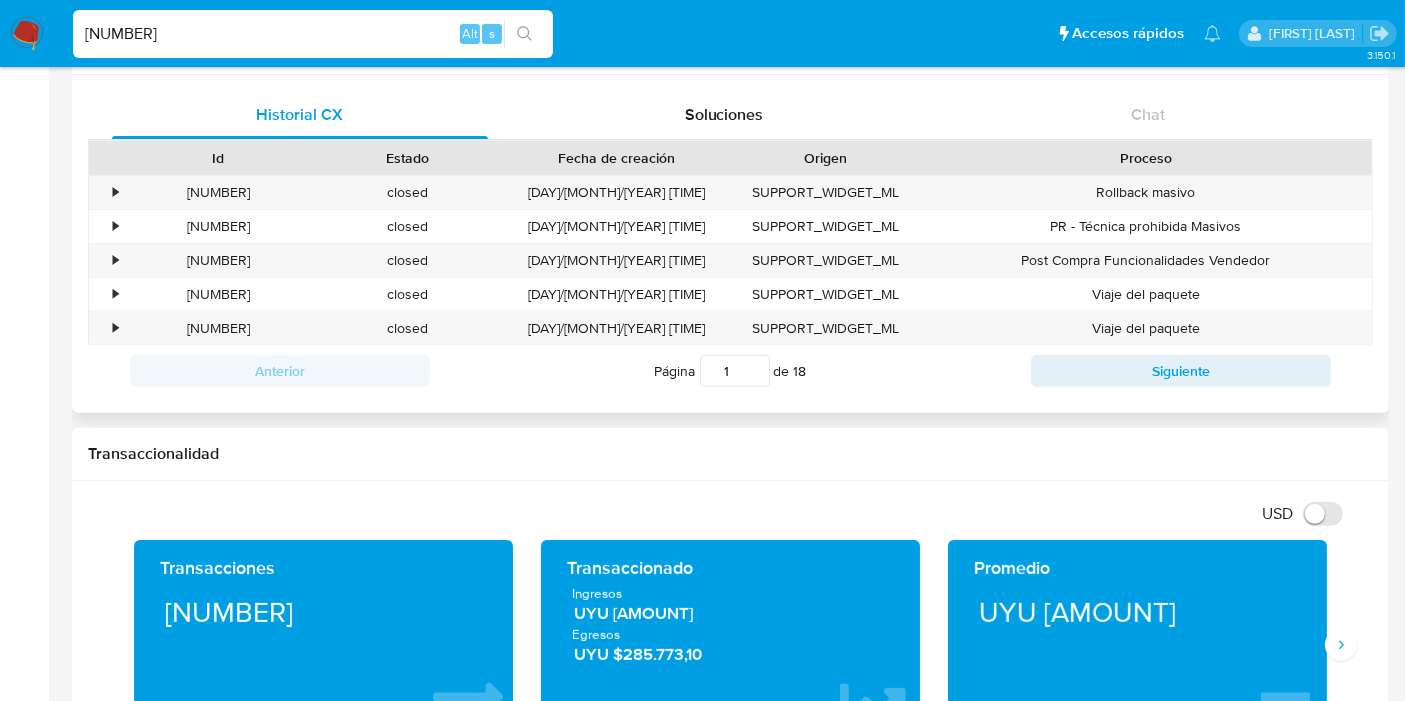 scroll, scrollTop: 1444, scrollLeft: 0, axis: vertical 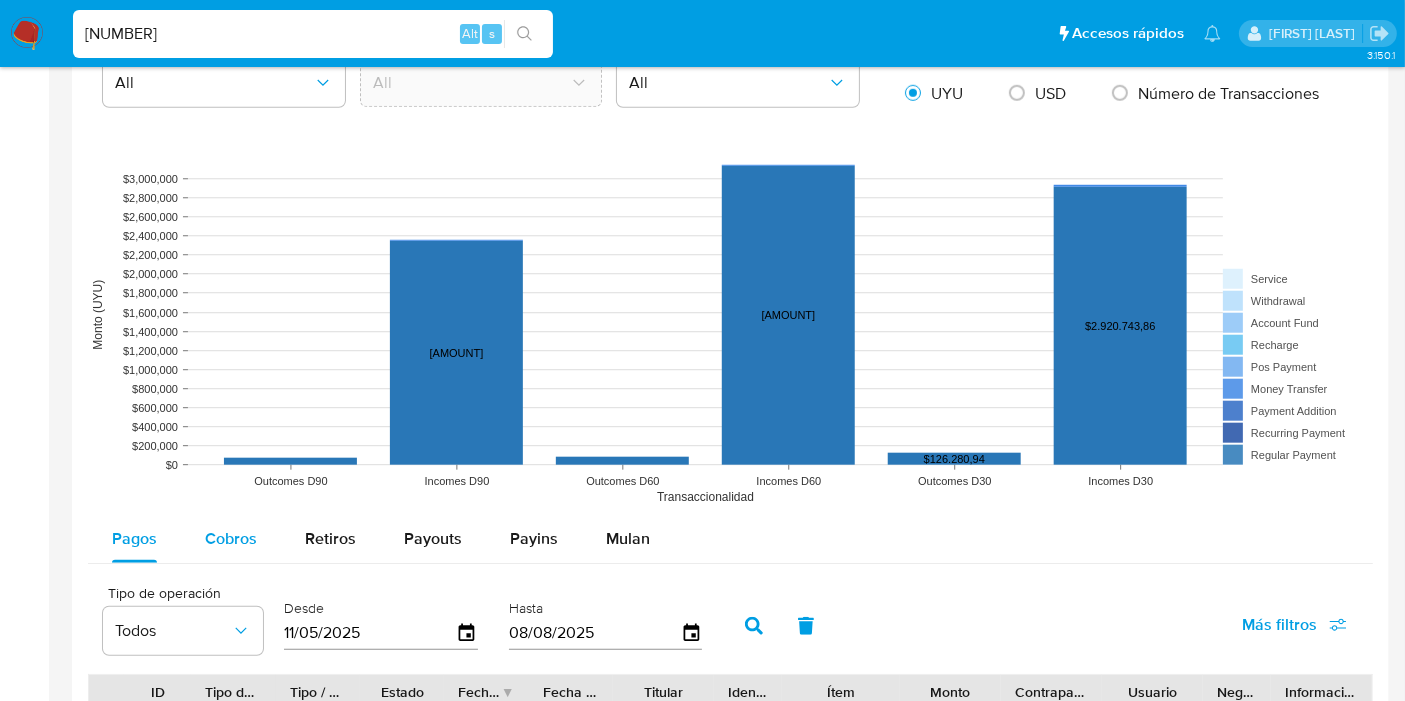 click on "Cobros" at bounding box center (231, 538) 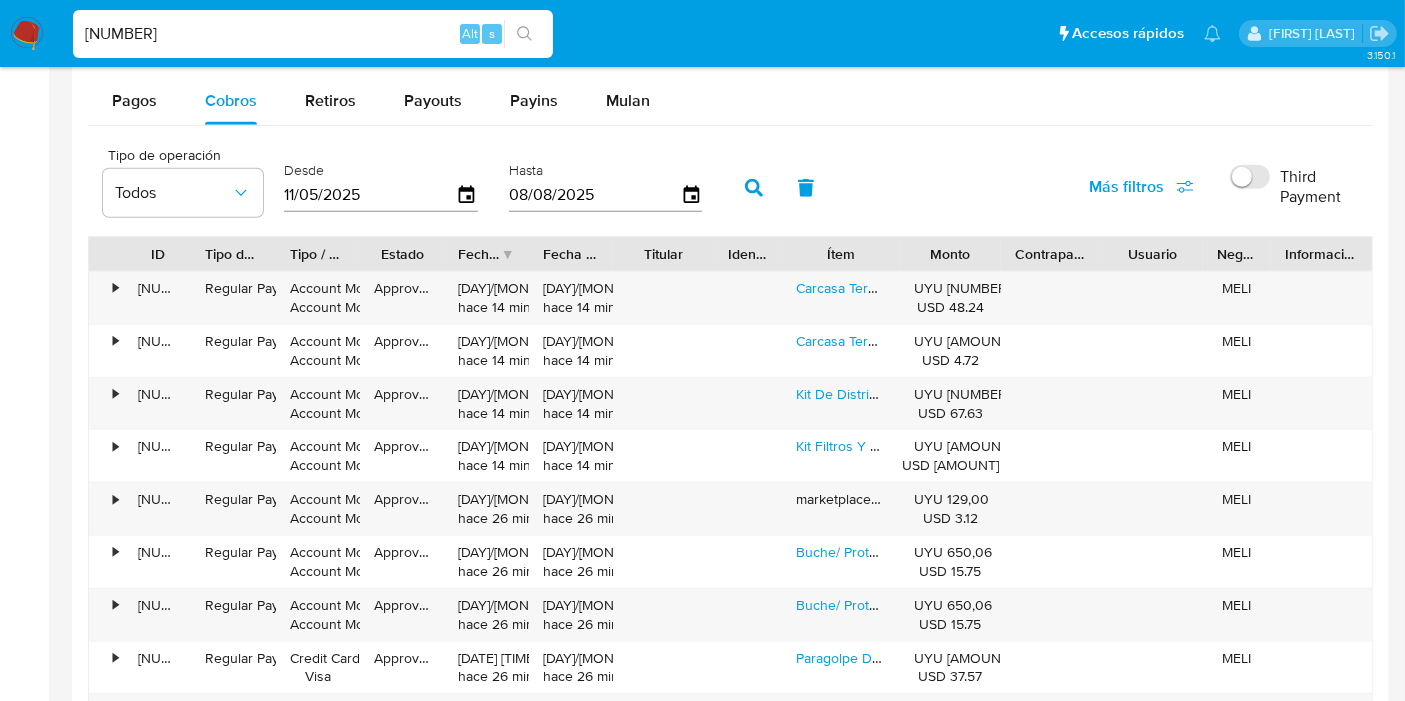 scroll, scrollTop: 1888, scrollLeft: 0, axis: vertical 